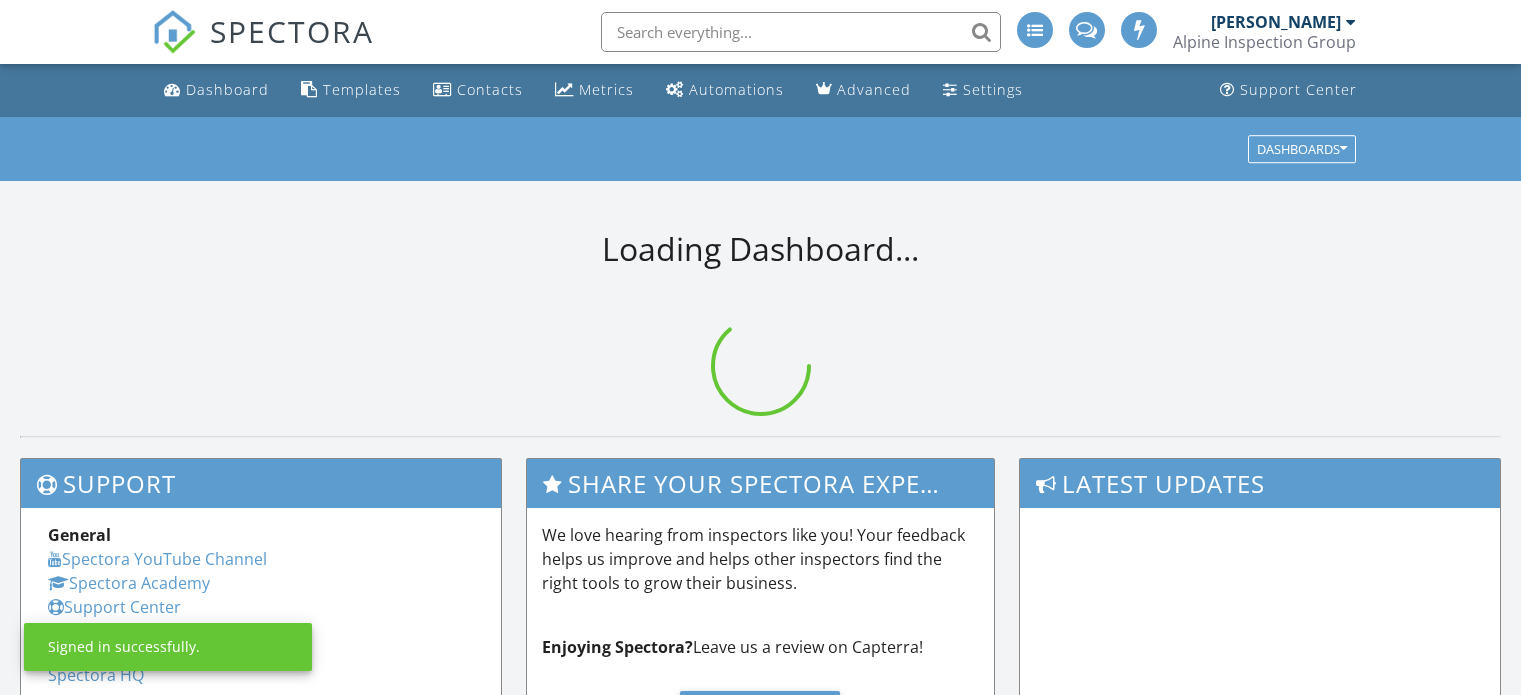 scroll, scrollTop: 0, scrollLeft: 0, axis: both 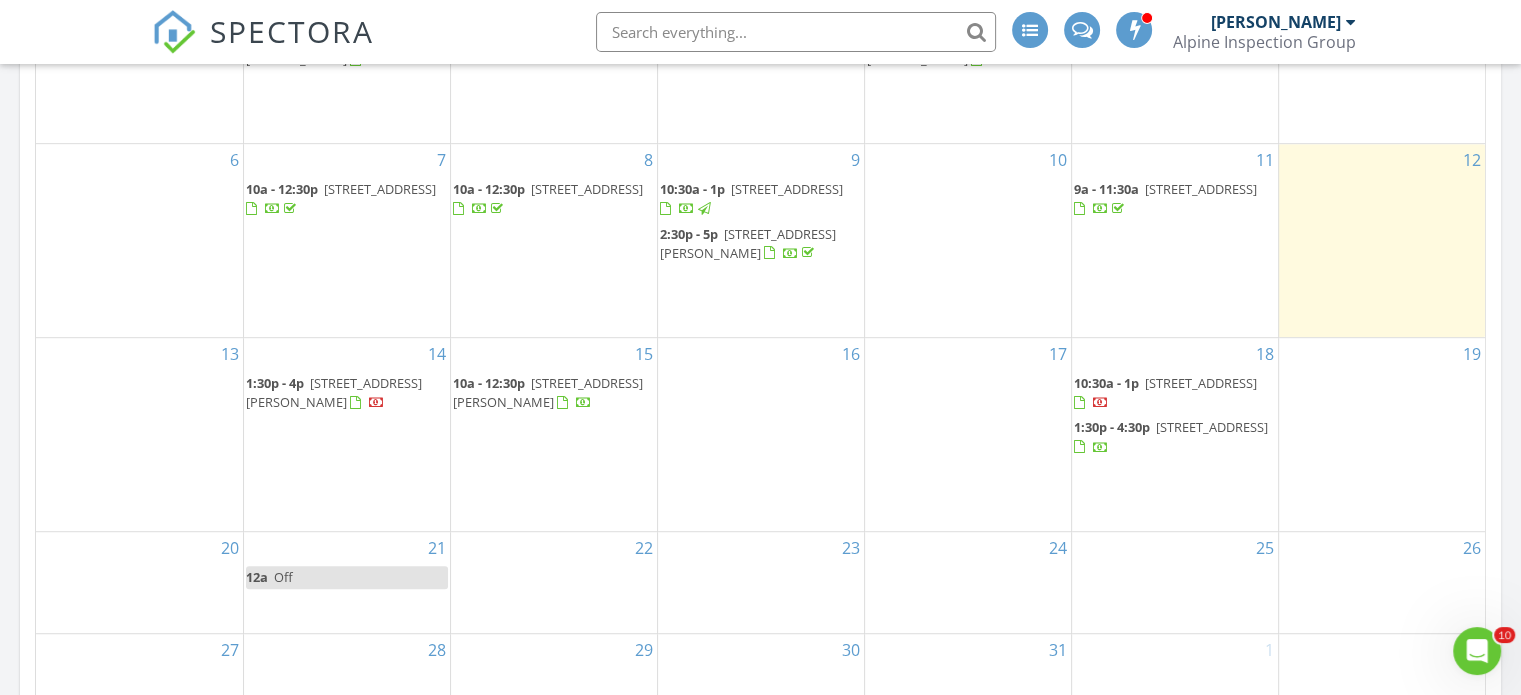 click on "SPECTORA" at bounding box center (292, 31) 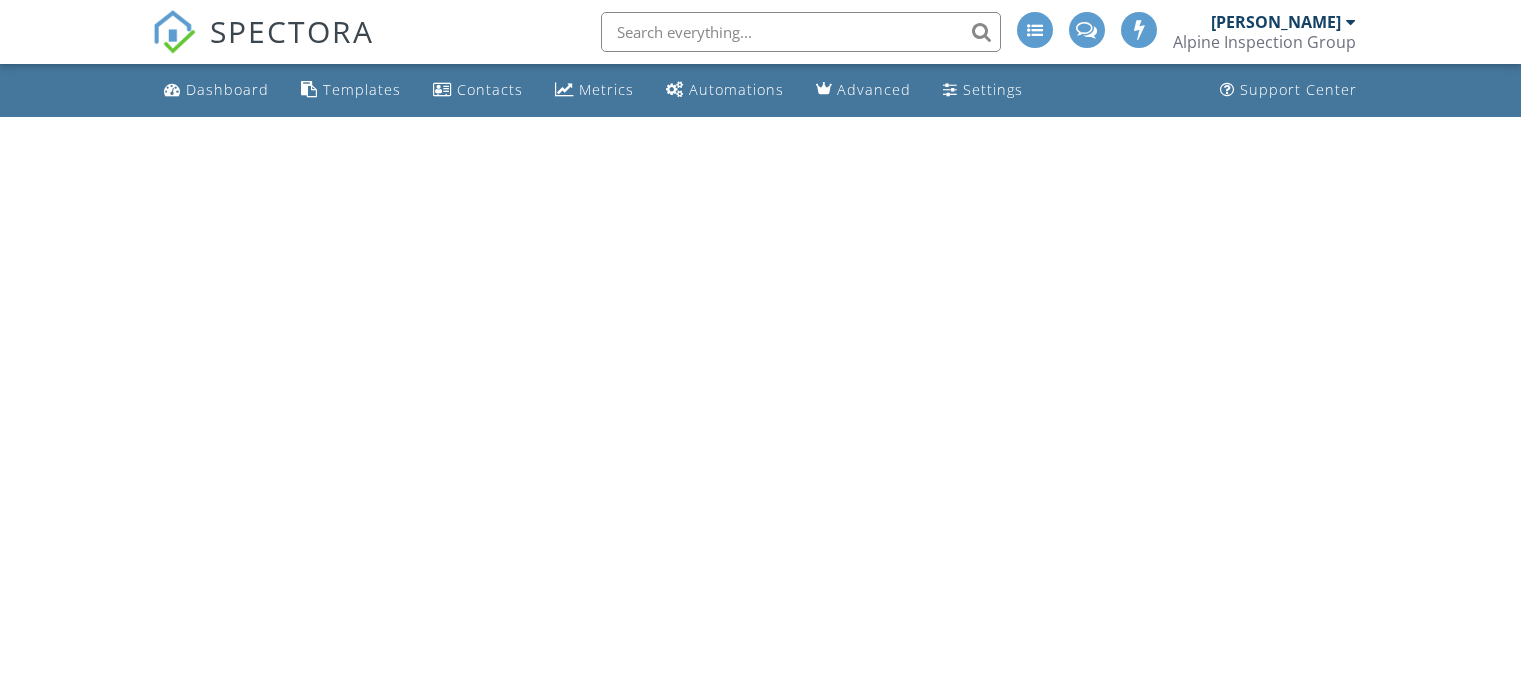 scroll, scrollTop: 0, scrollLeft: 0, axis: both 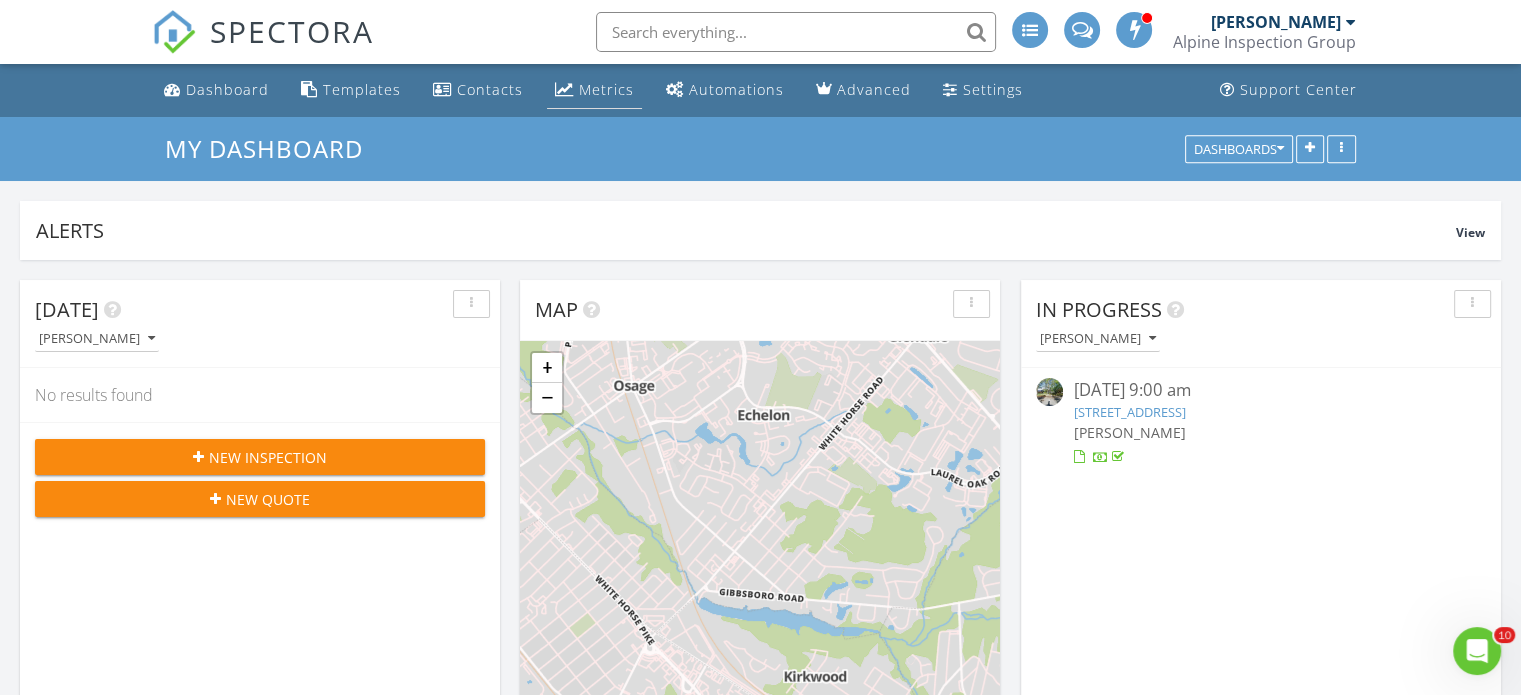 click on "Metrics" at bounding box center [606, 89] 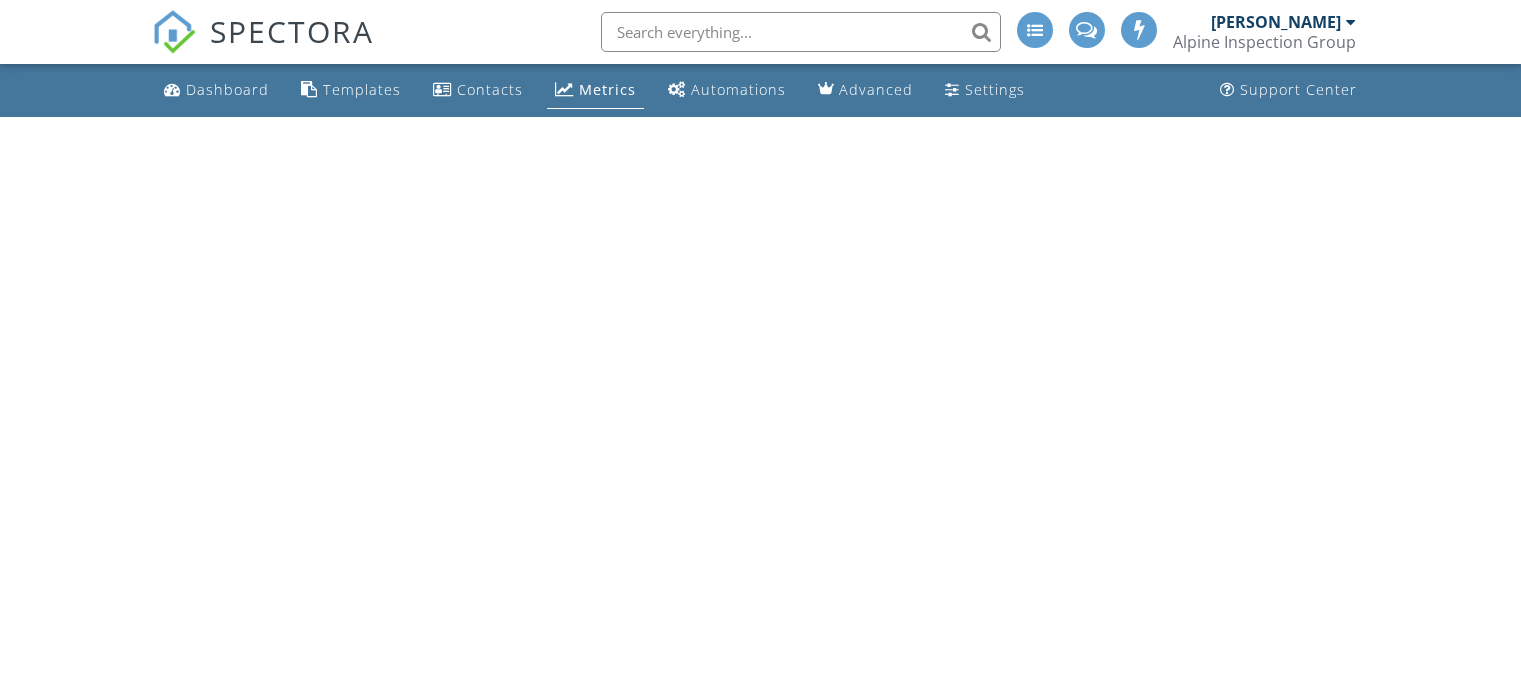 scroll, scrollTop: 0, scrollLeft: 0, axis: both 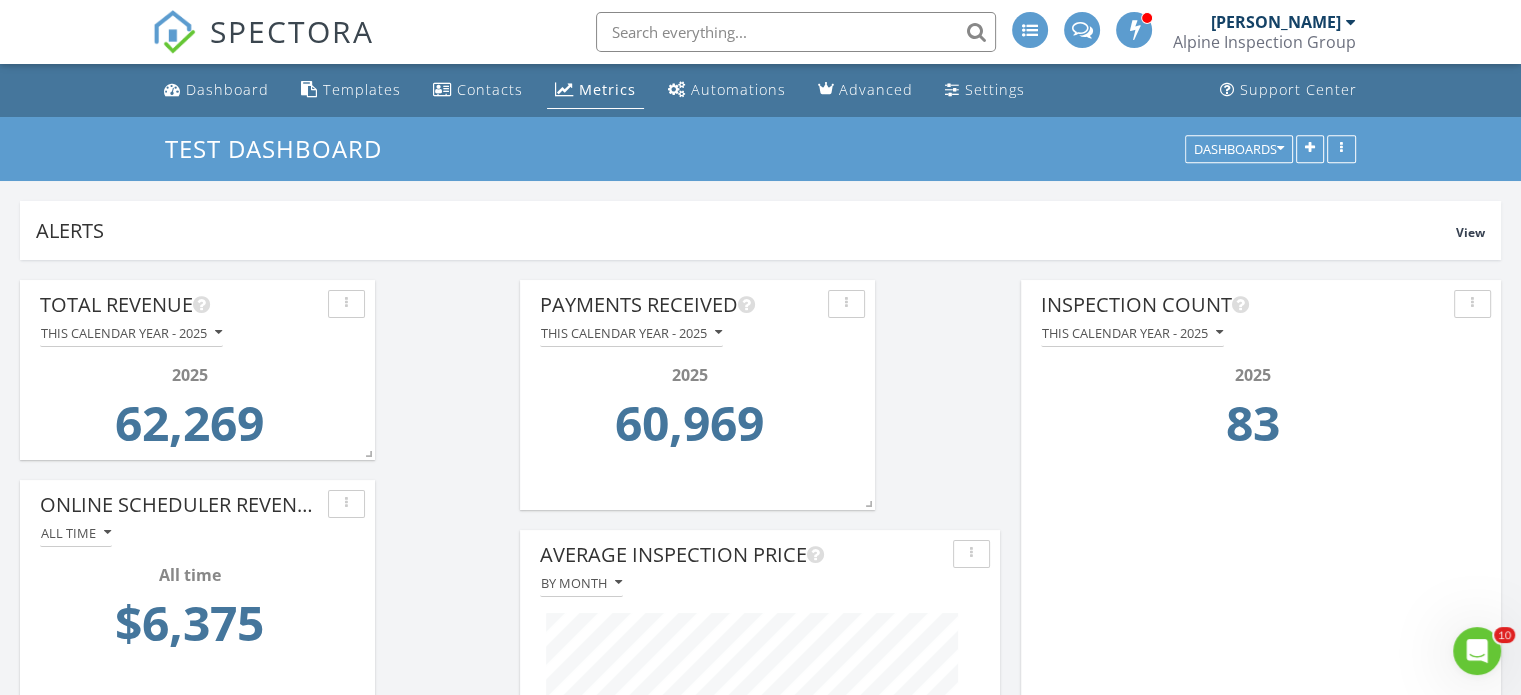 click on "SPECTORA" at bounding box center (292, 31) 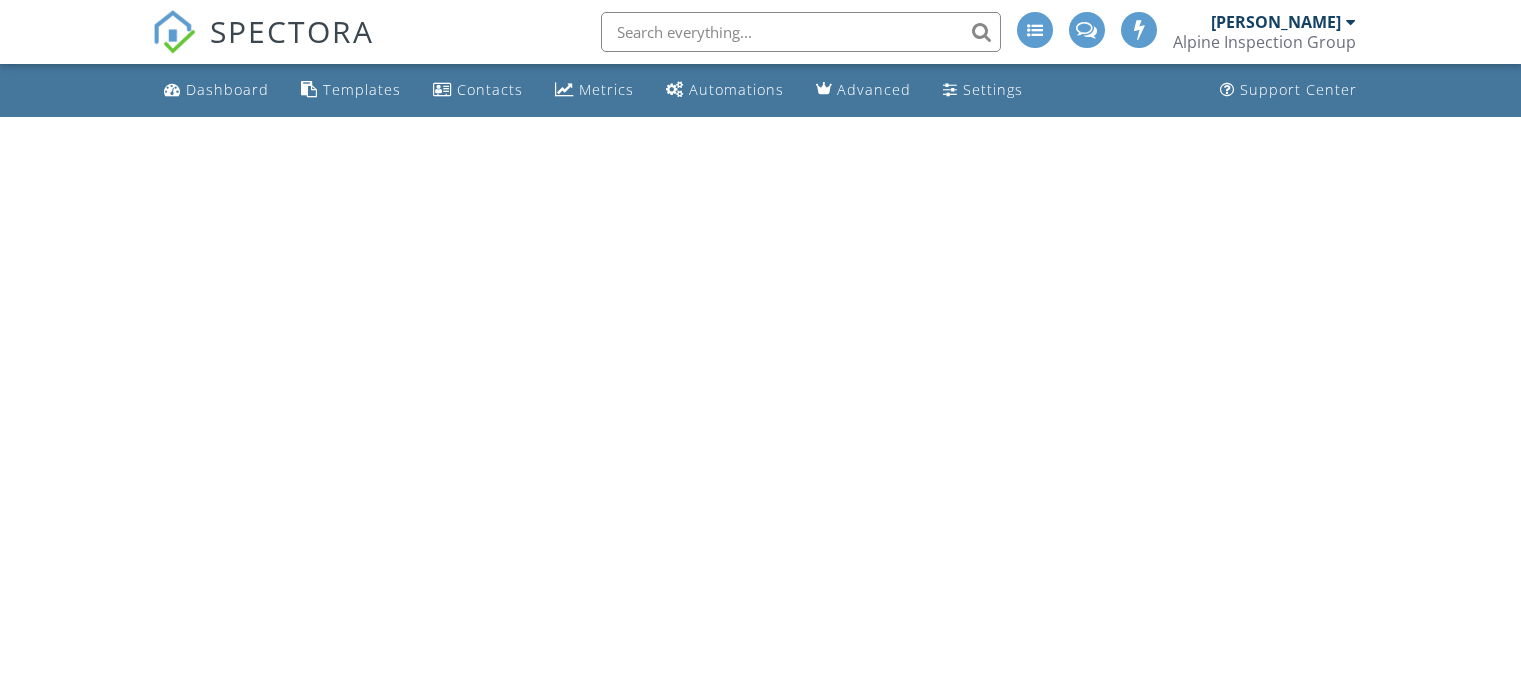 scroll, scrollTop: 0, scrollLeft: 0, axis: both 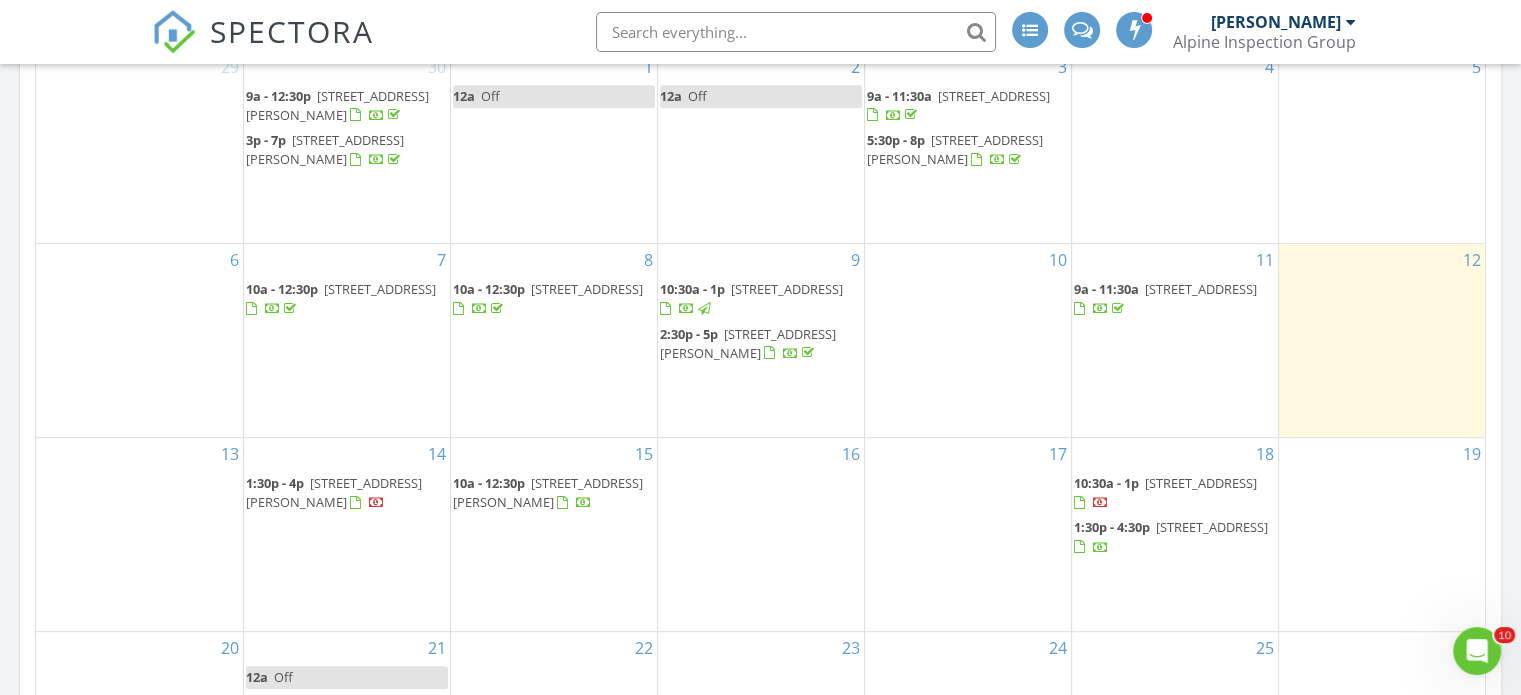 click on "SPECTORA" at bounding box center (292, 31) 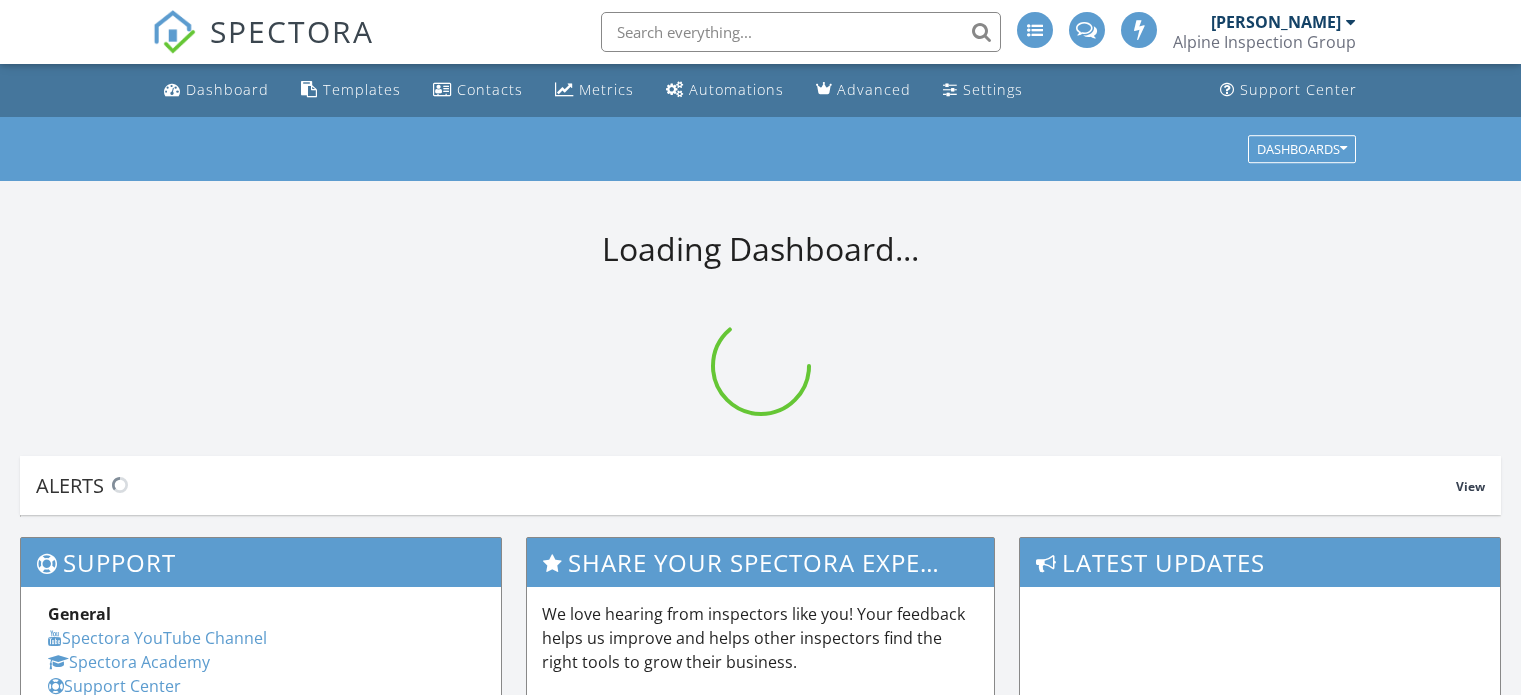 scroll, scrollTop: 0, scrollLeft: 0, axis: both 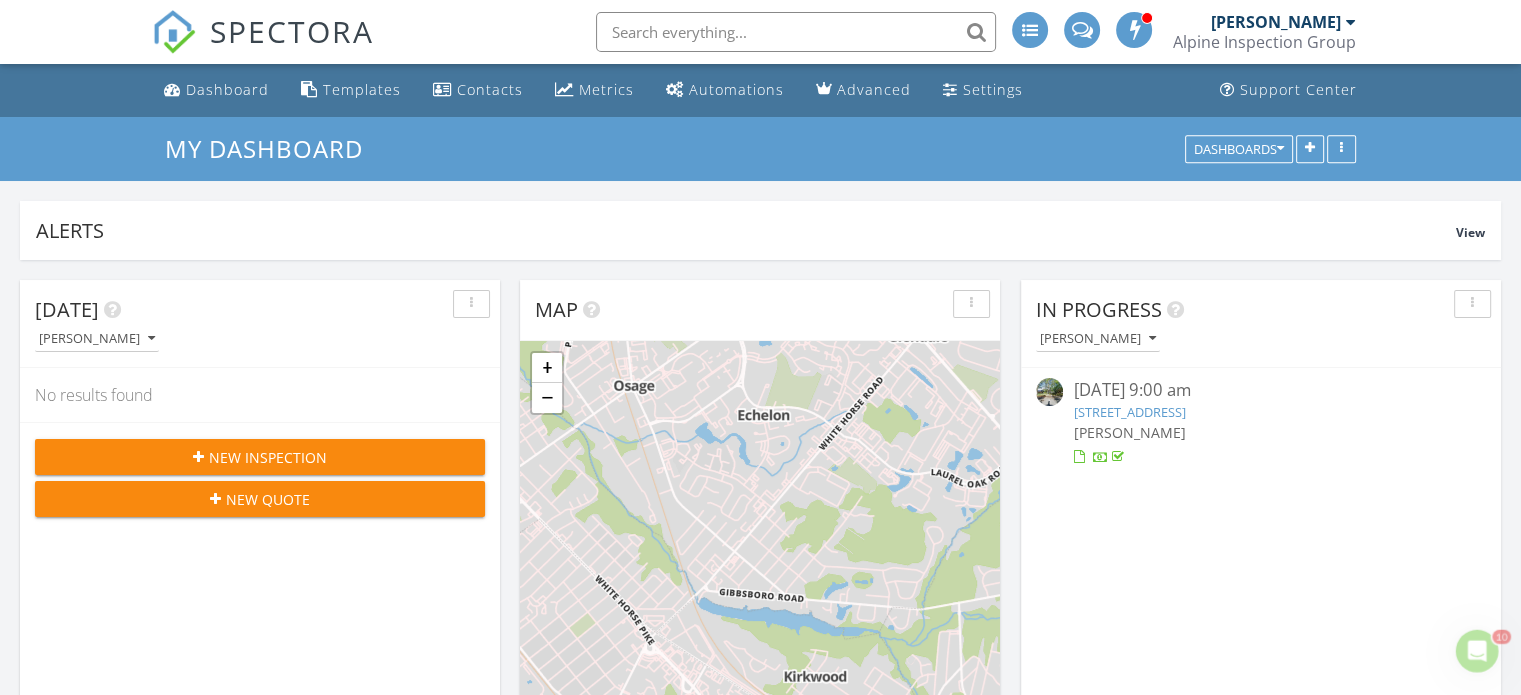 click on "New Inspection" at bounding box center [260, 457] 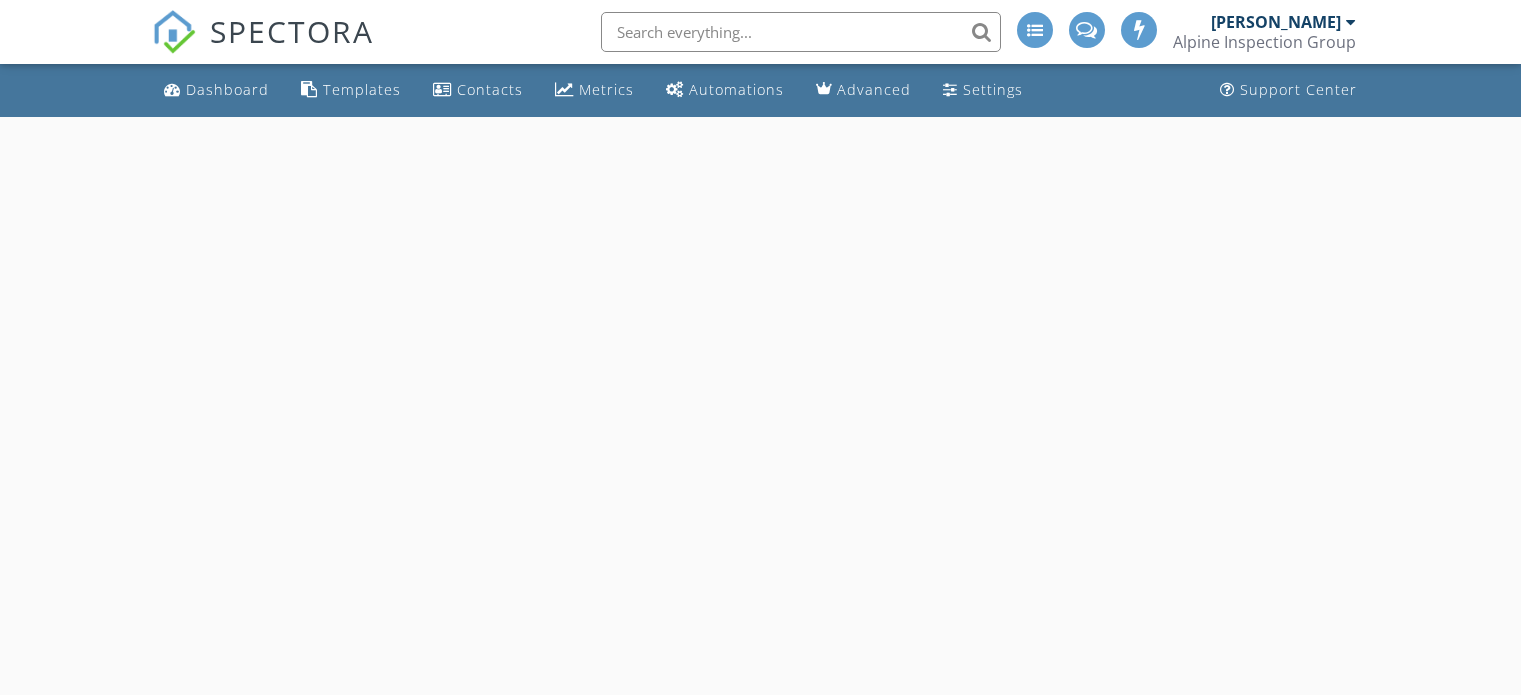 scroll, scrollTop: 0, scrollLeft: 0, axis: both 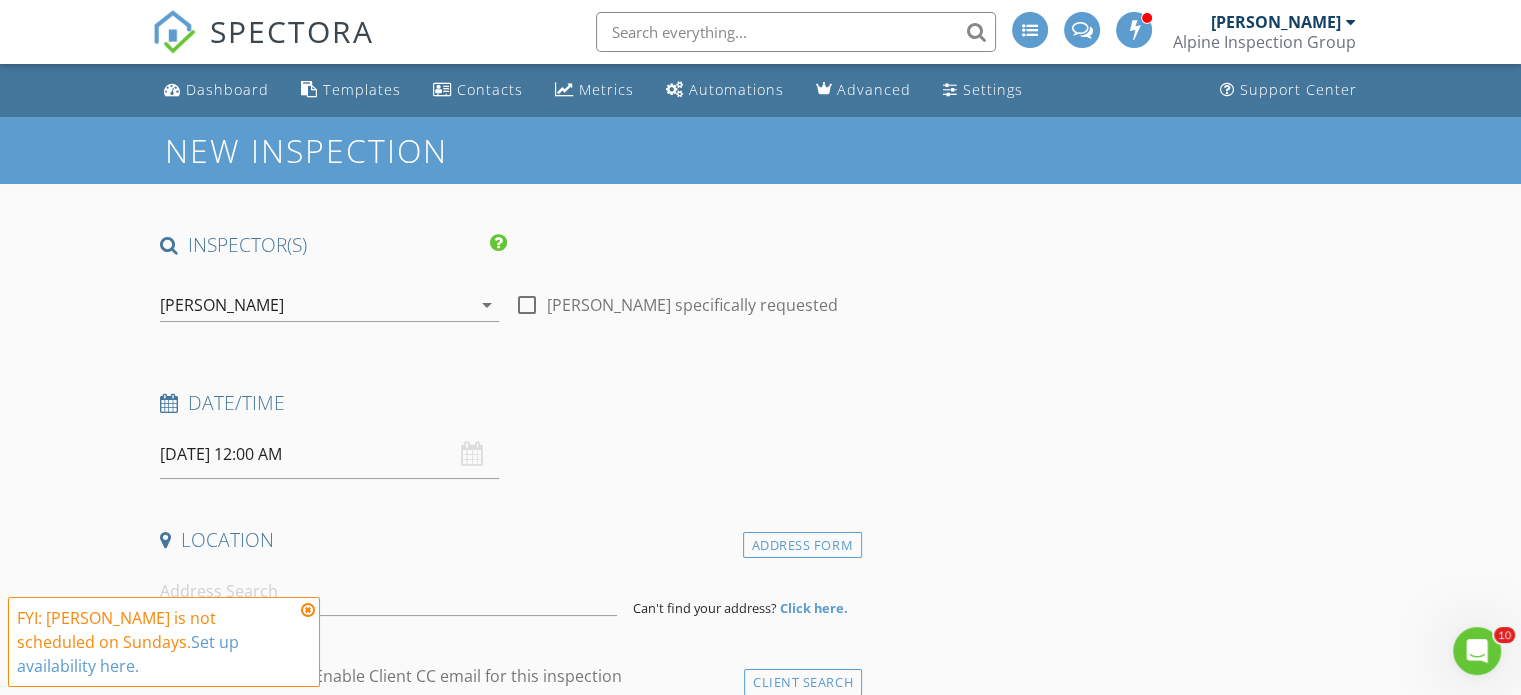 click on "07/13/2025 12:00 AM" at bounding box center (329, 454) 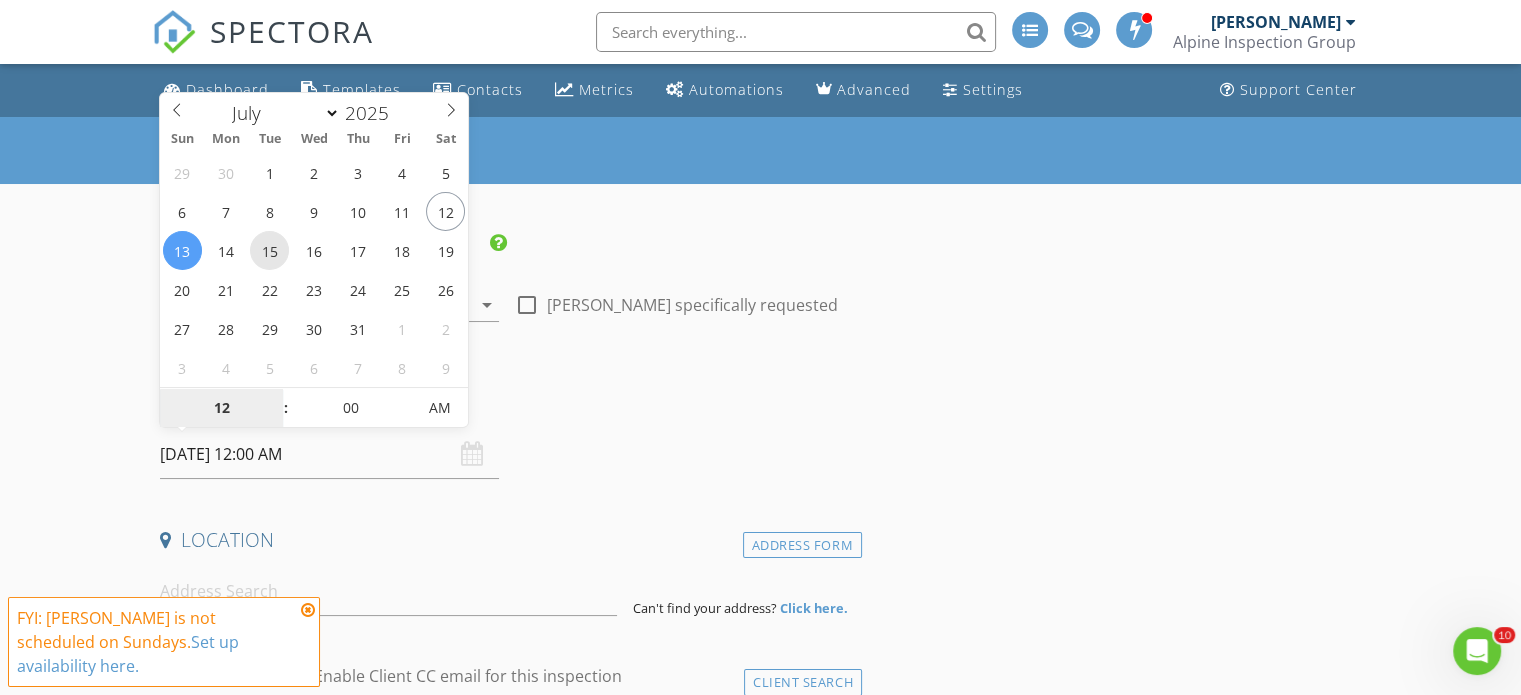 type on "07/15/2025 12:00 AM" 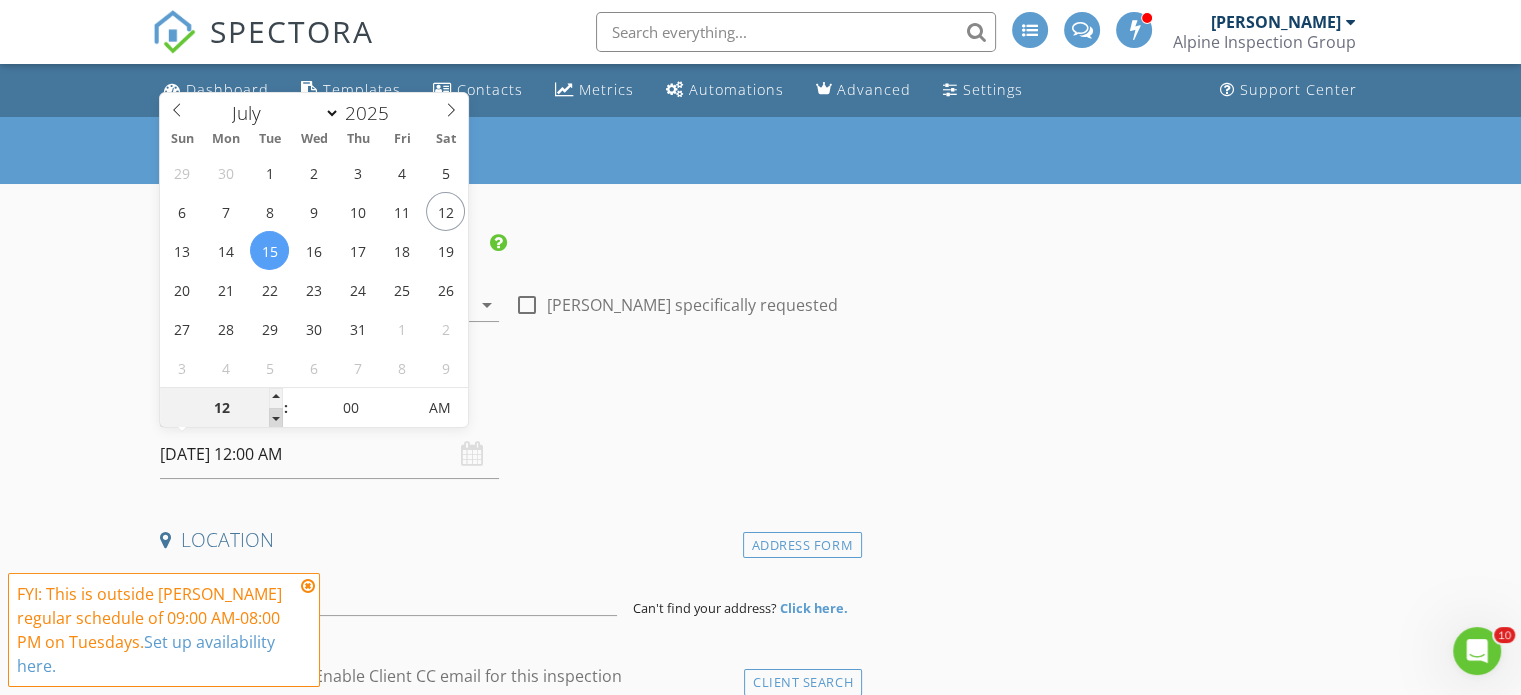 type on "11" 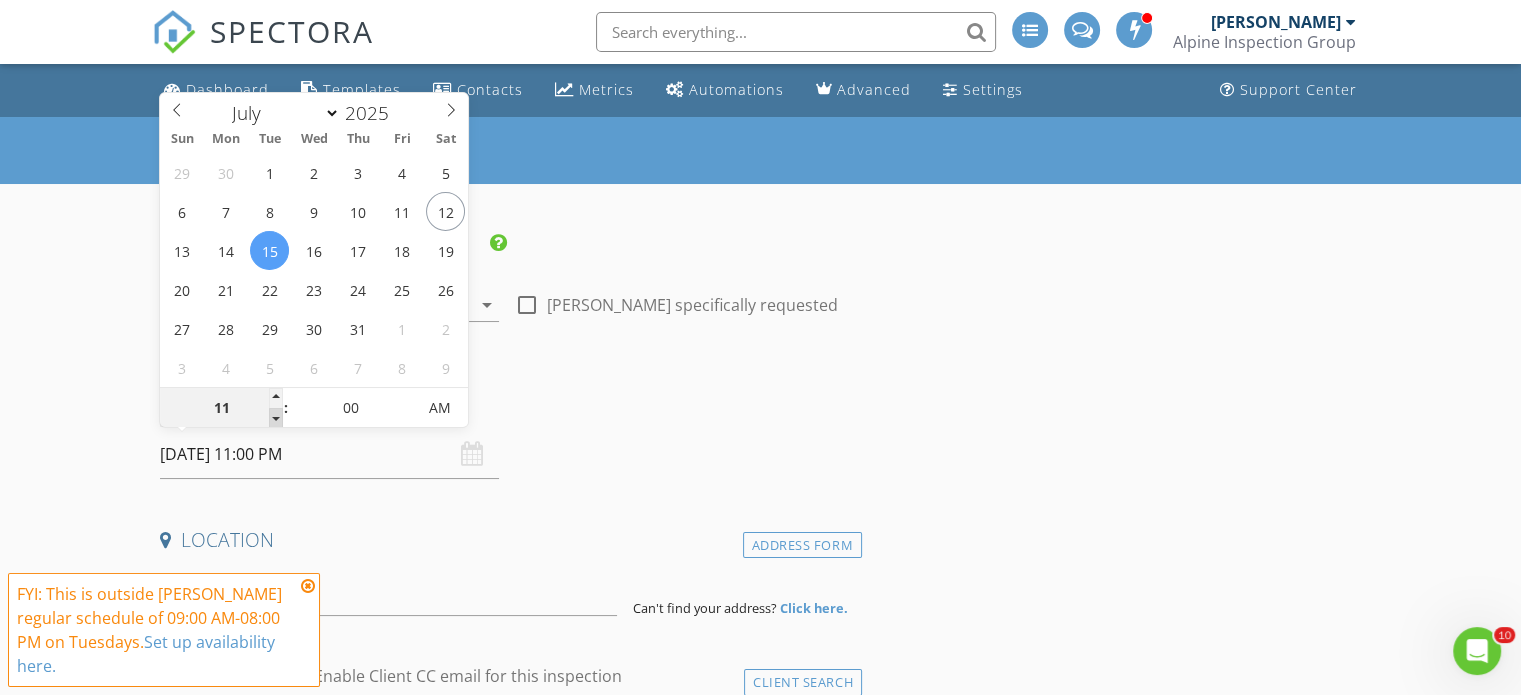 click at bounding box center [276, 418] 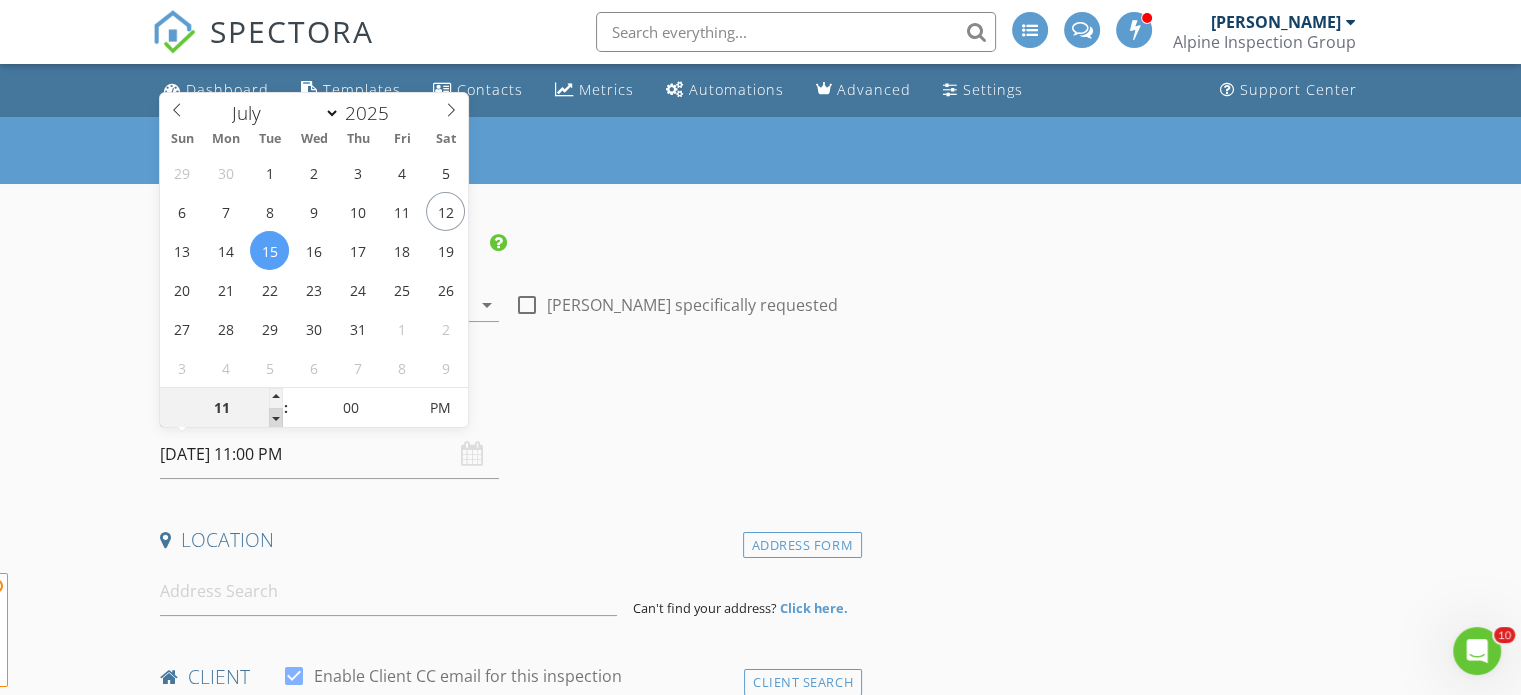 type on "10" 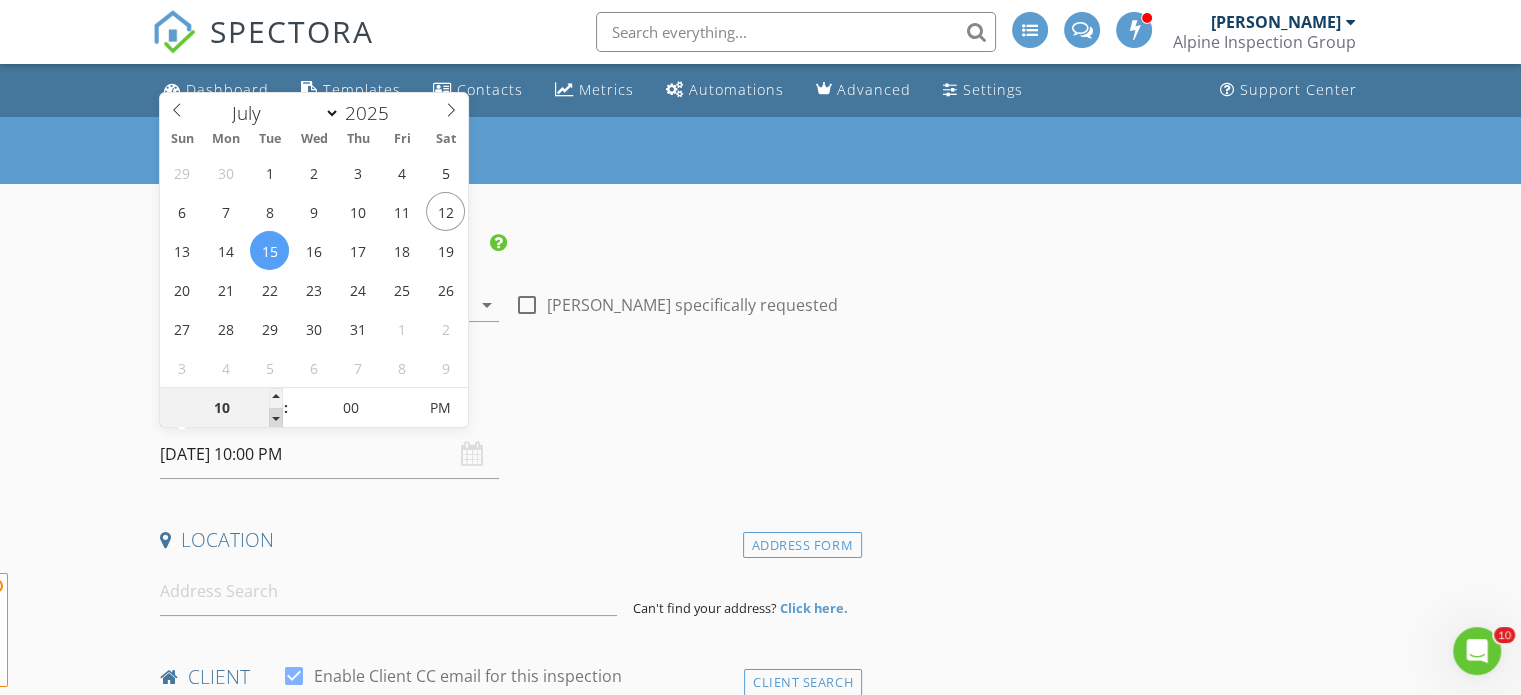 click at bounding box center (276, 418) 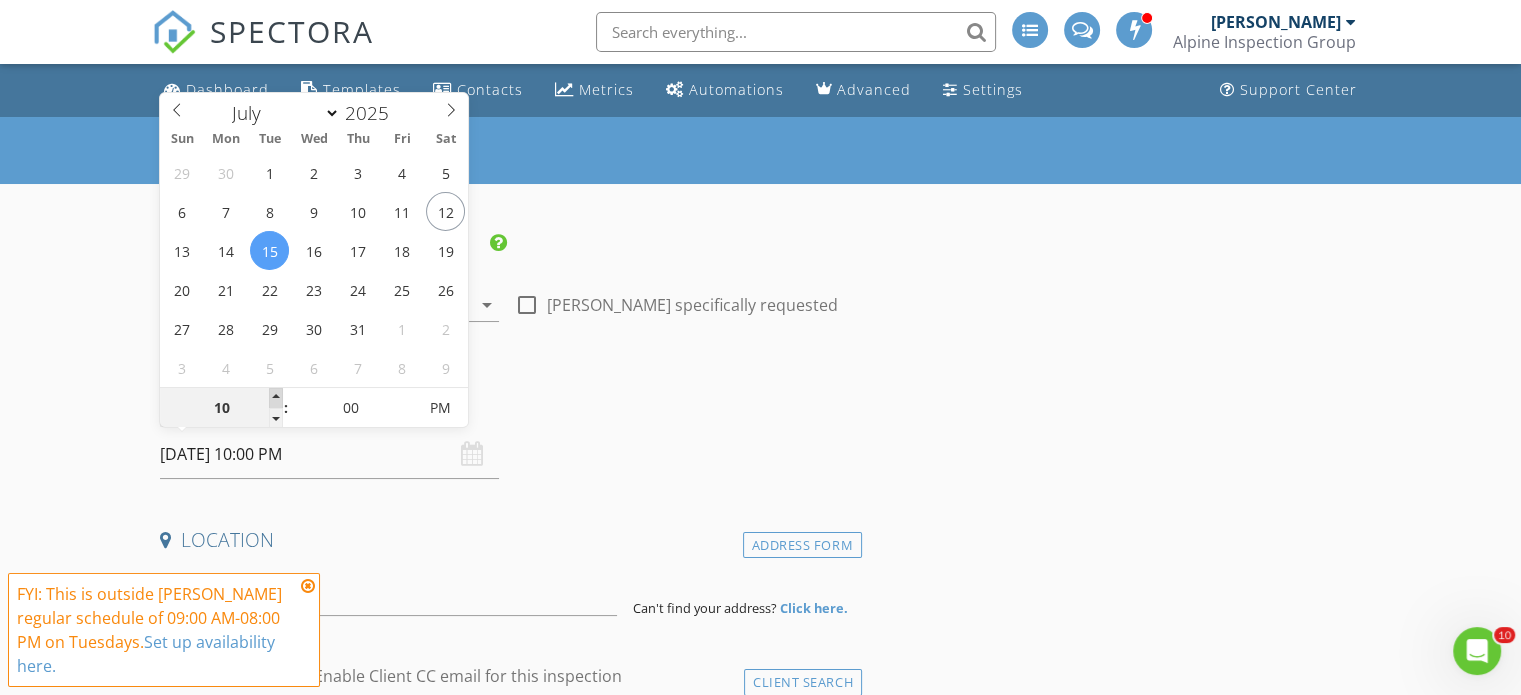 type on "11" 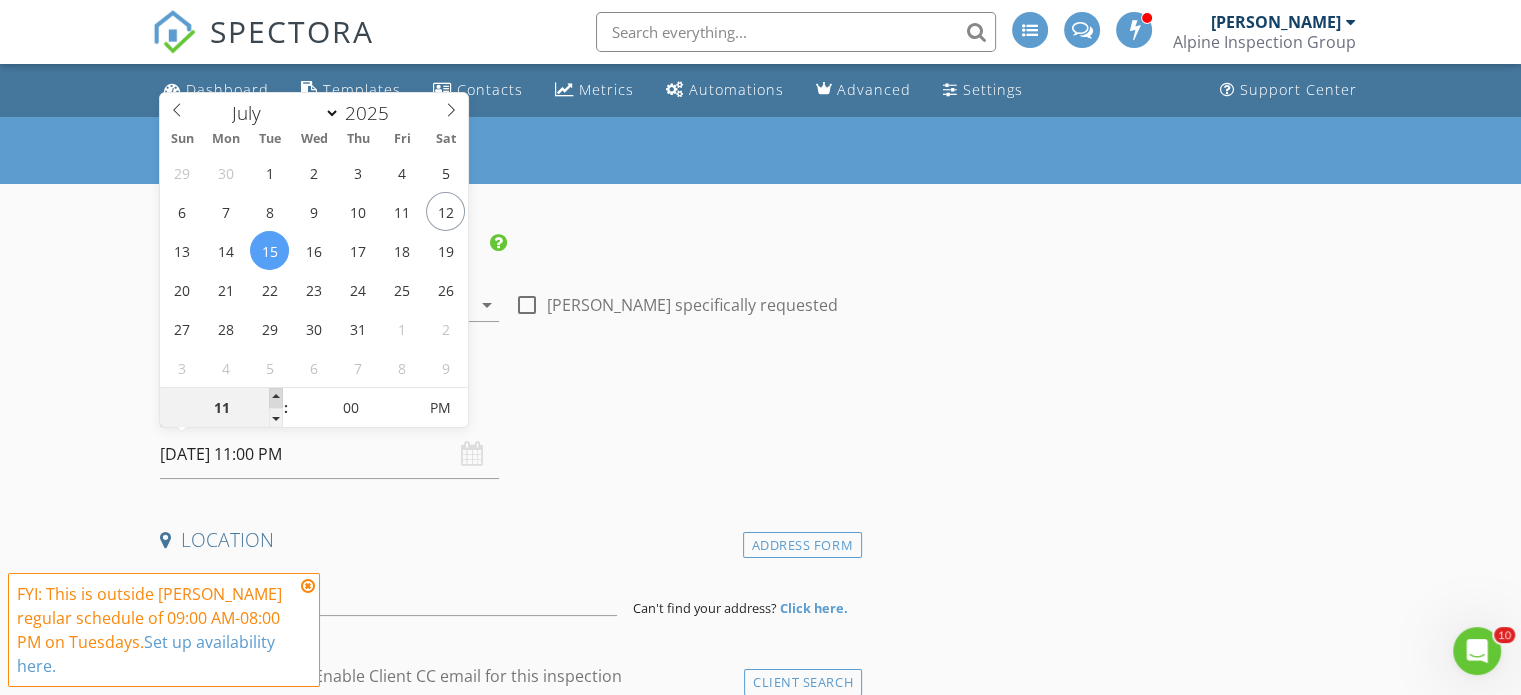 click at bounding box center [276, 398] 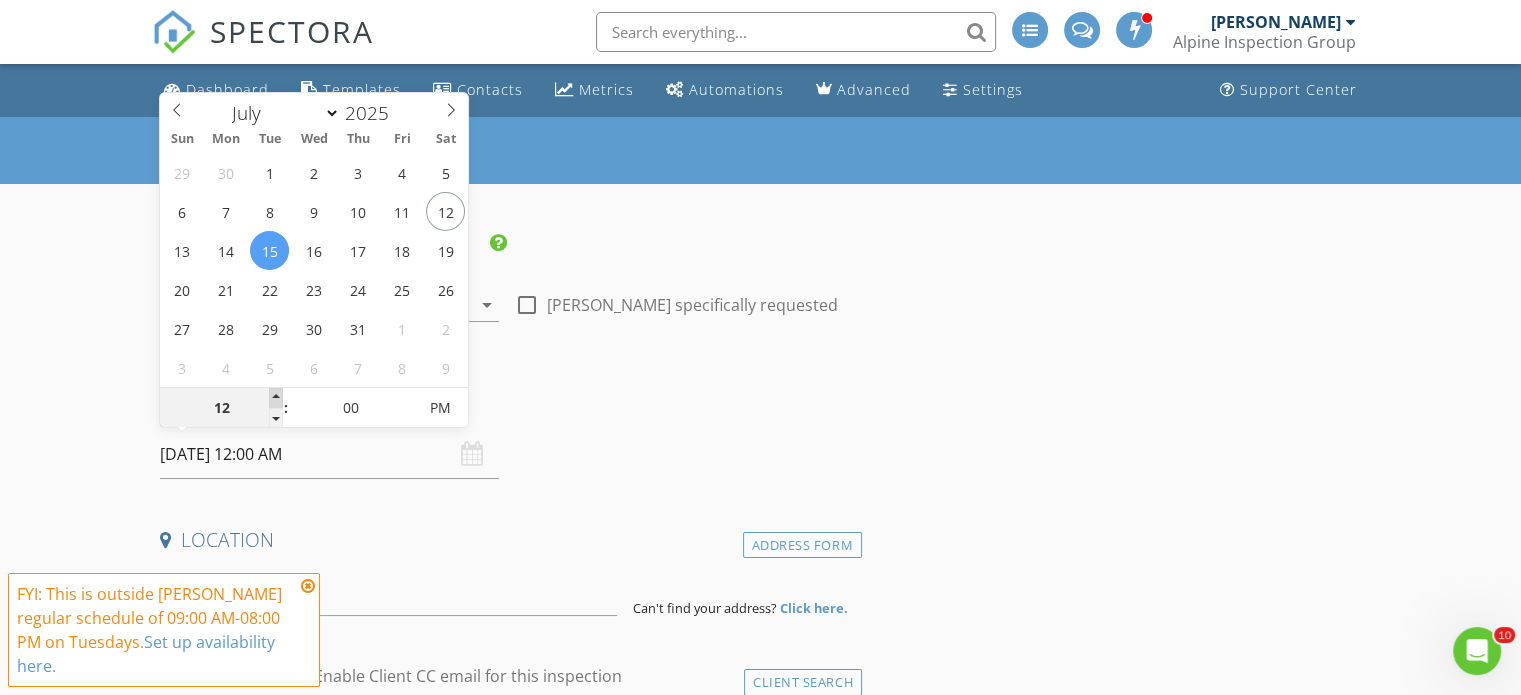 click at bounding box center (276, 398) 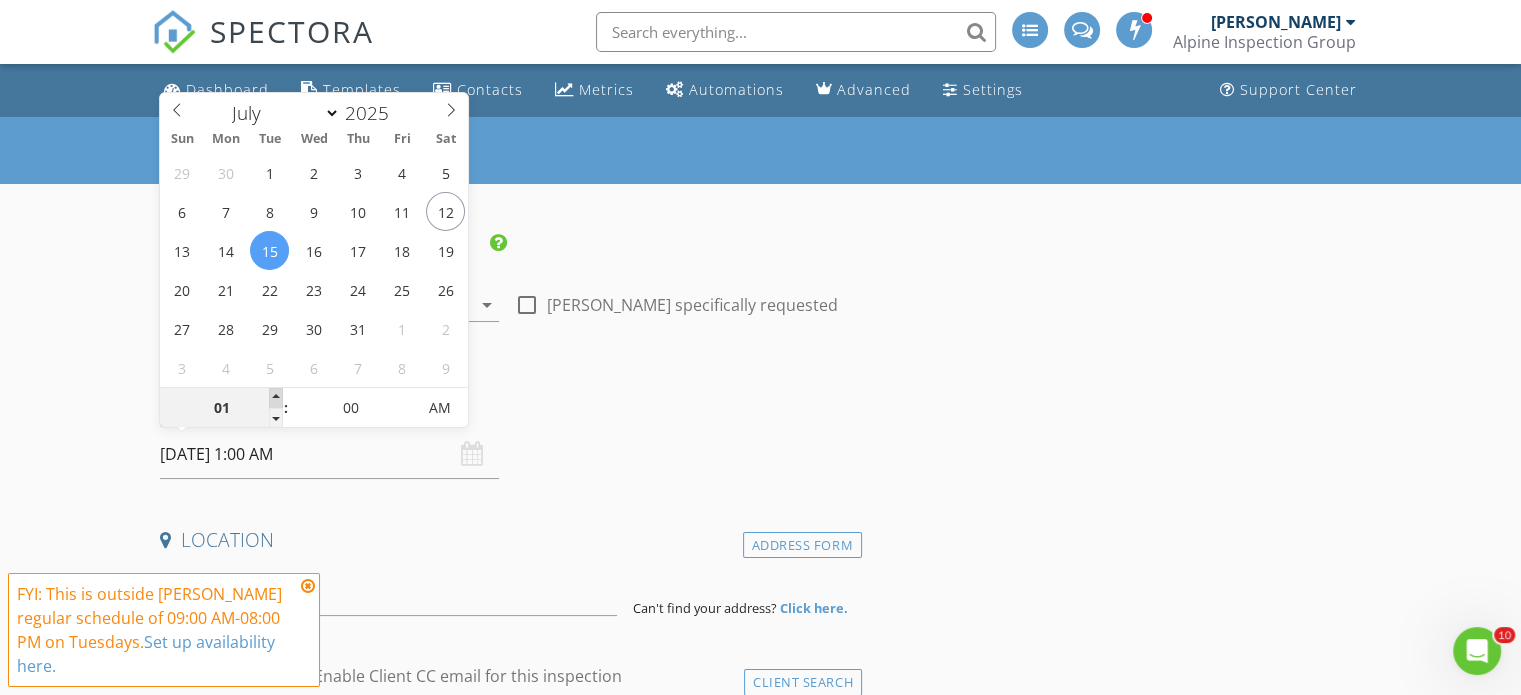 click at bounding box center (276, 398) 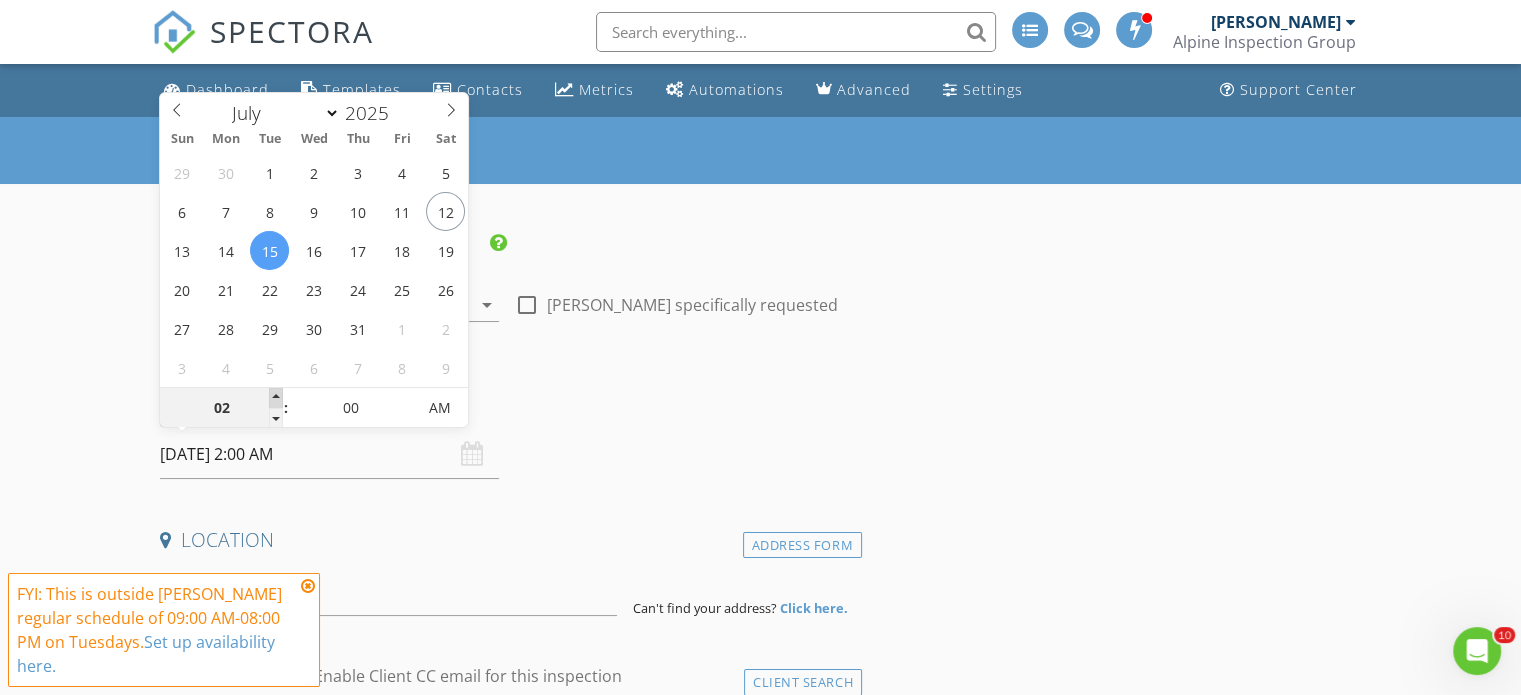 click at bounding box center (276, 398) 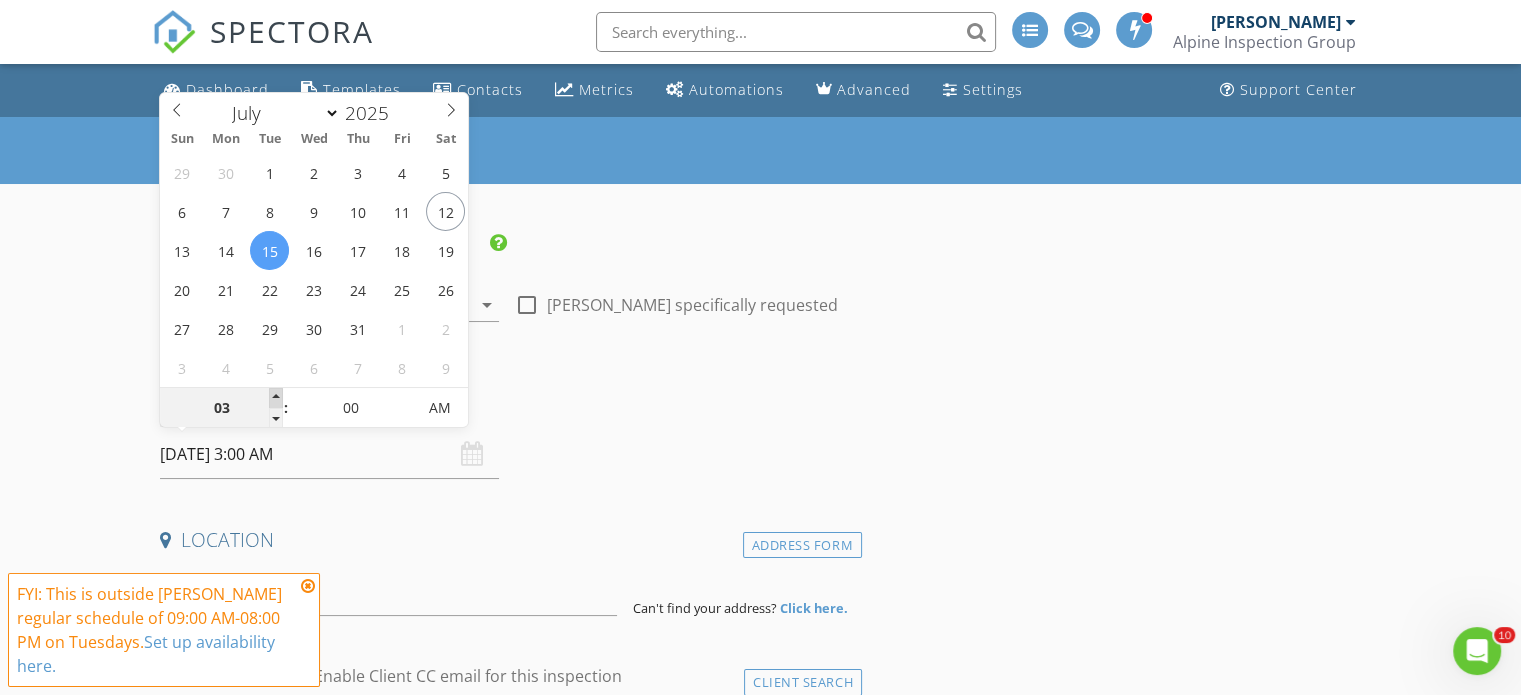 click at bounding box center (276, 398) 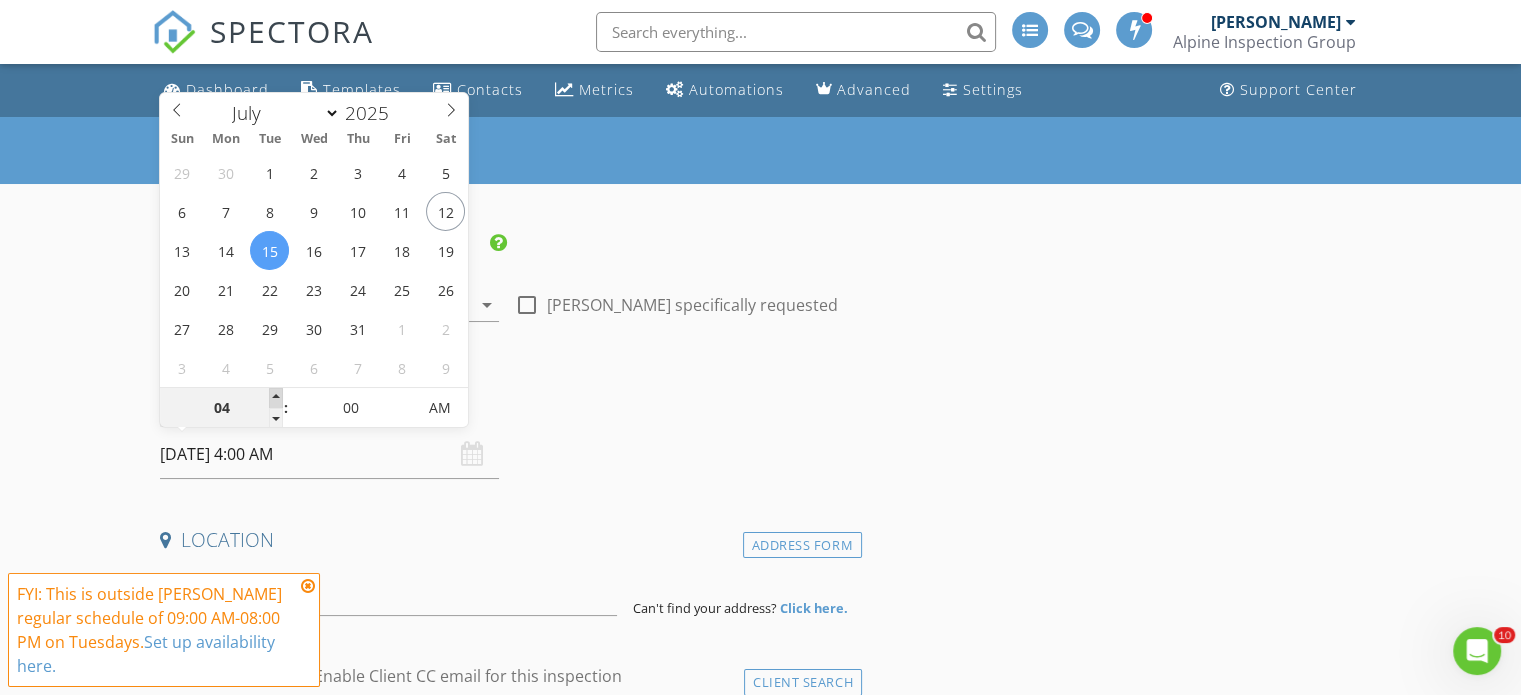 click at bounding box center [276, 398] 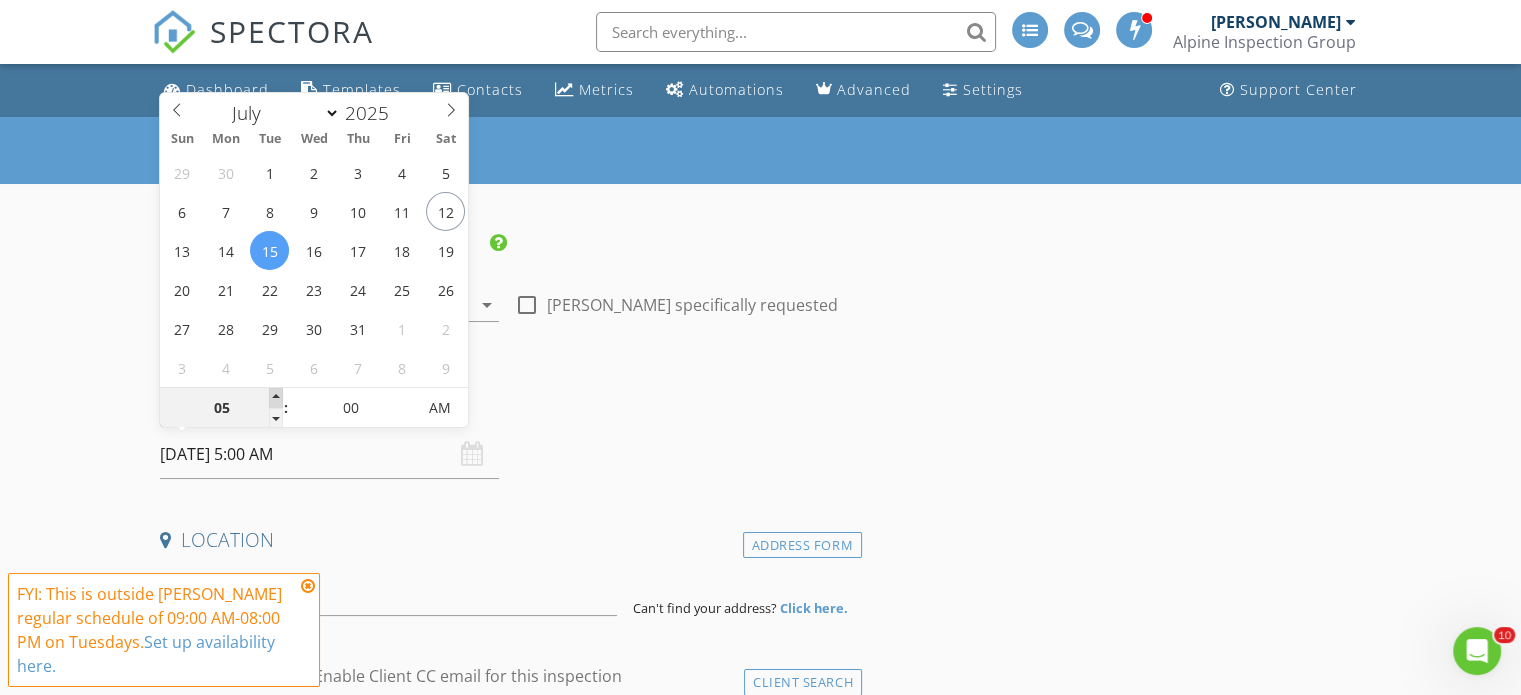 click at bounding box center [276, 398] 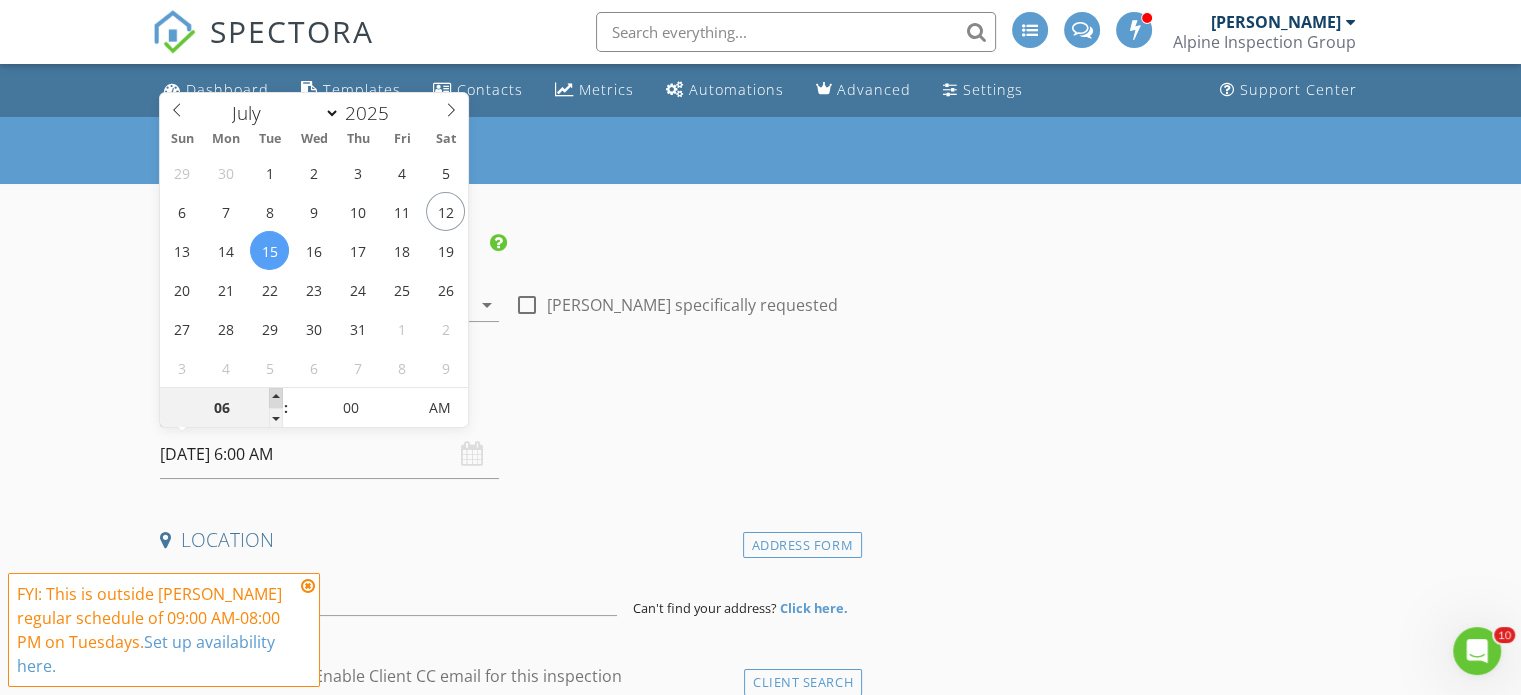 click at bounding box center (276, 398) 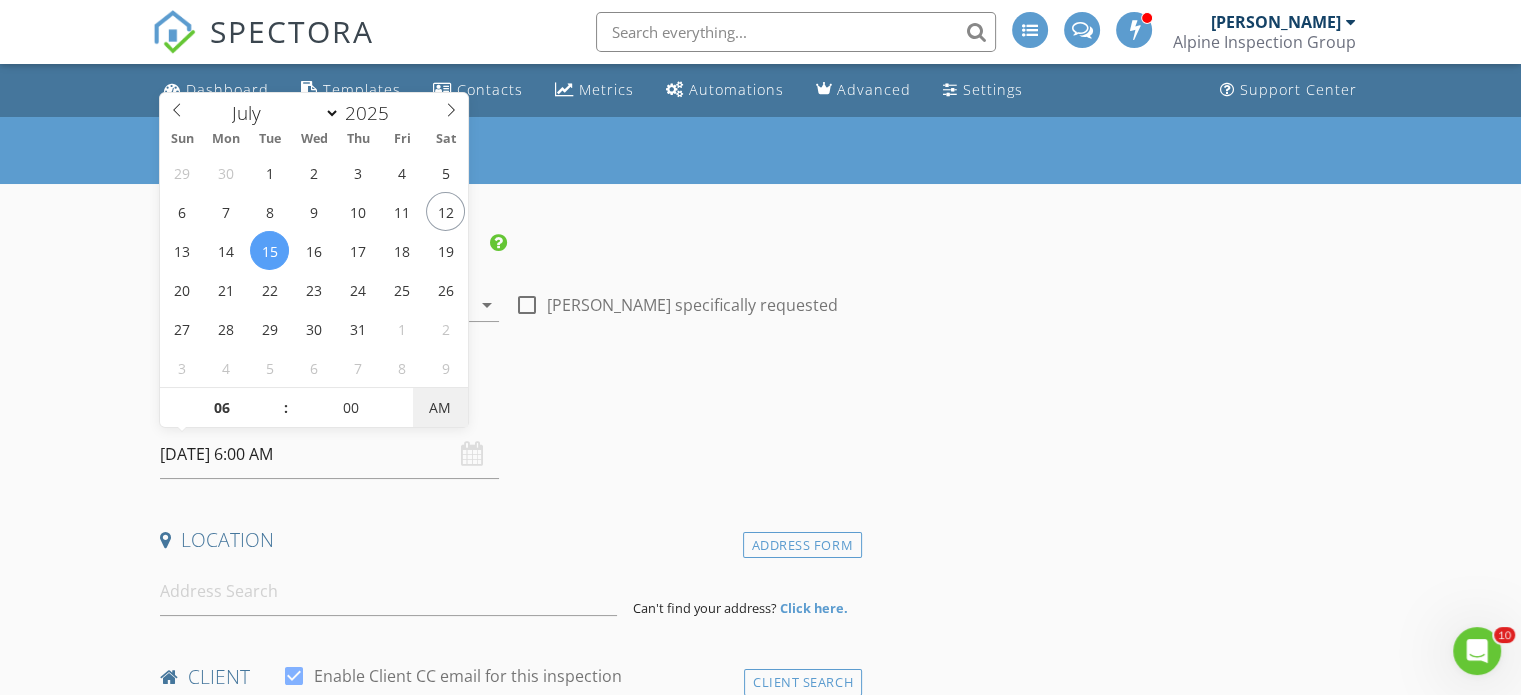 type on "[DATE] 6:00 PM" 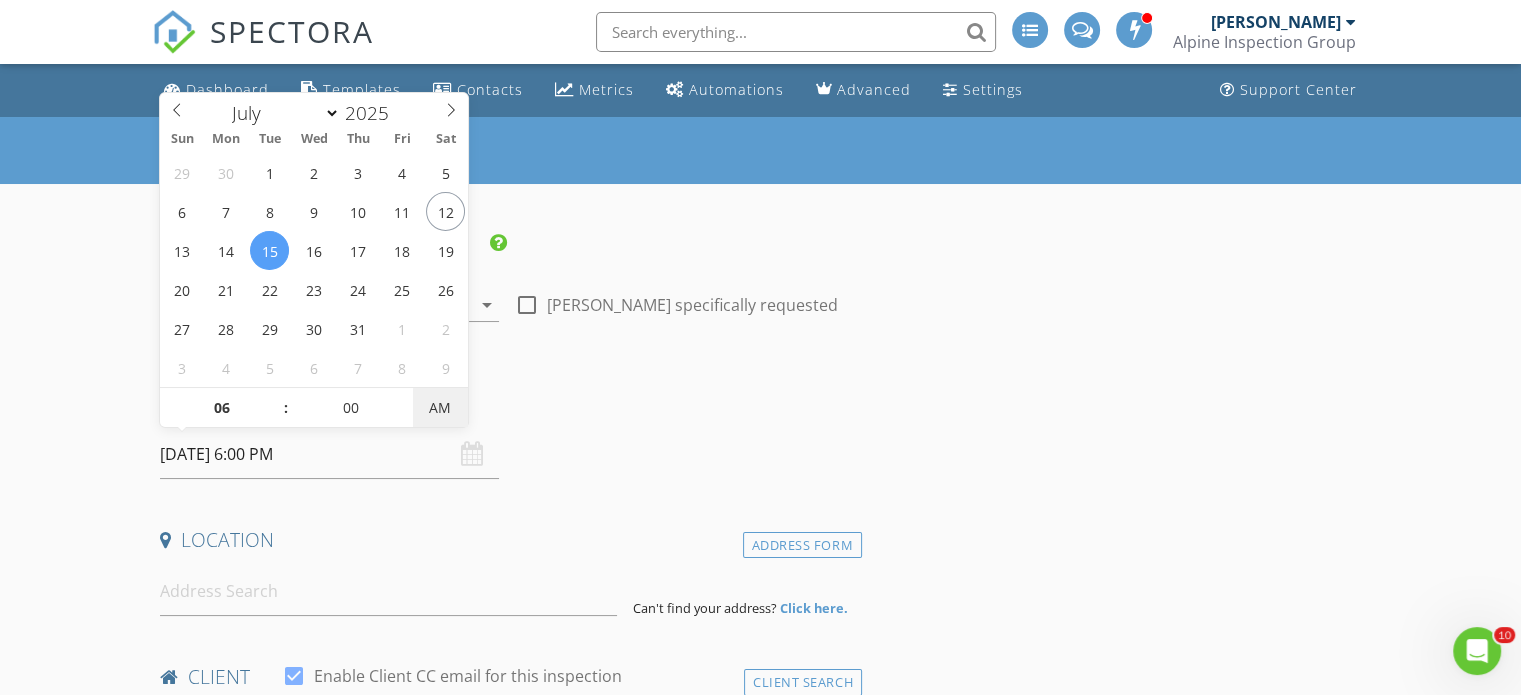 click on "AM" at bounding box center [440, 408] 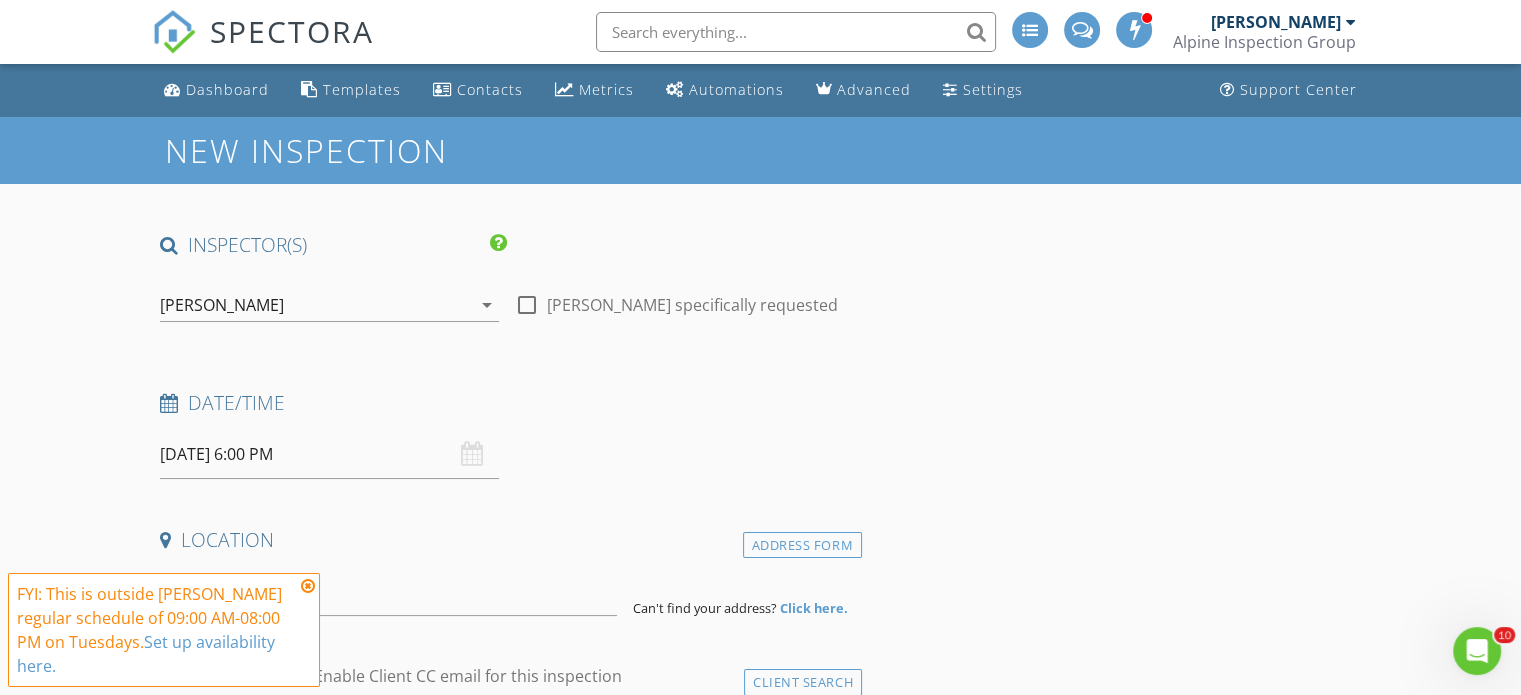 click on "Date/Time" at bounding box center [507, 410] 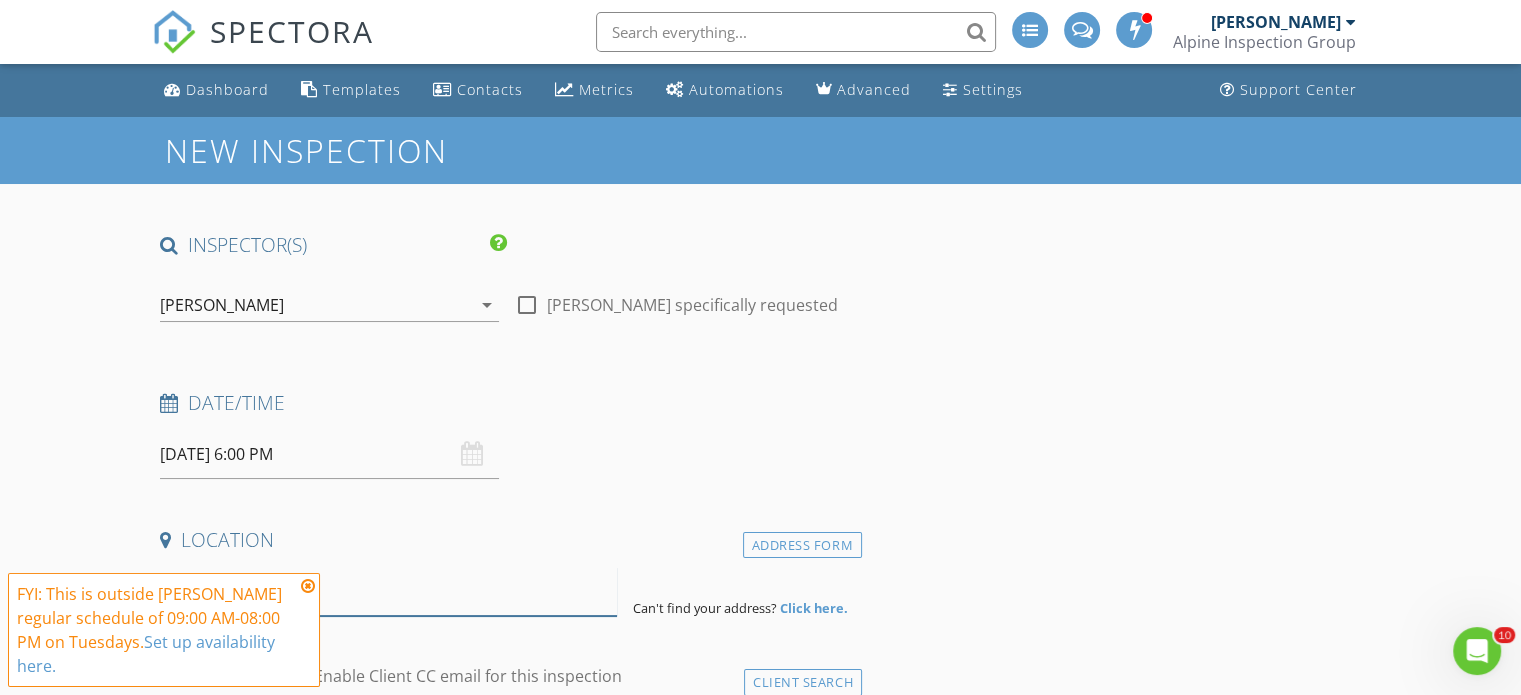 click at bounding box center (388, 591) 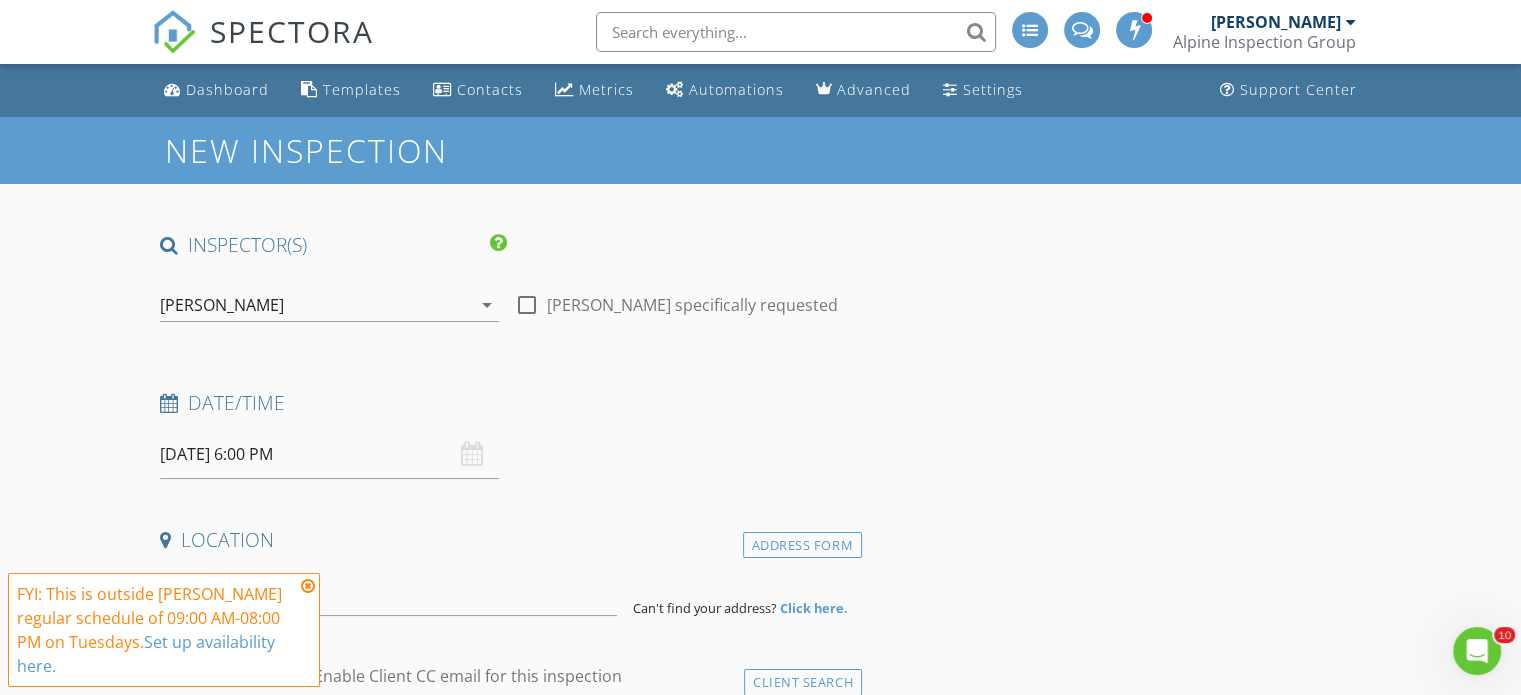 click at bounding box center (308, 586) 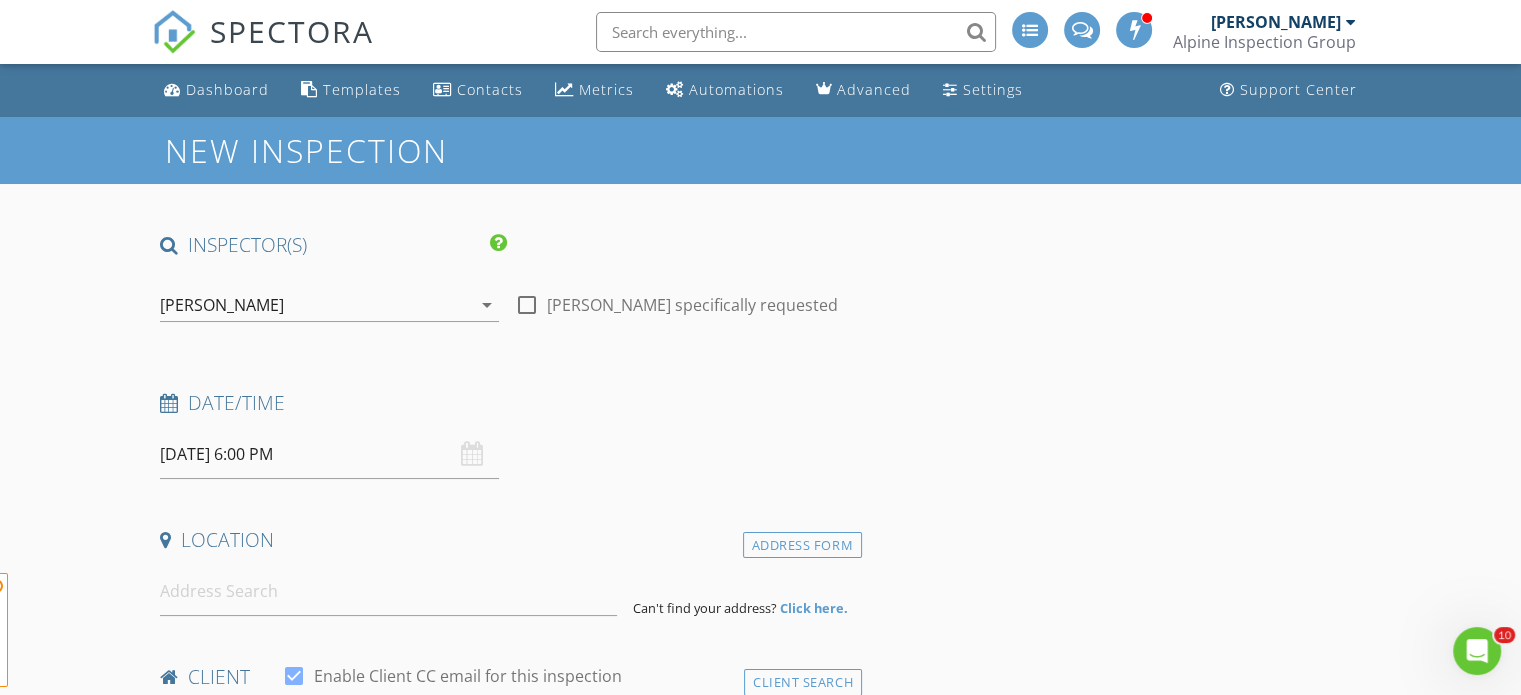 click on "FYI: This is outside David Vitarelli's regular schedule of 09:00 AM-08:00 PM on Tuesdays.  Set up availability here." at bounding box center (164, 630) 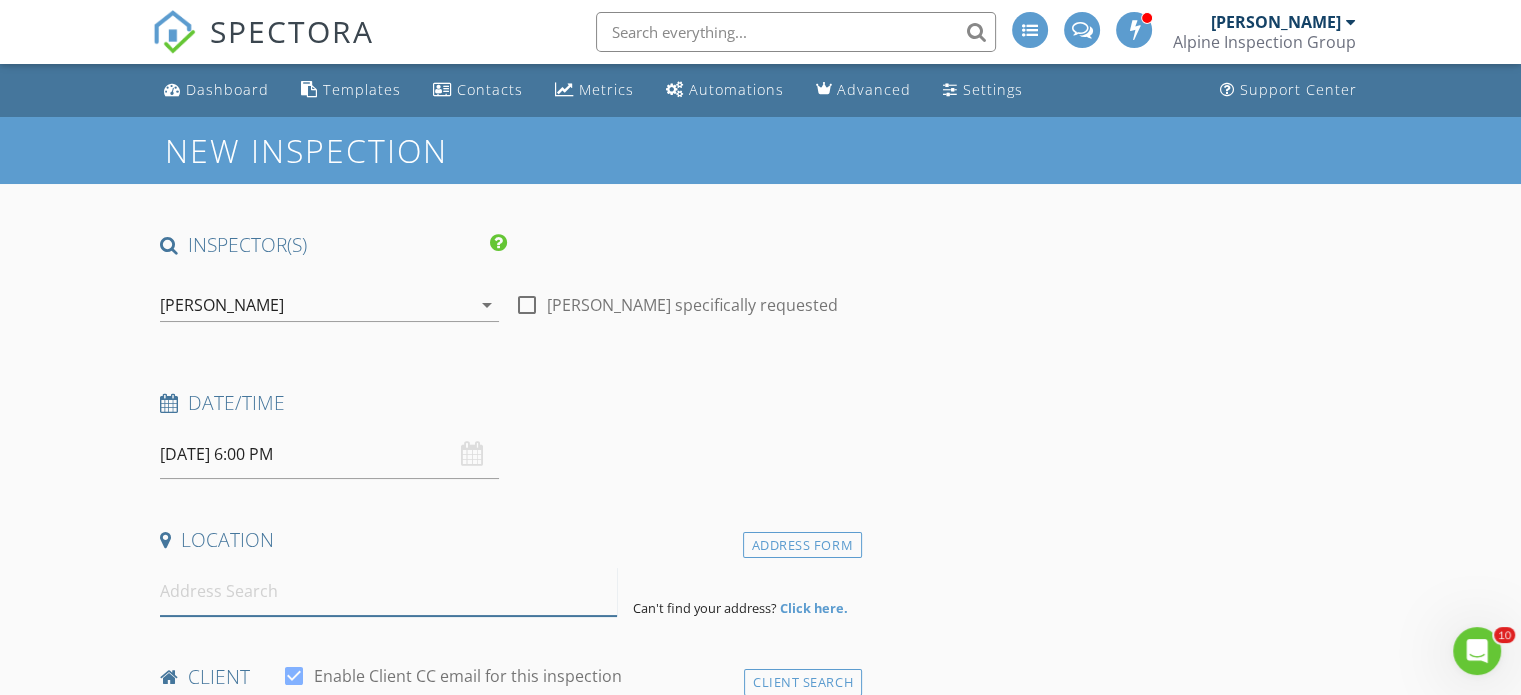 click at bounding box center (388, 591) 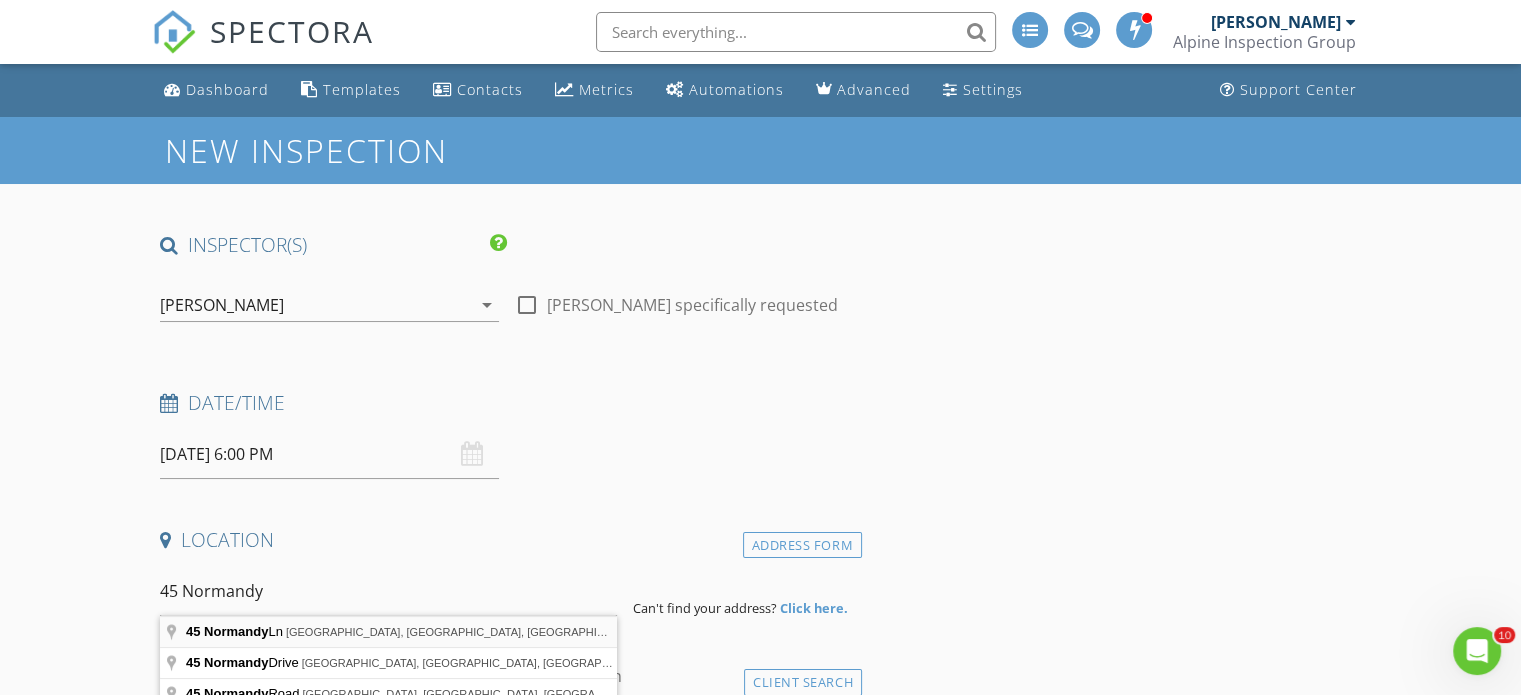 type on "45 Normandy Ln, Willingboro, NJ, USA" 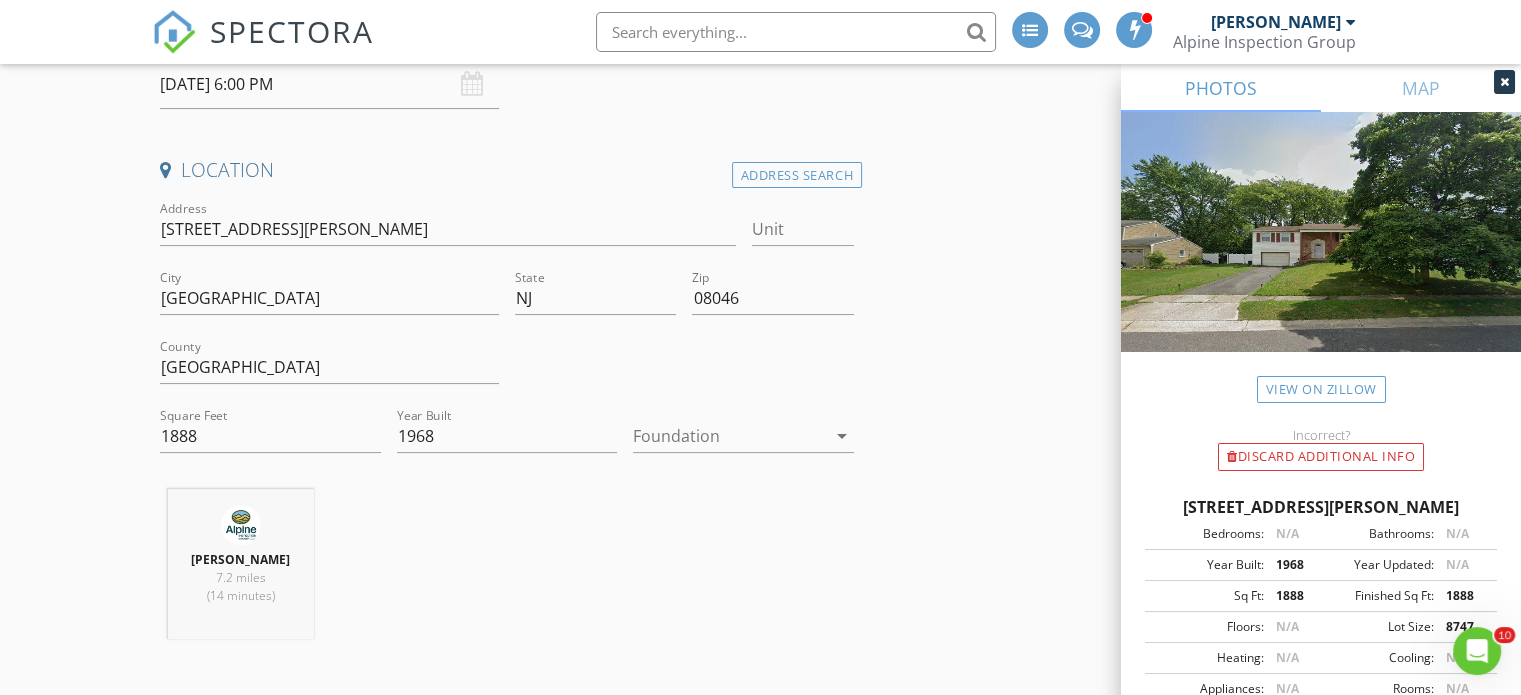 scroll, scrollTop: 400, scrollLeft: 0, axis: vertical 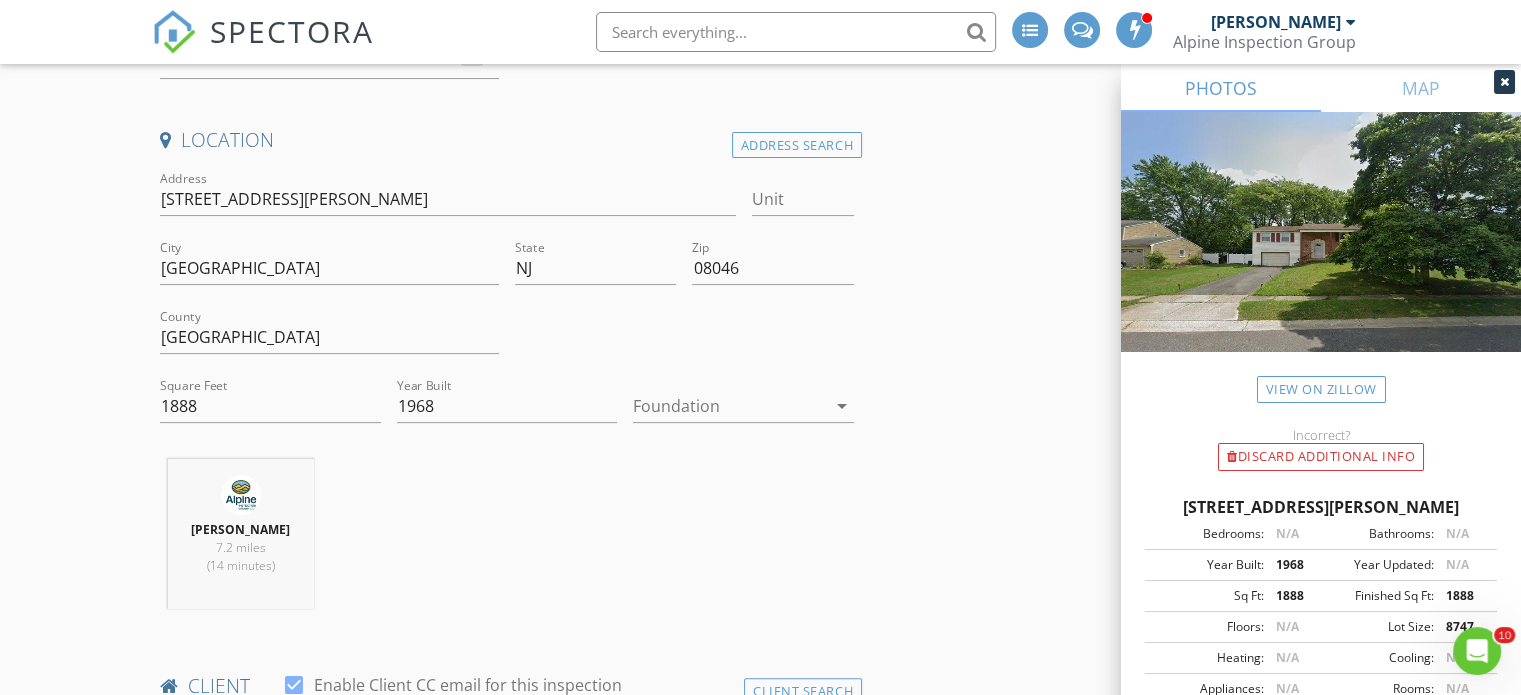 click at bounding box center [729, 406] 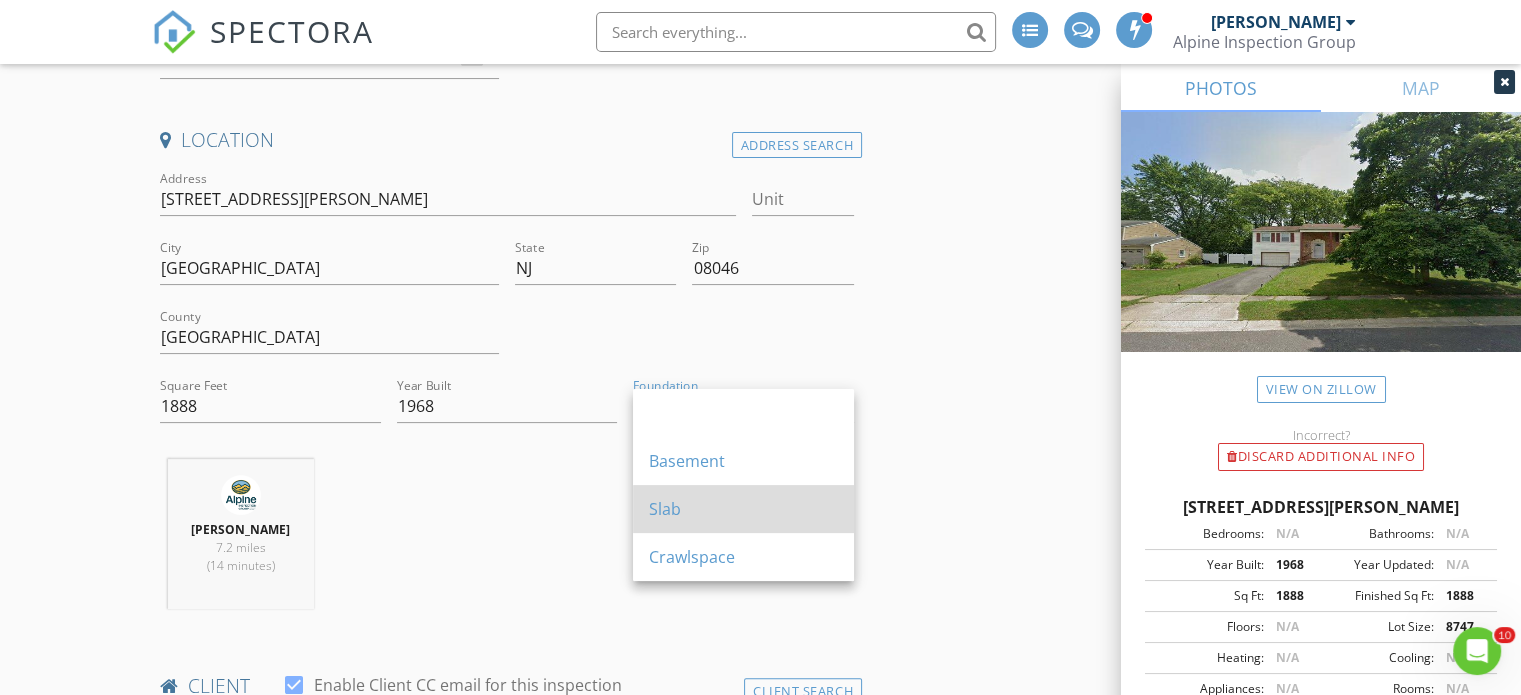 click on "Slab" at bounding box center [743, 509] 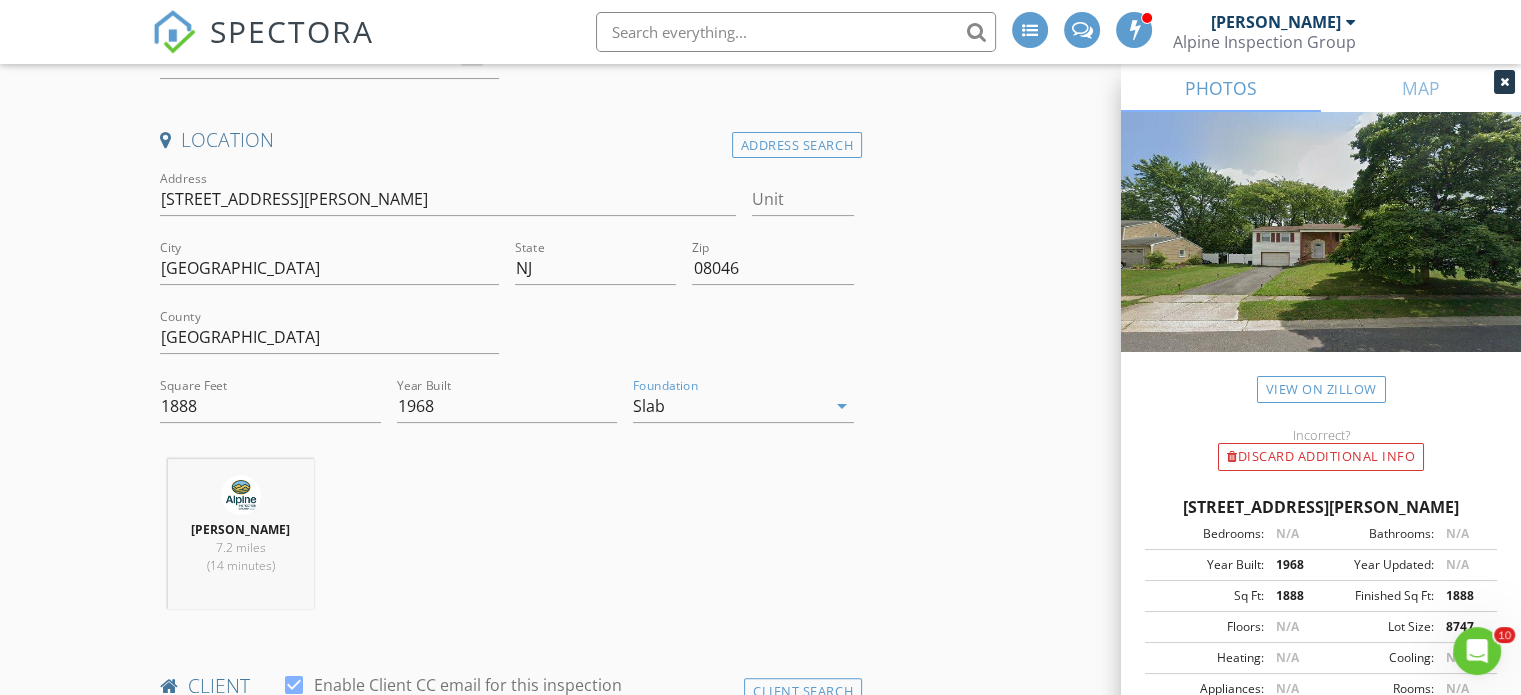 click on "David Vitarelli     7.2 miles     (14 minutes)" at bounding box center [507, 542] 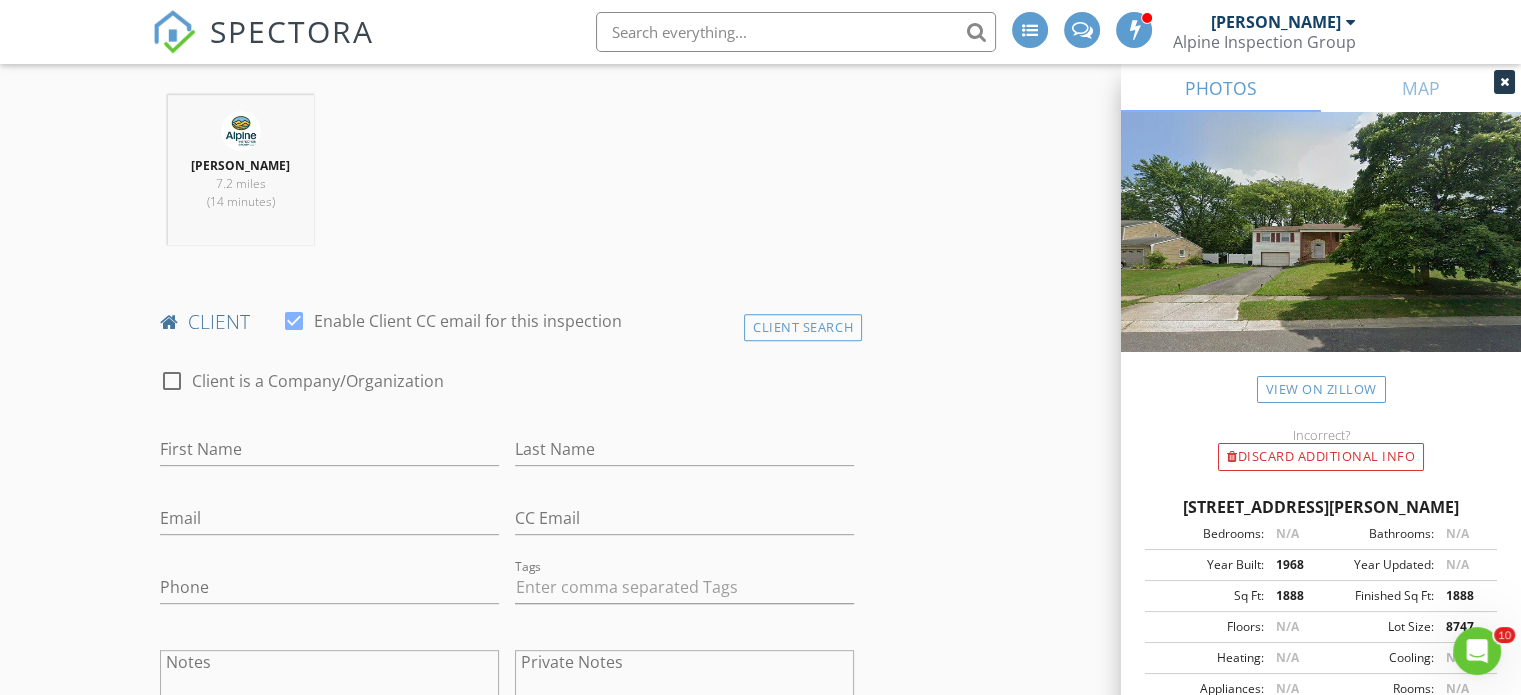 scroll, scrollTop: 800, scrollLeft: 0, axis: vertical 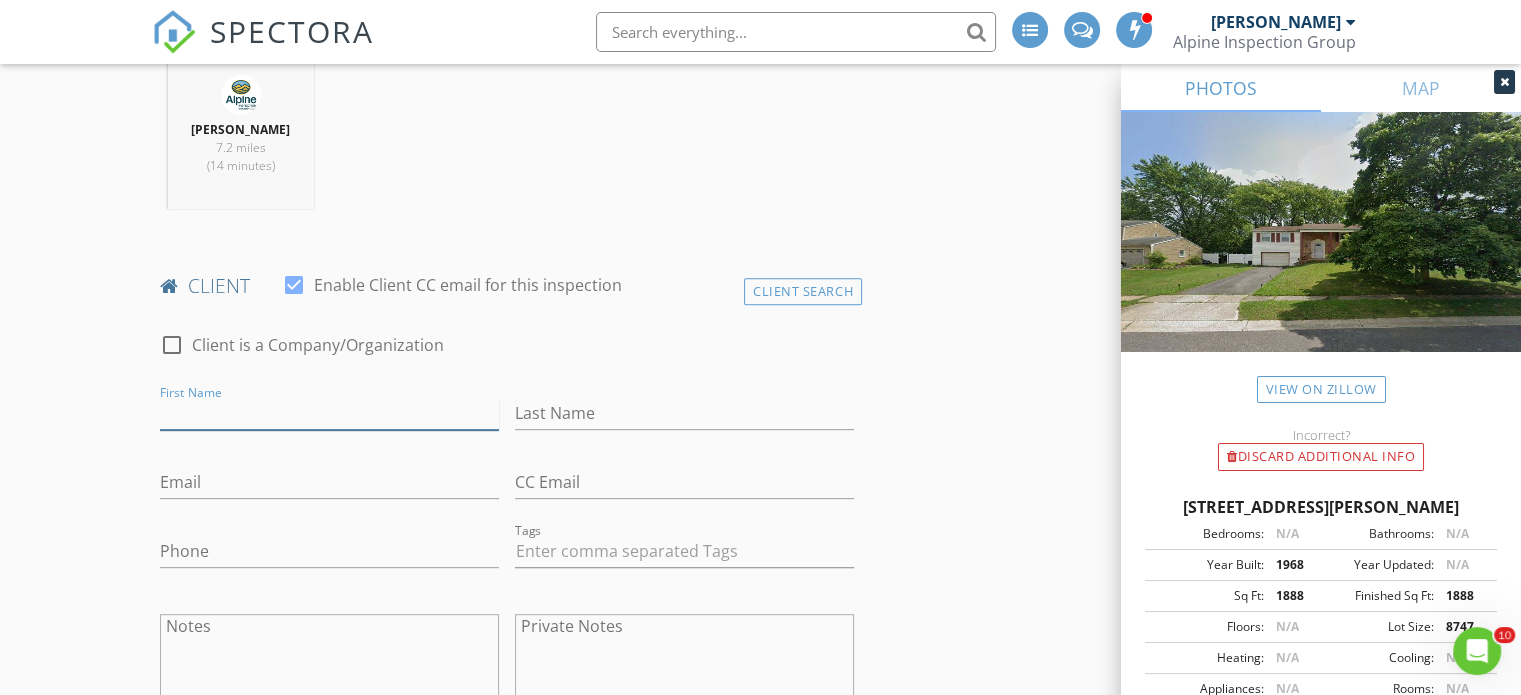 click on "First Name" at bounding box center [329, 413] 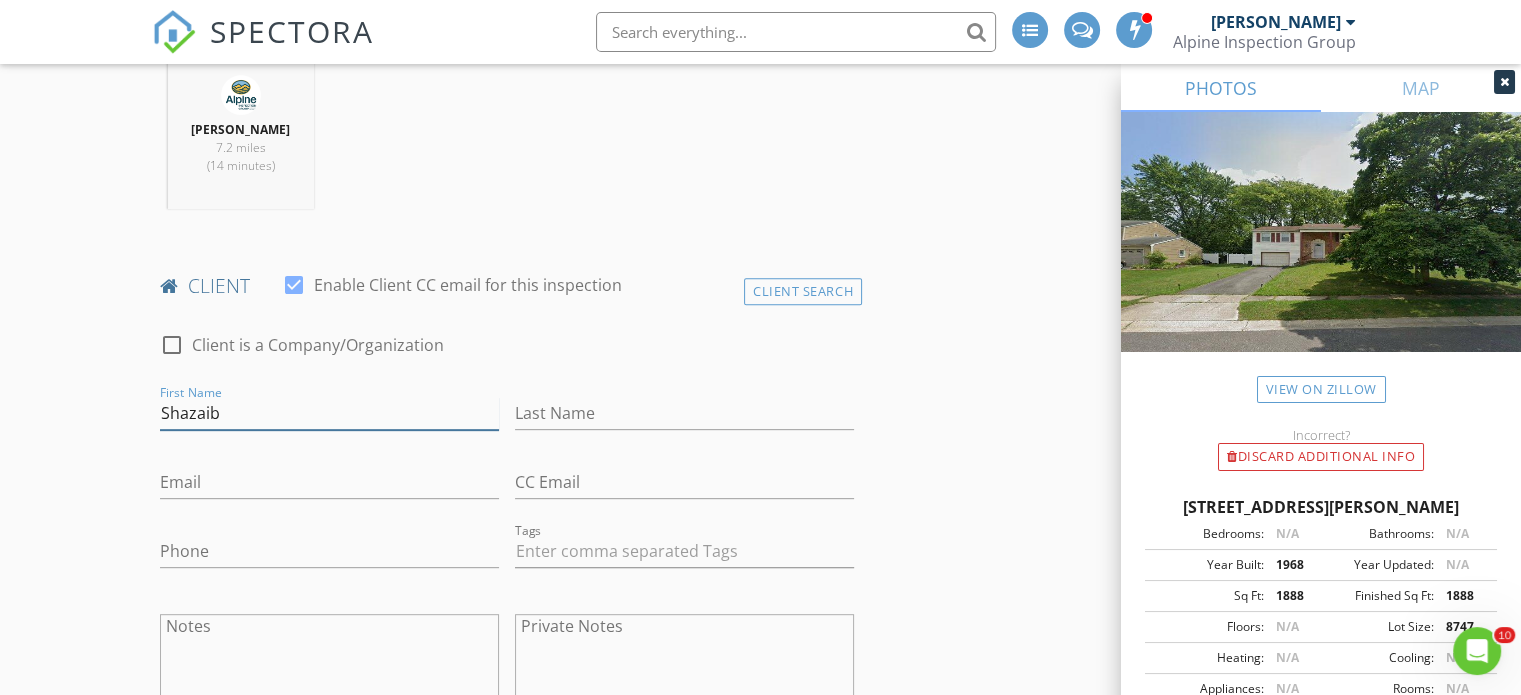 type on "Shazaib" 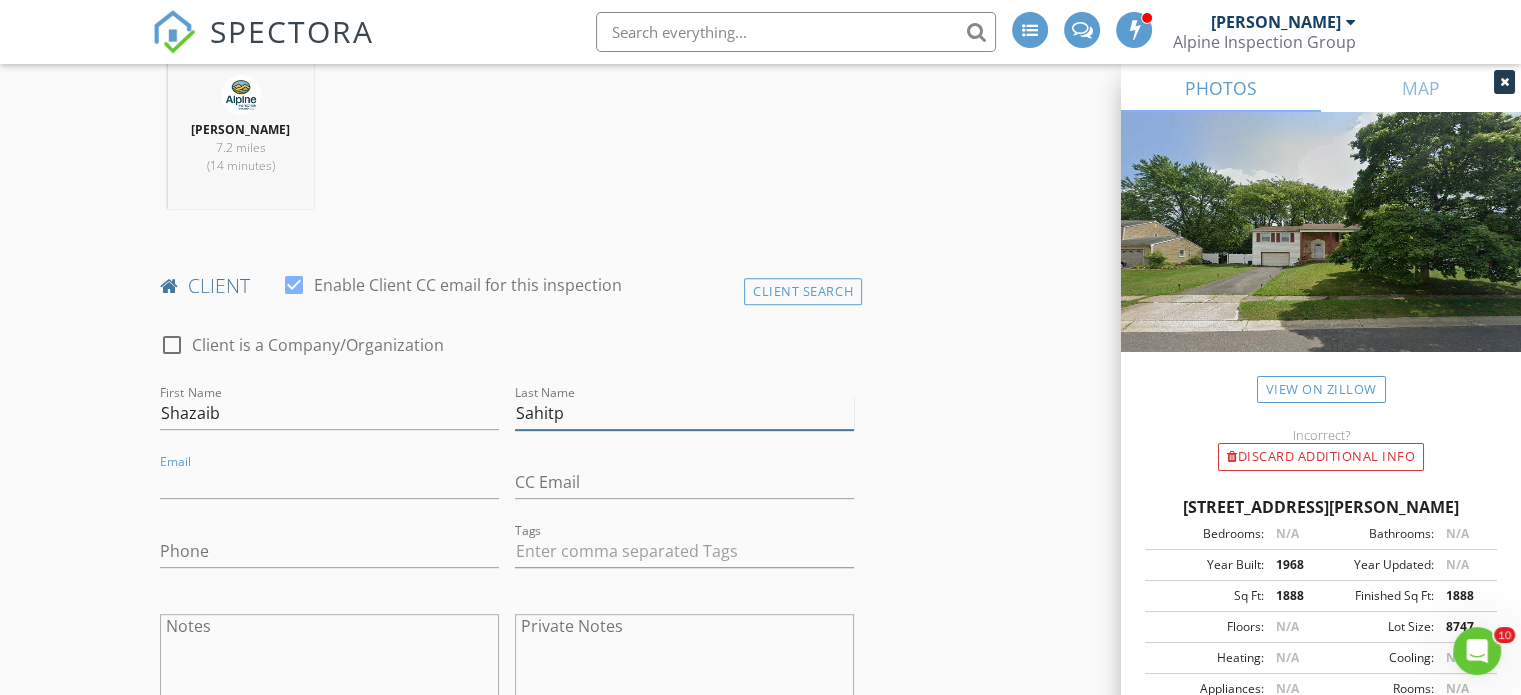 click on "Sahitp" at bounding box center [684, 413] 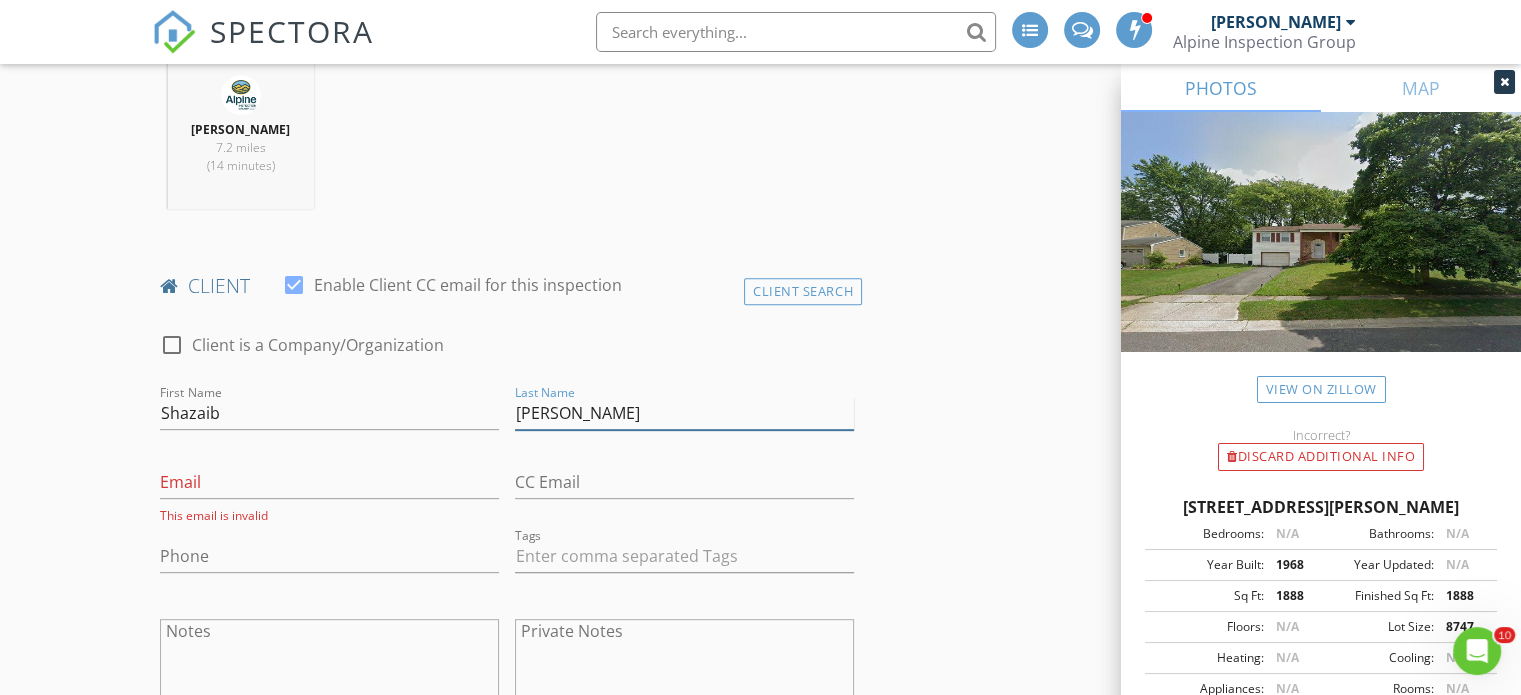 type on "[PERSON_NAME]" 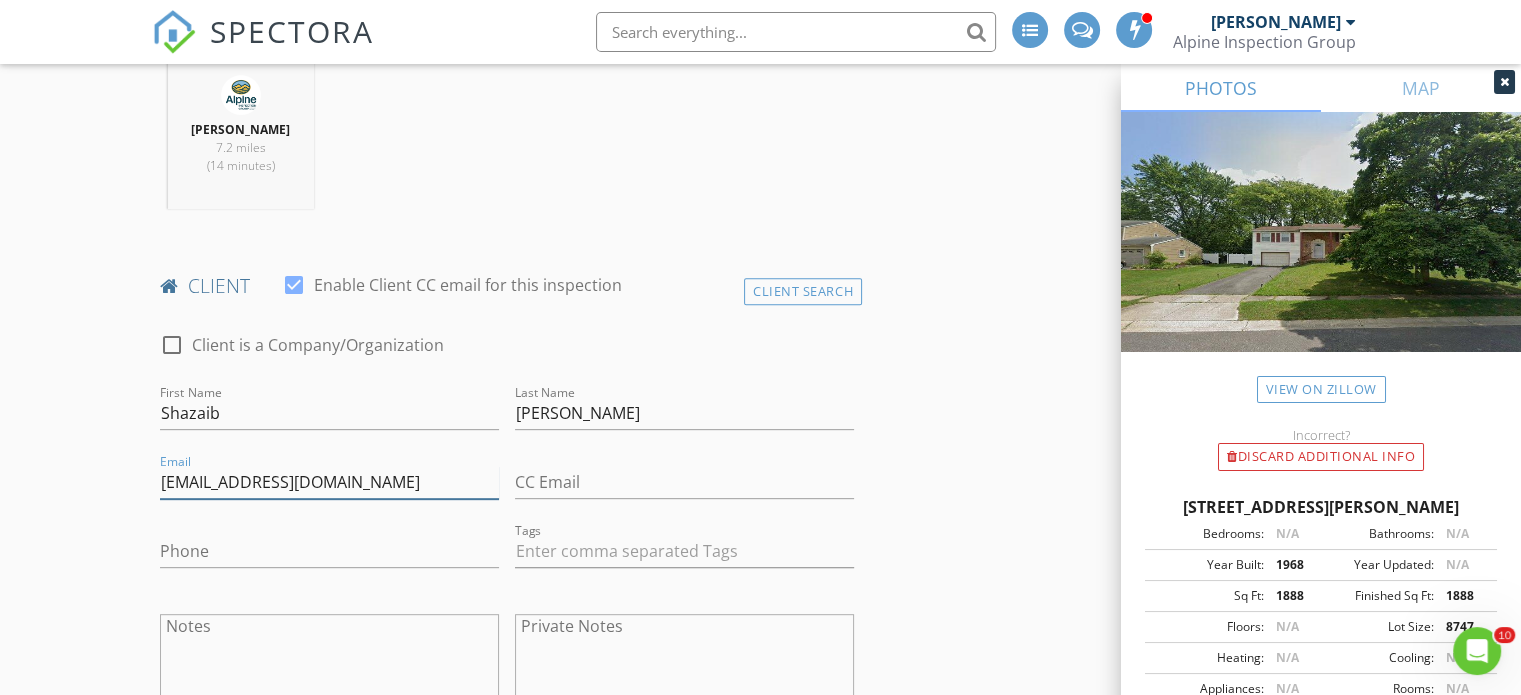 type on "[EMAIL_ADDRESS][DOMAIN_NAME]" 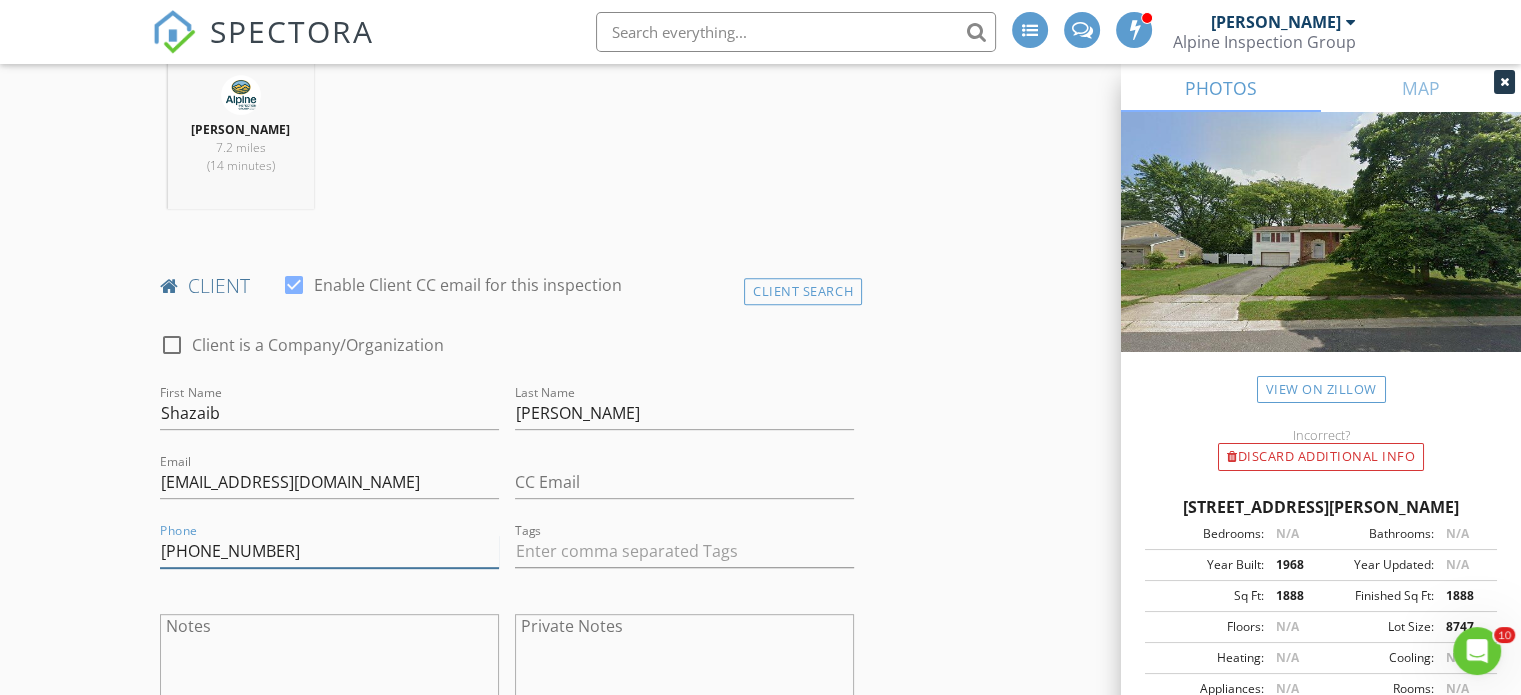 type on "[PHONE_NUMBER]" 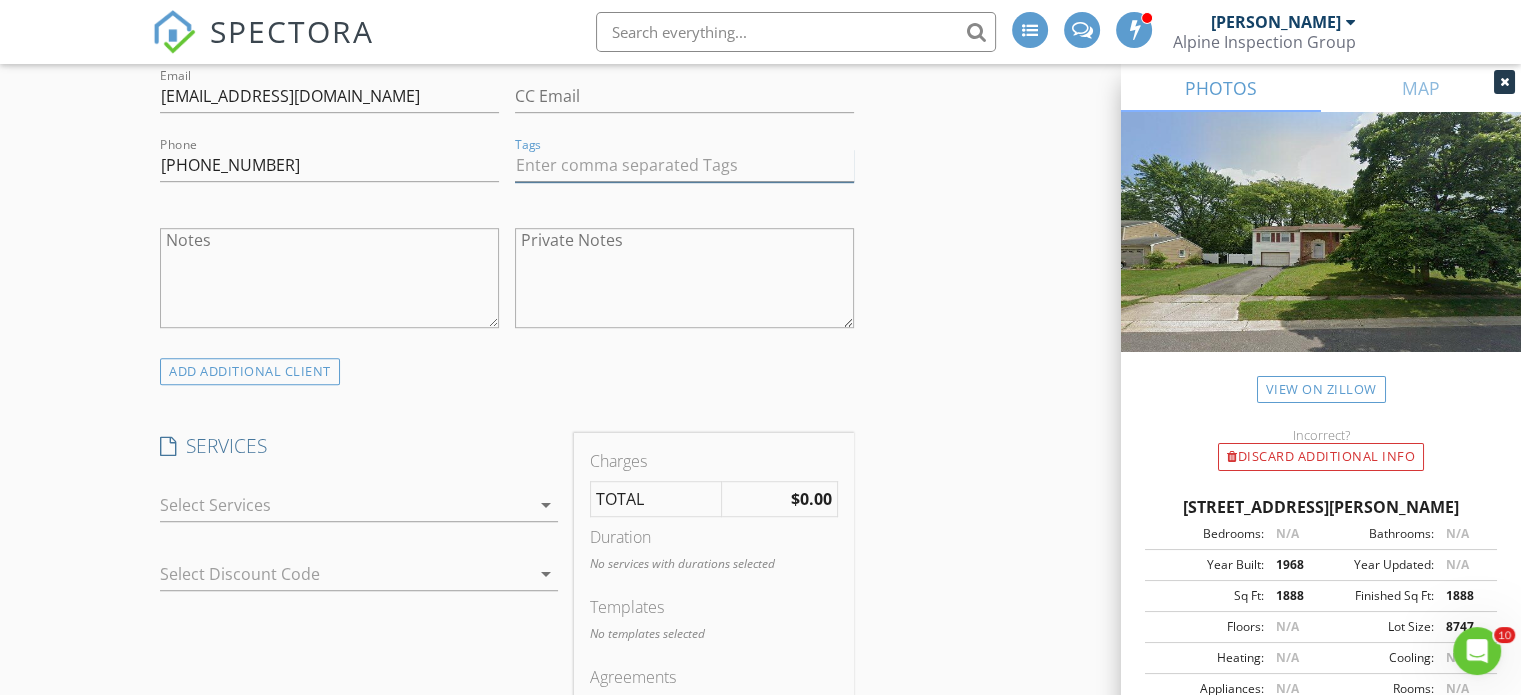 scroll, scrollTop: 1300, scrollLeft: 0, axis: vertical 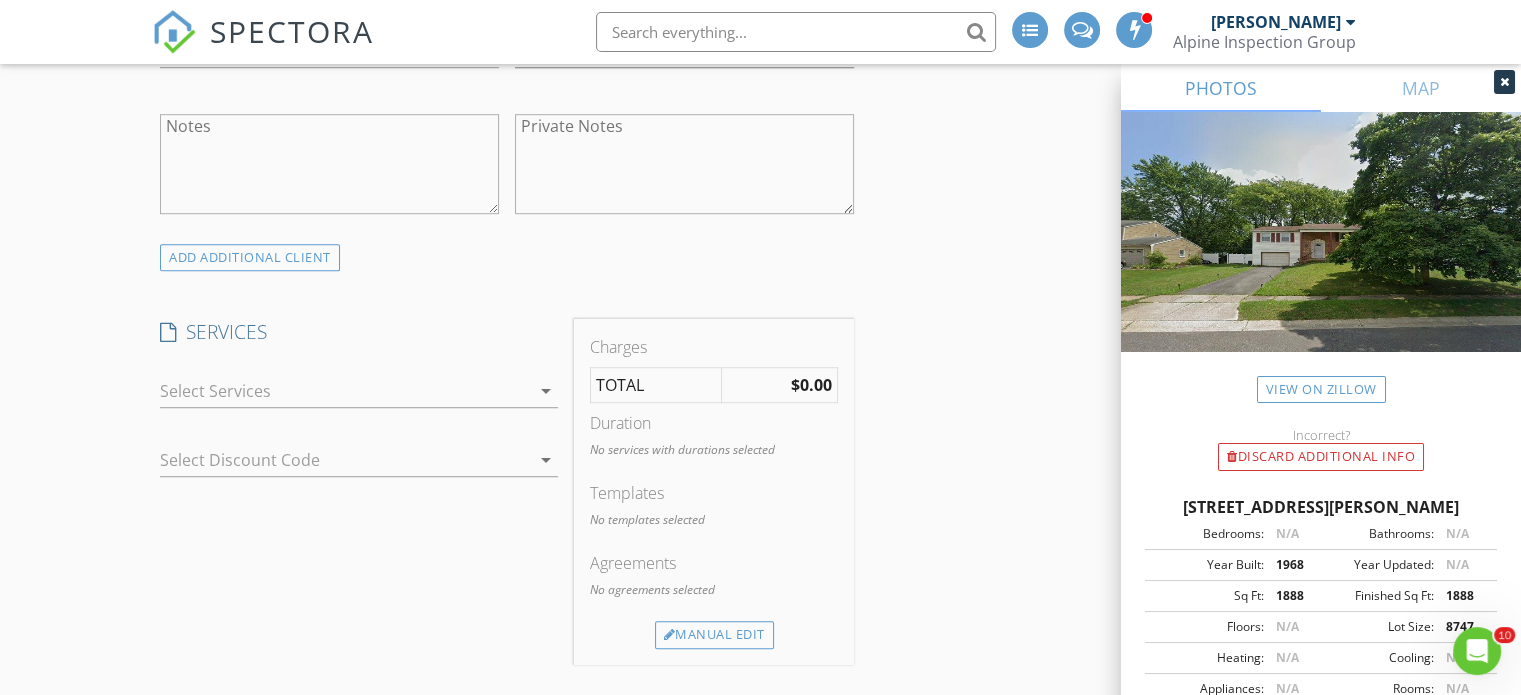 click at bounding box center (345, 391) 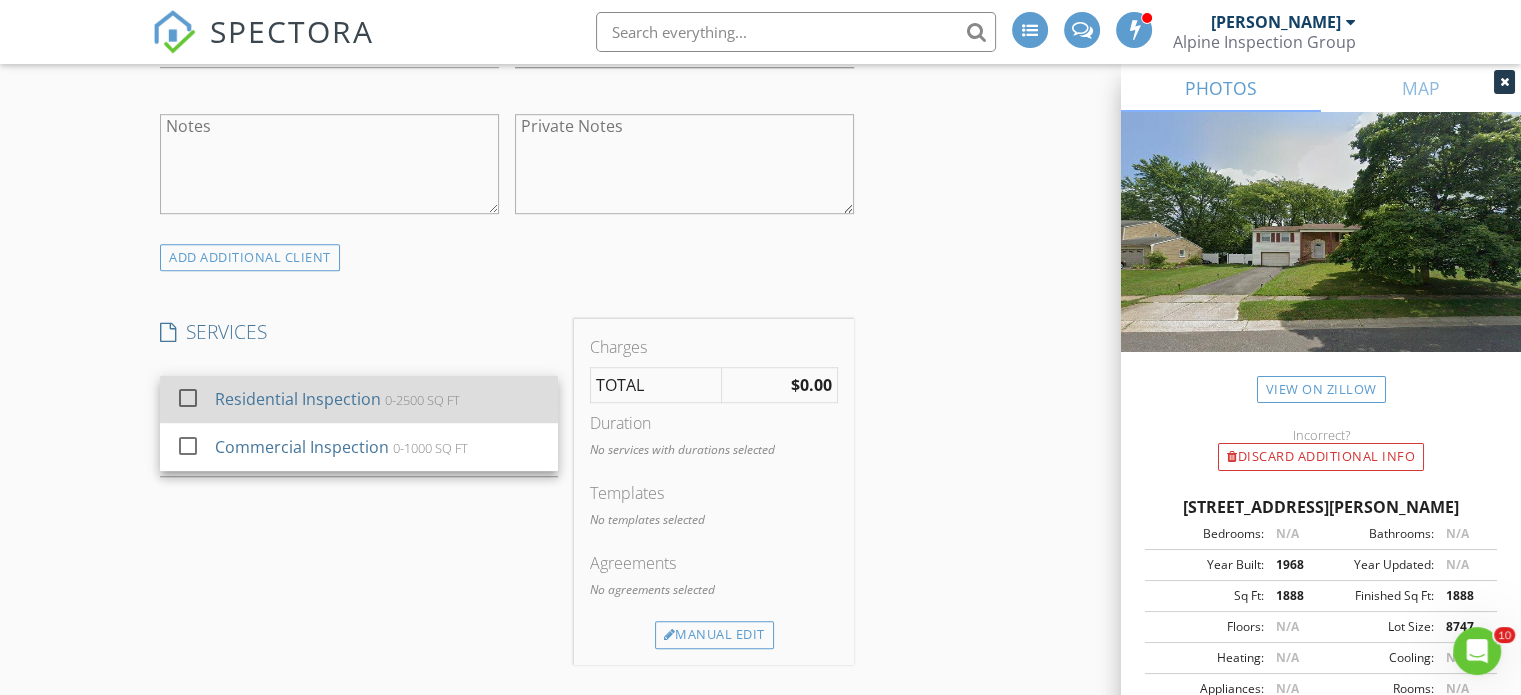 click on "Residential Inspection" at bounding box center (298, 399) 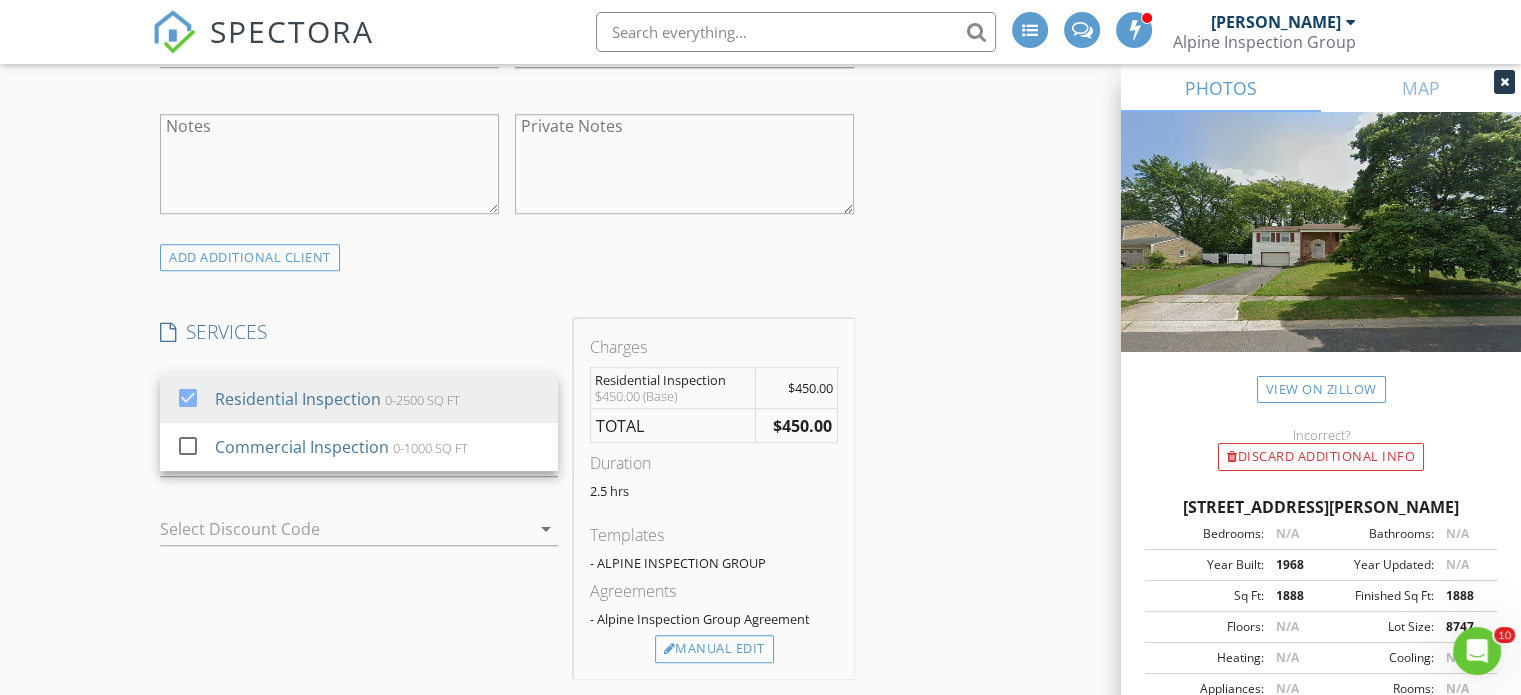 drag, startPoint x: 84, startPoint y: 430, endPoint x: 101, endPoint y: 439, distance: 19.235384 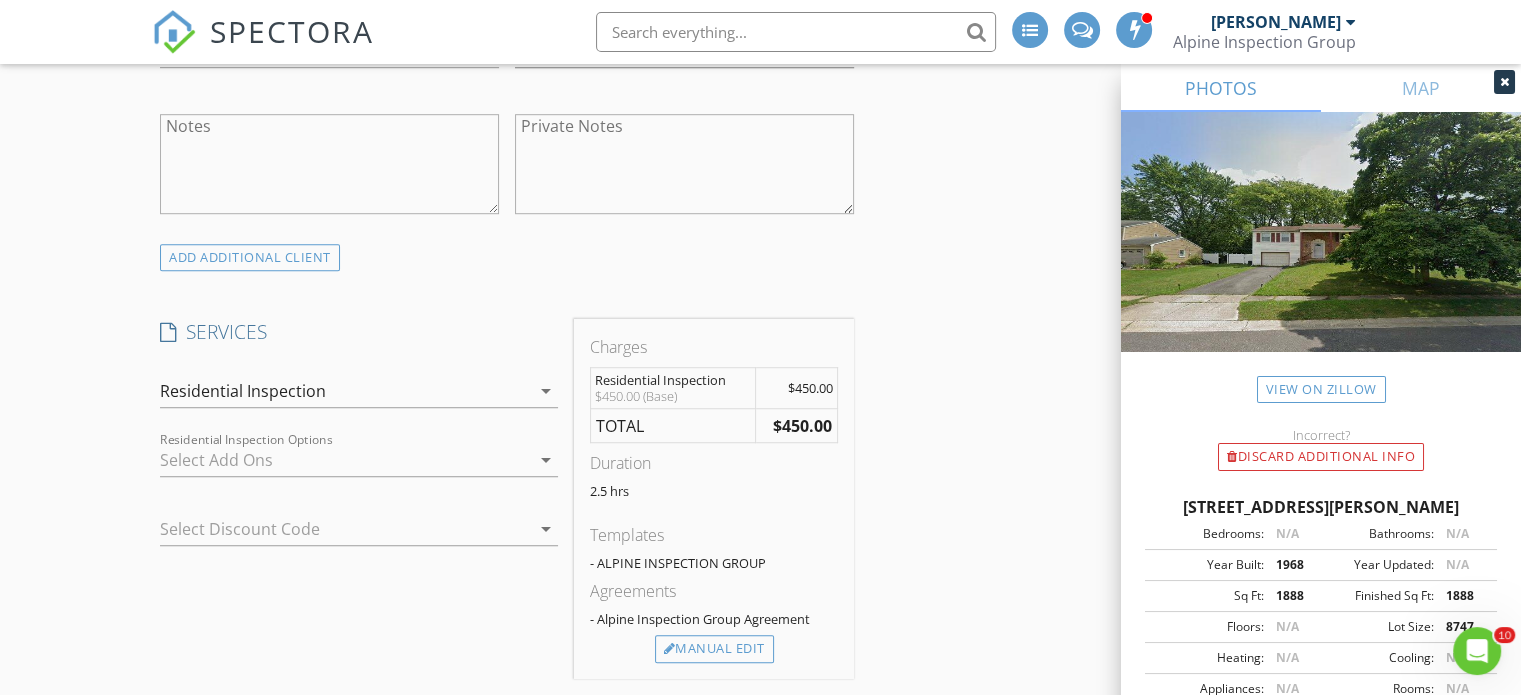 click at bounding box center [345, 460] 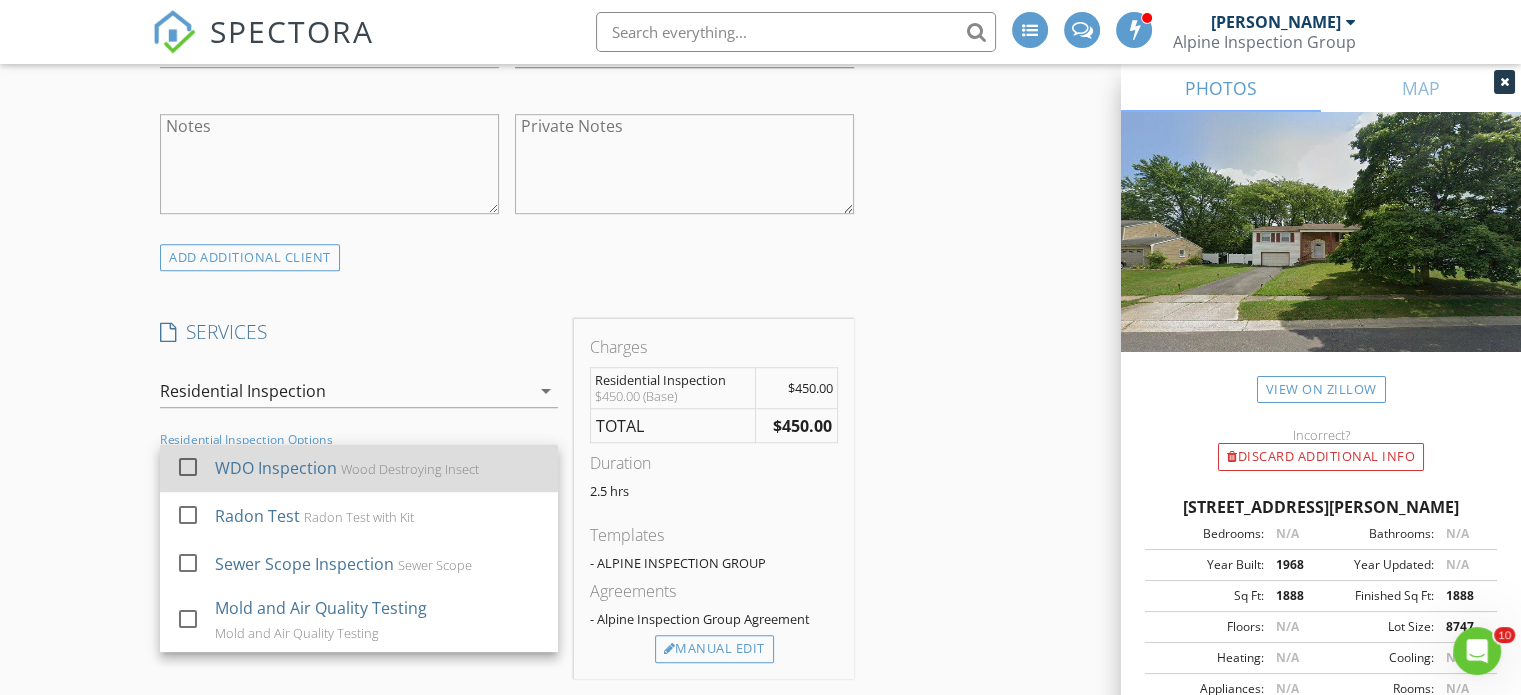 click at bounding box center [188, 467] 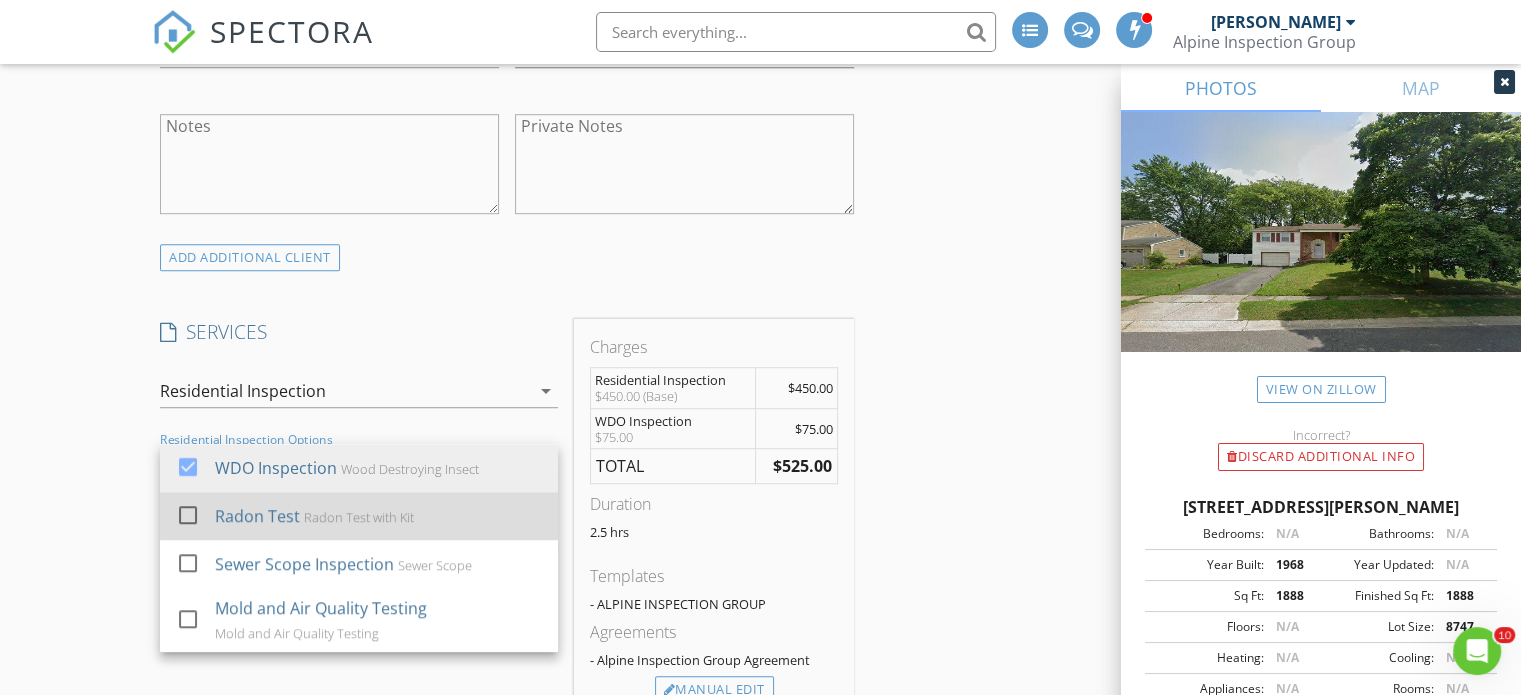 click at bounding box center [188, 515] 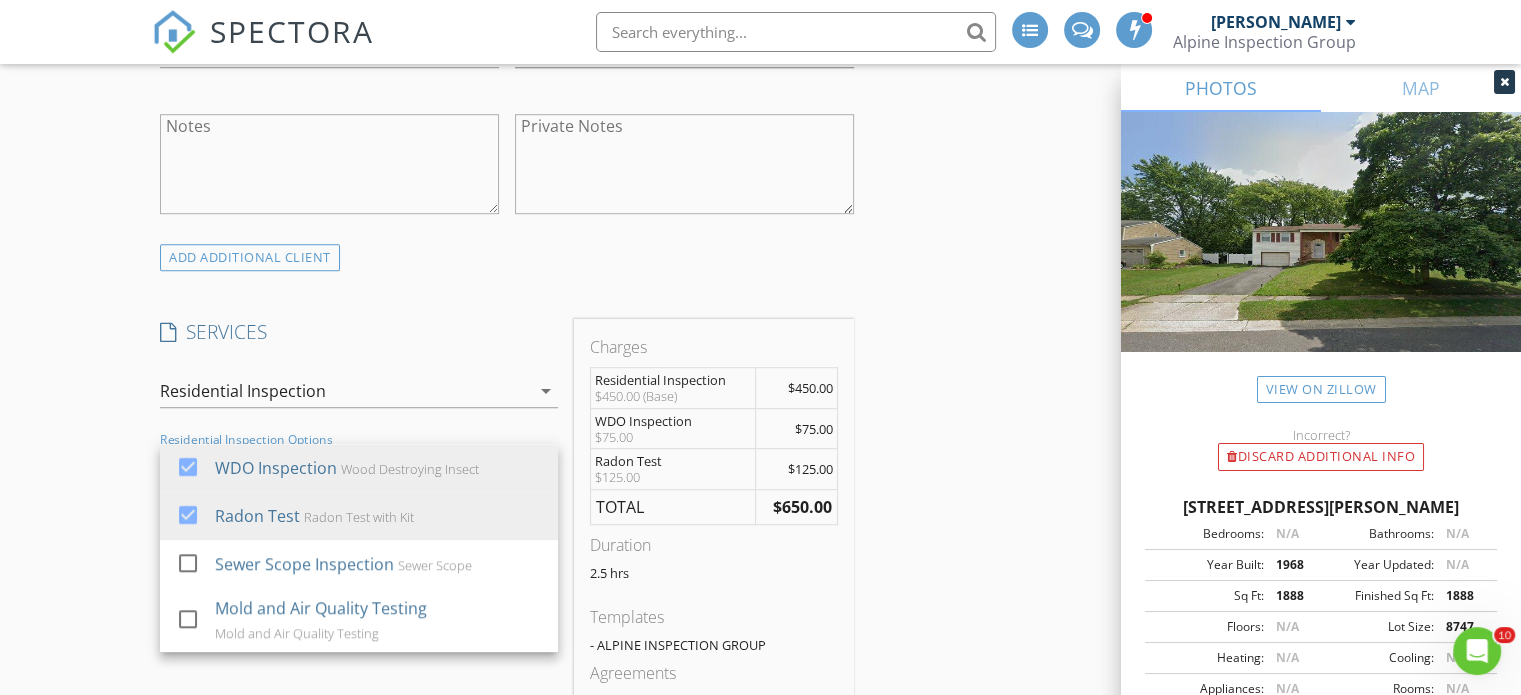 click on "New Inspection
INSPECTOR(S)
check_box   David Vitarelli   PRIMARY   David Vitarelli arrow_drop_down   check_box_outline_blank David Vitarelli specifically requested
Date/Time
07/15/2025 6:00 PM
Location
Address Search       Address 45 Normandy Ln   Unit   City Willingboro   State NJ   Zip 08046   County Burlington     Square Feet 1888   Year Built 1968   Foundation Slab arrow_drop_down     David Vitarelli     7.2 miles     (14 minutes)
client
check_box Enable Client CC email for this inspection   Client Search     check_box_outline_blank Client is a Company/Organization     First Name Shazaib   Last Name Sahito   Email shazib.sahito123@gmail.com   CC Email   Phone 732-983-8933         Tags         Notes   Private Notes
ADD ADDITIONAL client
SERVICES
check_box" at bounding box center (760, 689) 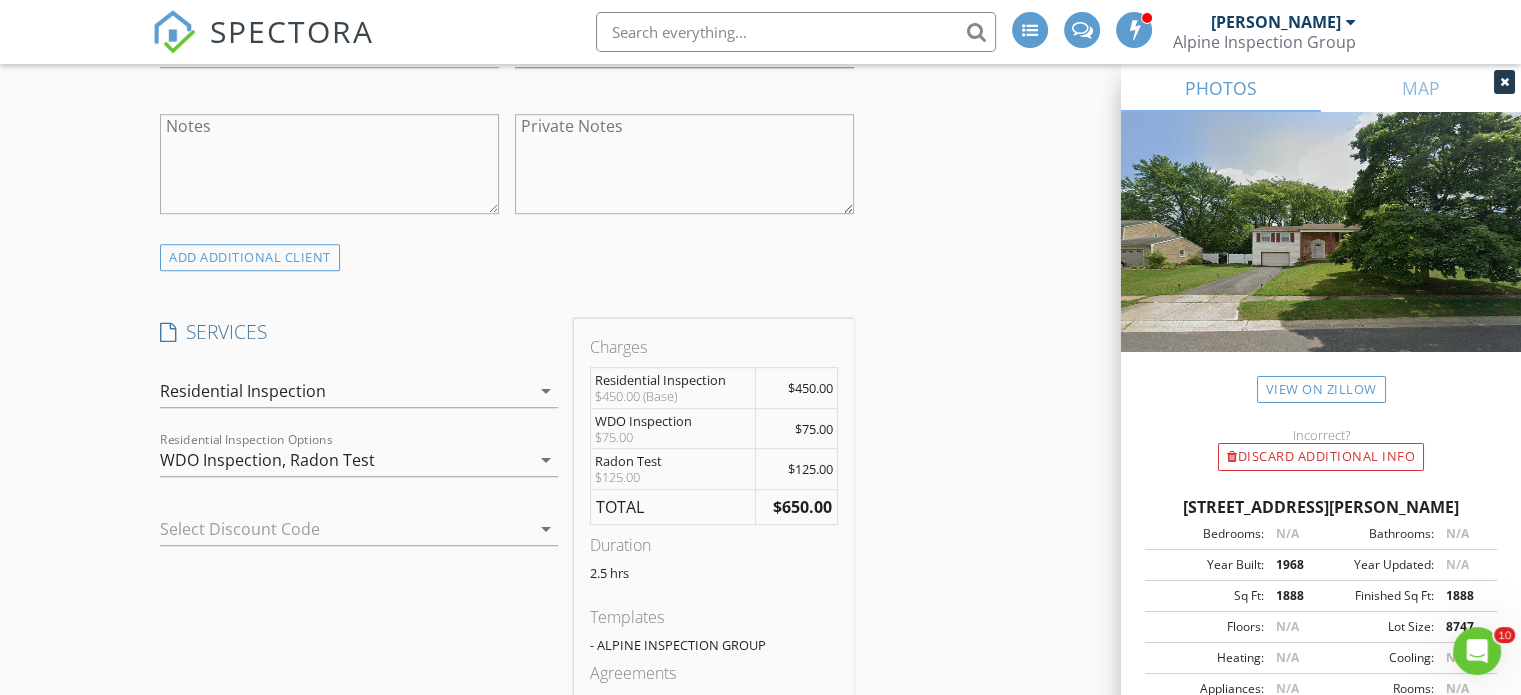 scroll, scrollTop: 1400, scrollLeft: 0, axis: vertical 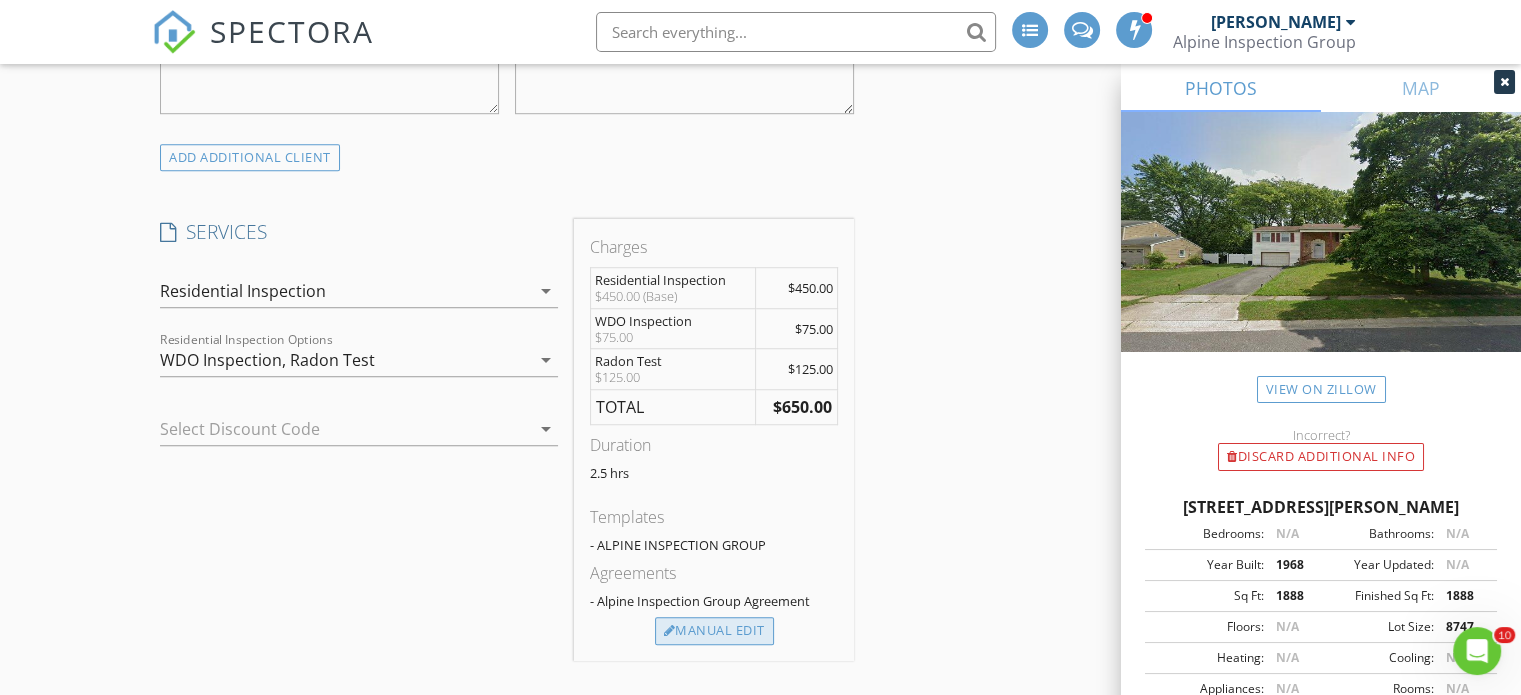 click on "Manual Edit" at bounding box center (714, 631) 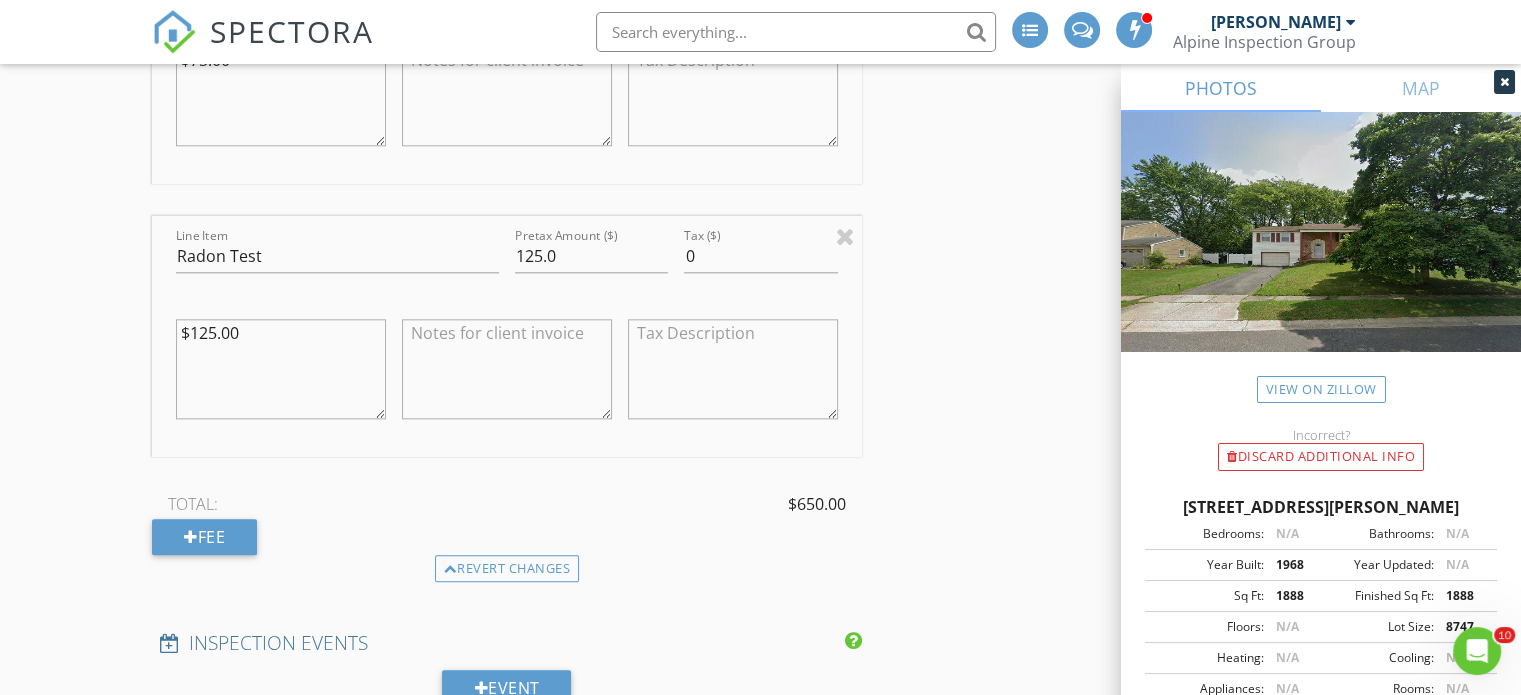 scroll, scrollTop: 2200, scrollLeft: 0, axis: vertical 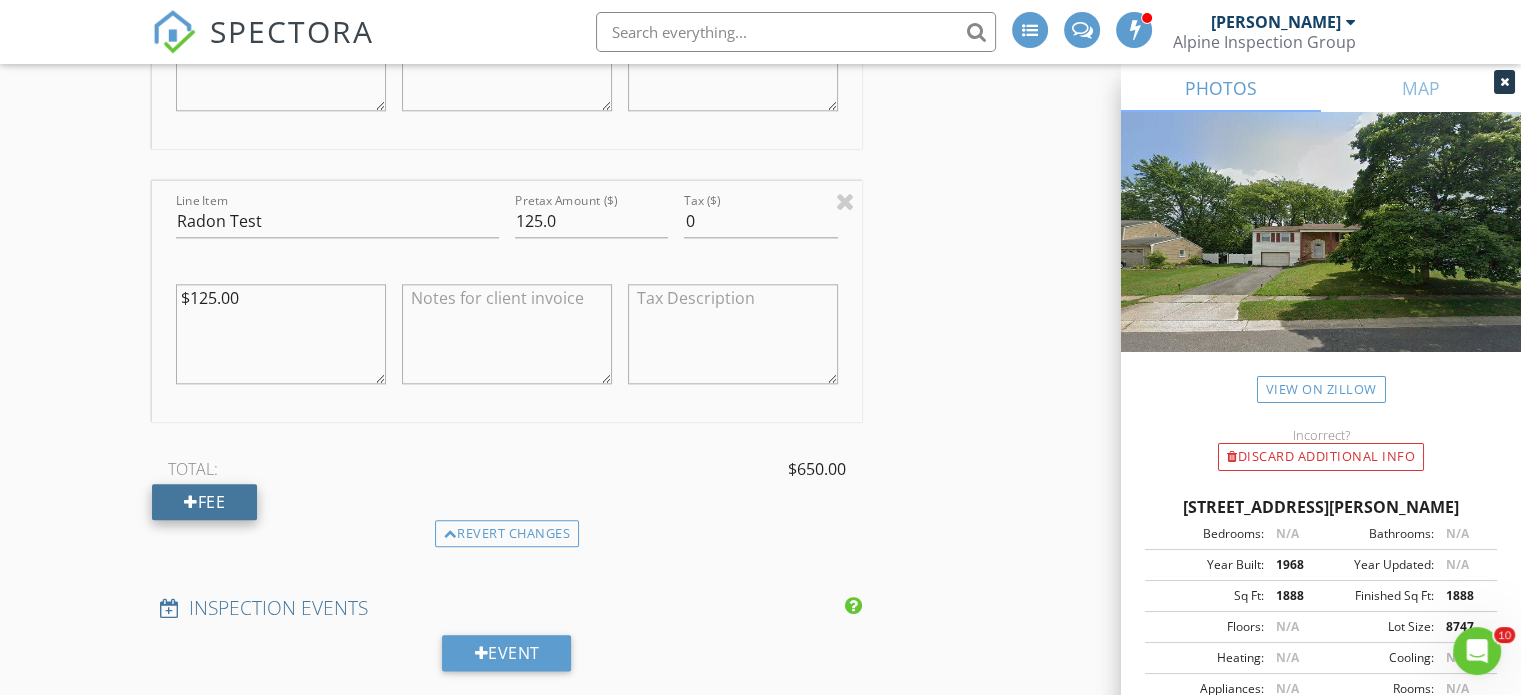 click on "Fee" at bounding box center (204, 502) 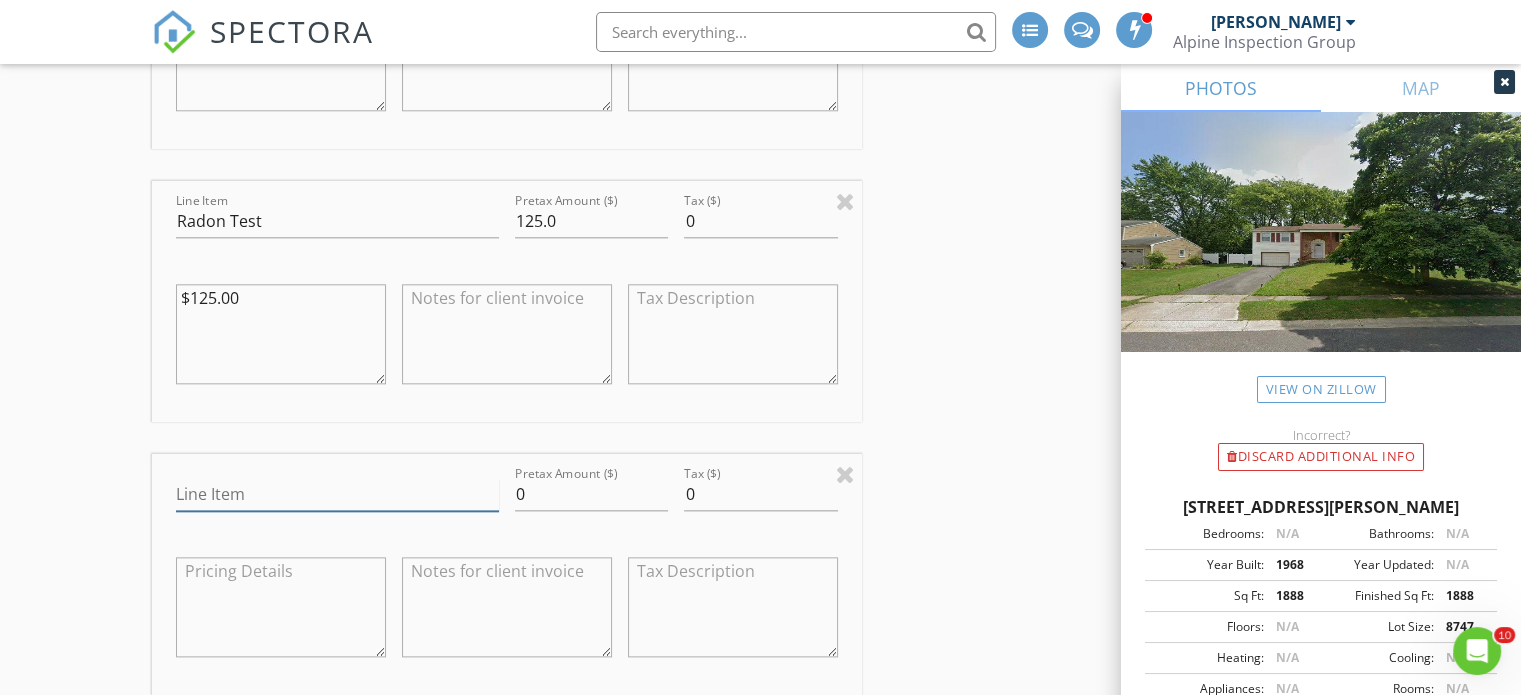click on "Line Item" at bounding box center [337, 494] 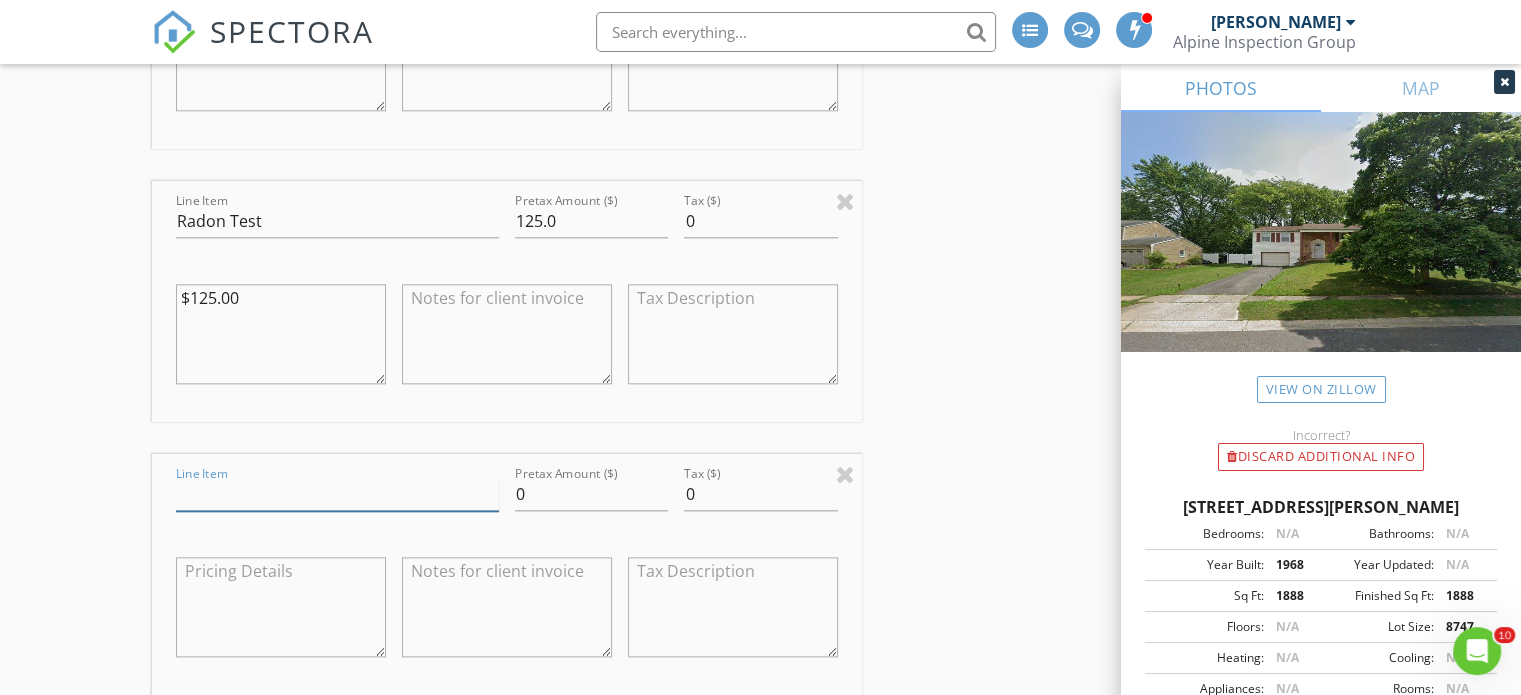 type on "Bundle Discount" 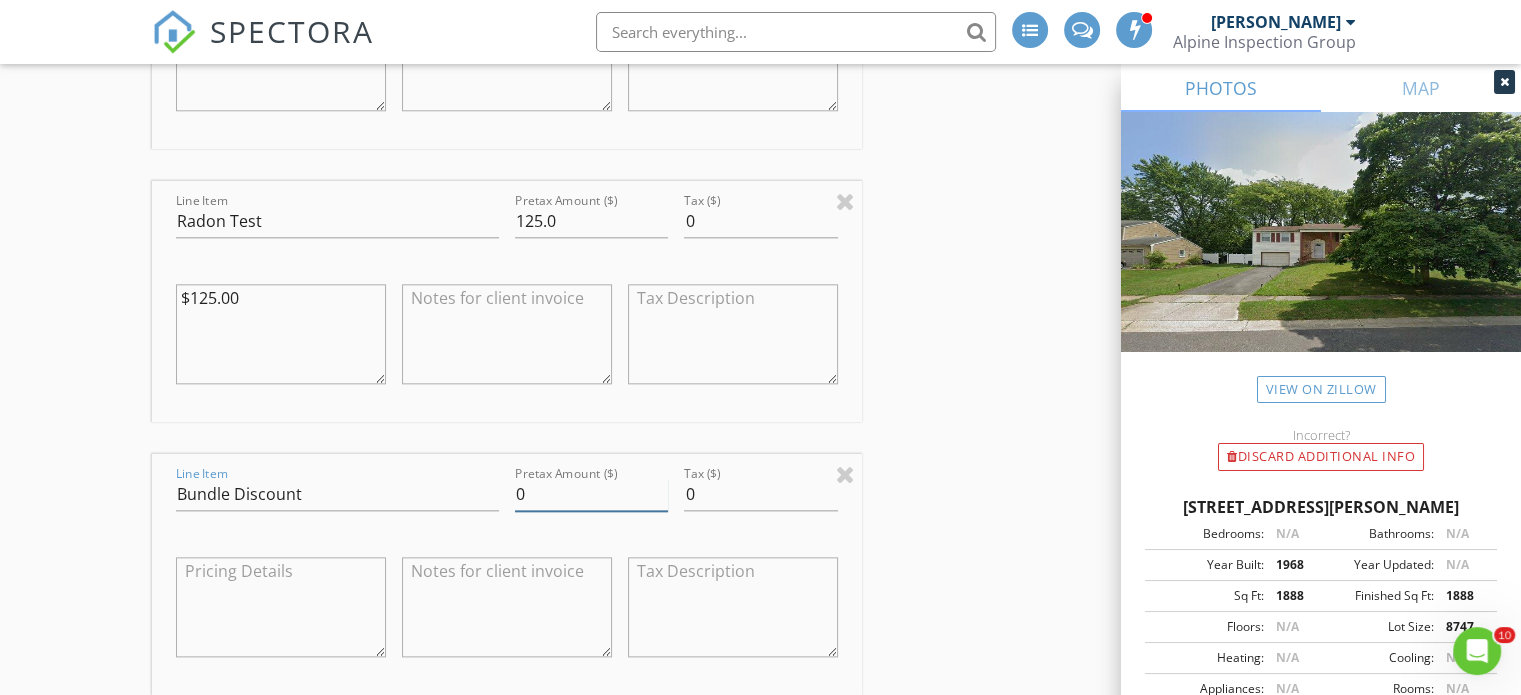 click on "0" at bounding box center (591, 494) 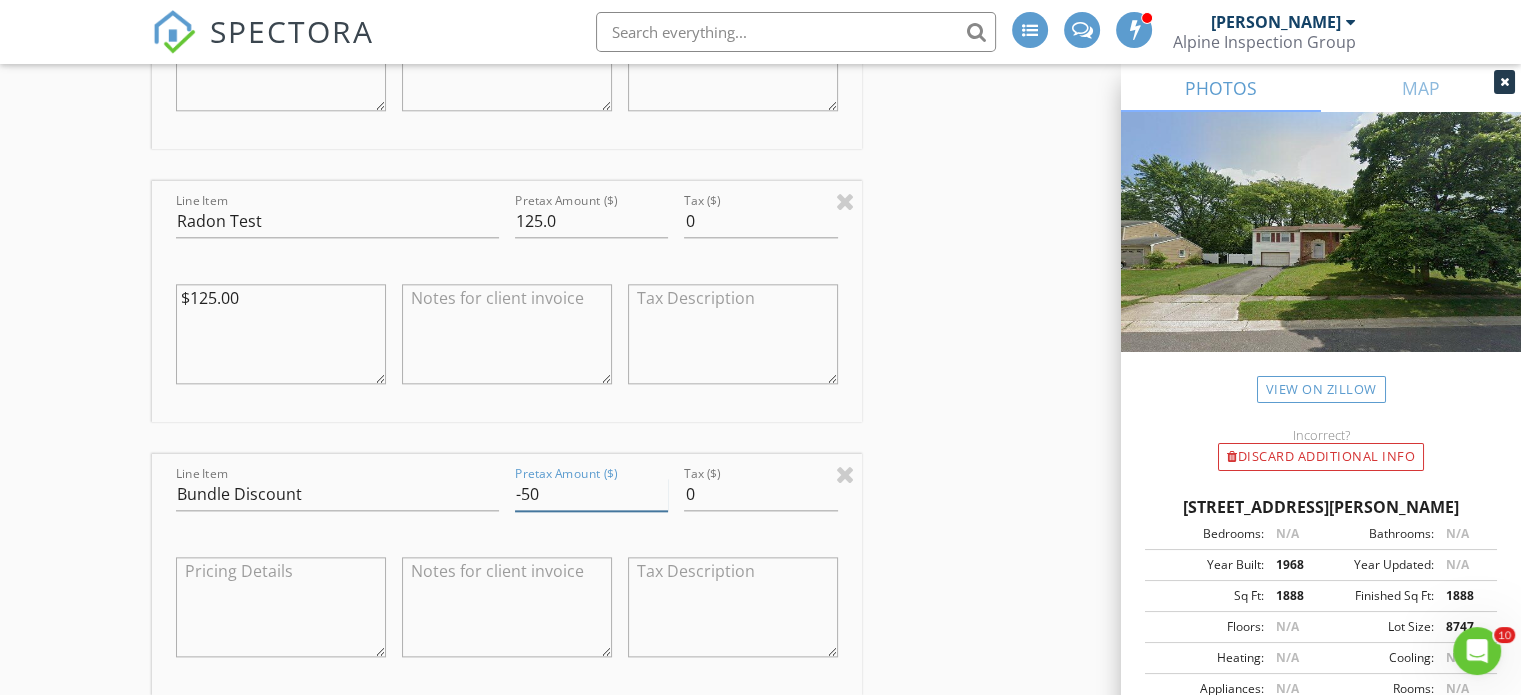 type on "-50" 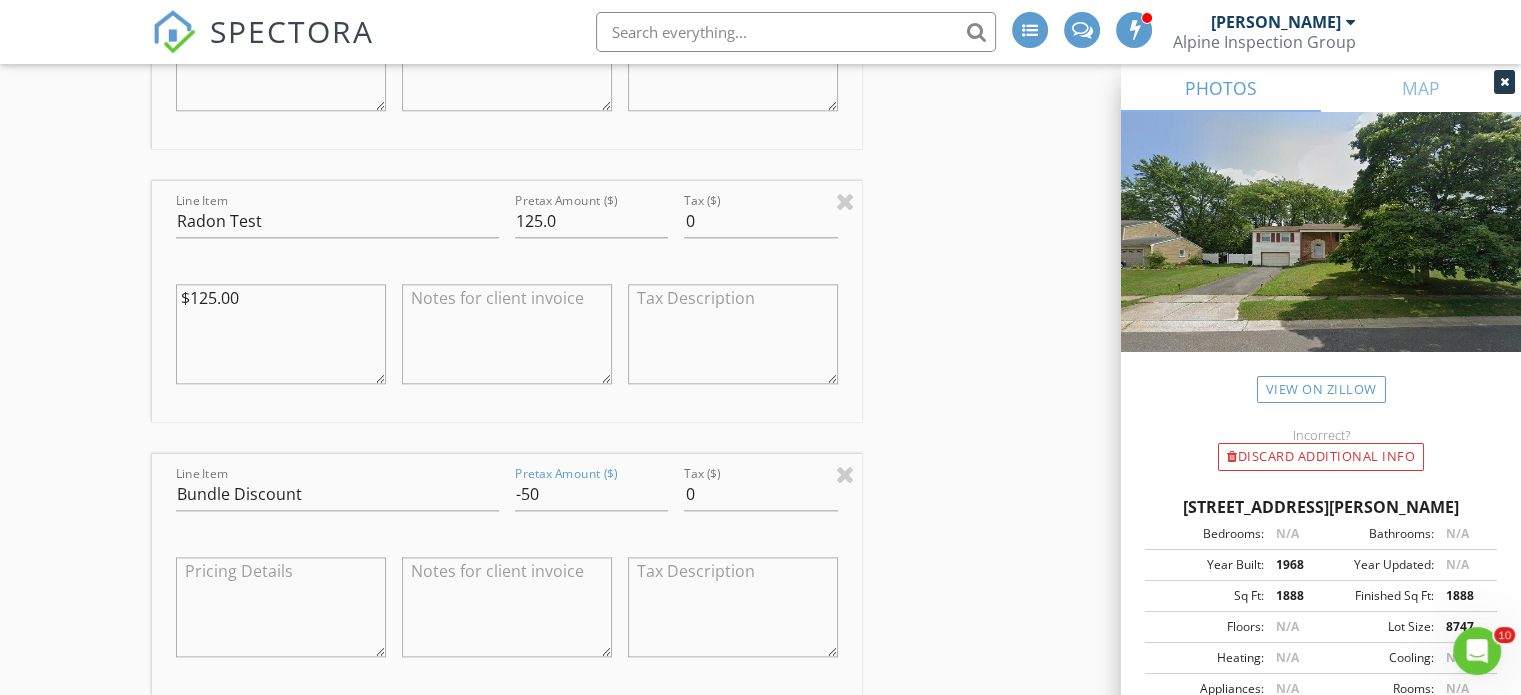 click on "INSPECTOR(S)
check_box   David Vitarelli   PRIMARY   David Vitarelli arrow_drop_down   check_box_outline_blank David Vitarelli specifically requested
Date/Time
07/15/2025 6:00 PM
Location
Address Search       Address 45 Normandy Ln   Unit   City Willingboro   State NJ   Zip 08046   County Burlington     Square Feet 1888   Year Built 1968   Foundation Slab arrow_drop_down     David Vitarelli     7.2 miles     (14 minutes)
client
check_box Enable Client CC email for this inspection   Client Search     check_box_outline_blank Client is a Company/Organization     First Name Shazaib   Last Name Sahito   Email shazib.sahito123@gmail.com   CC Email   Phone 732-983-8933         Tags         Notes   Private Notes
ADD ADDITIONAL client
SERVICES
check_box   Residential Inspection" at bounding box center (760, 302) 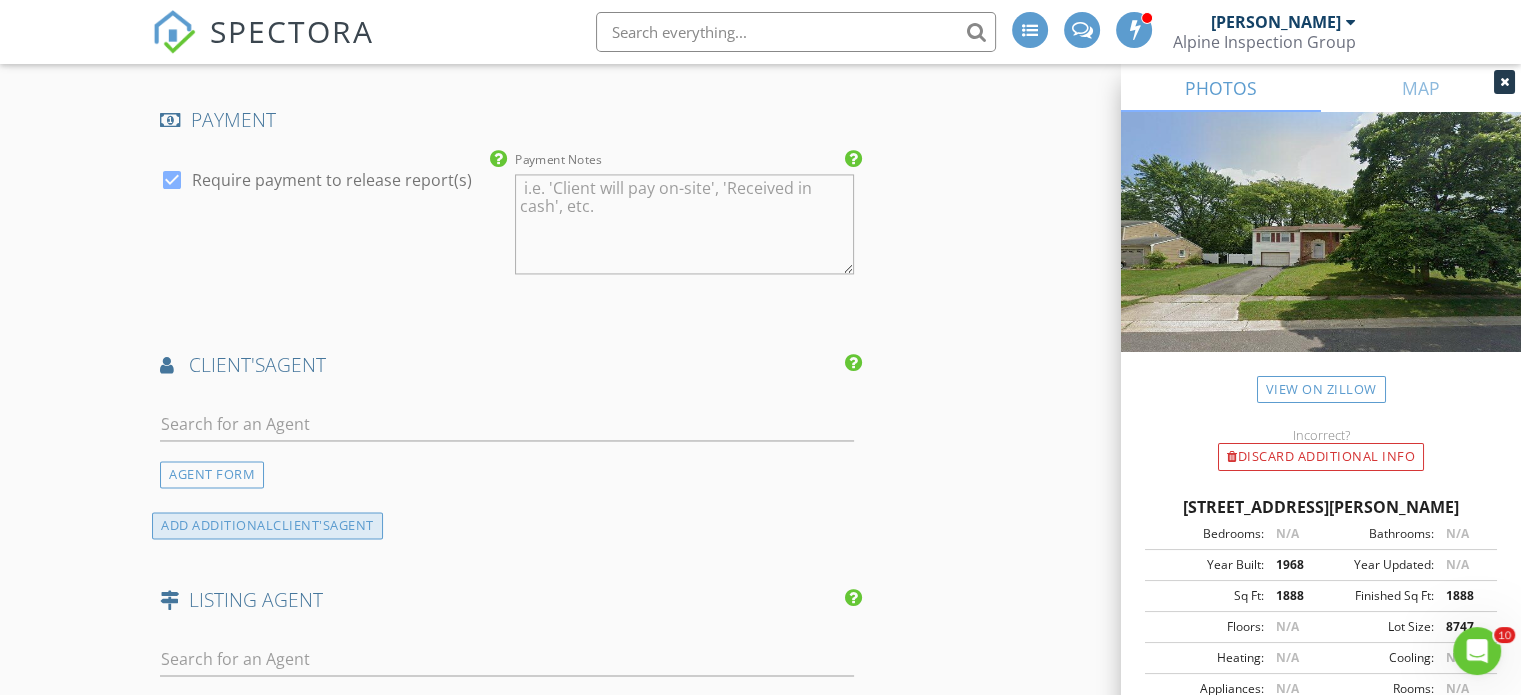scroll, scrollTop: 3200, scrollLeft: 0, axis: vertical 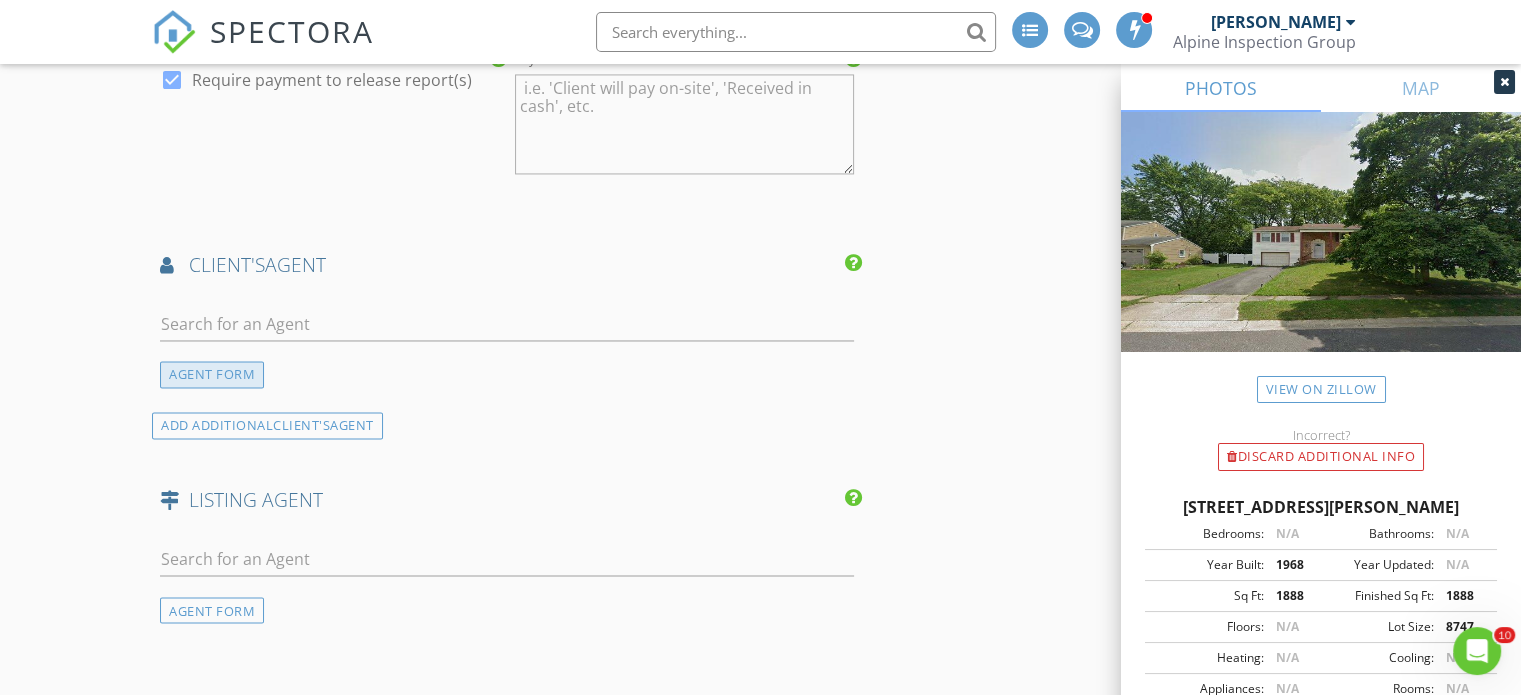 click on "AGENT FORM" at bounding box center [212, 374] 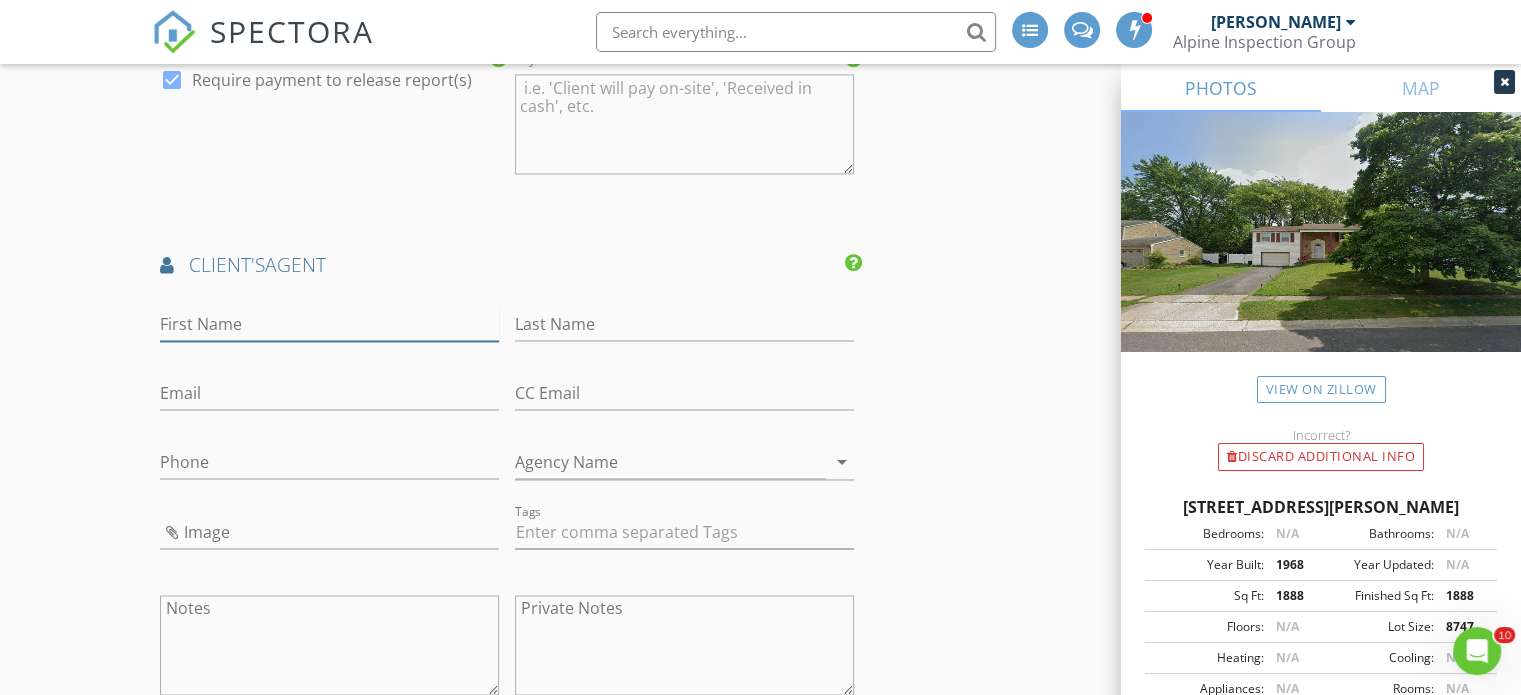 click on "First Name" at bounding box center (329, 324) 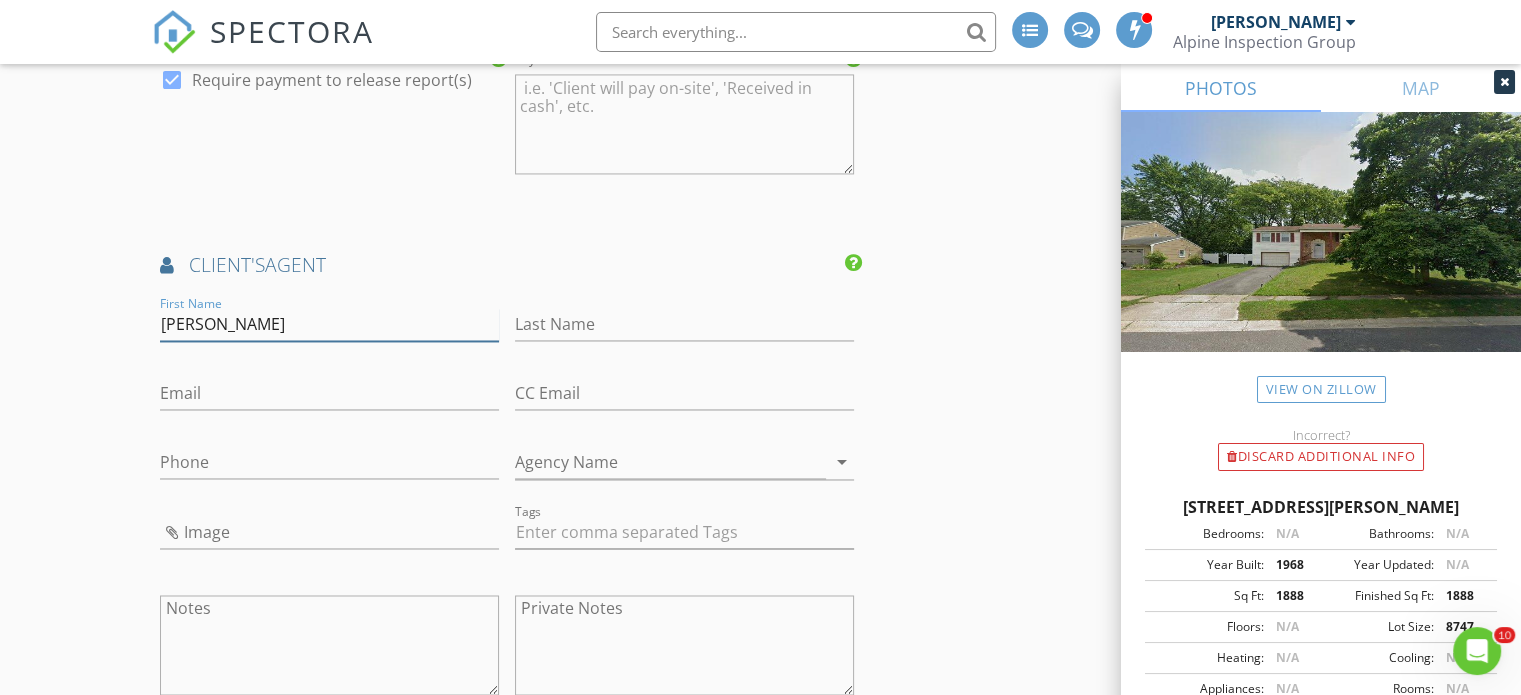 type on "Ahmad" 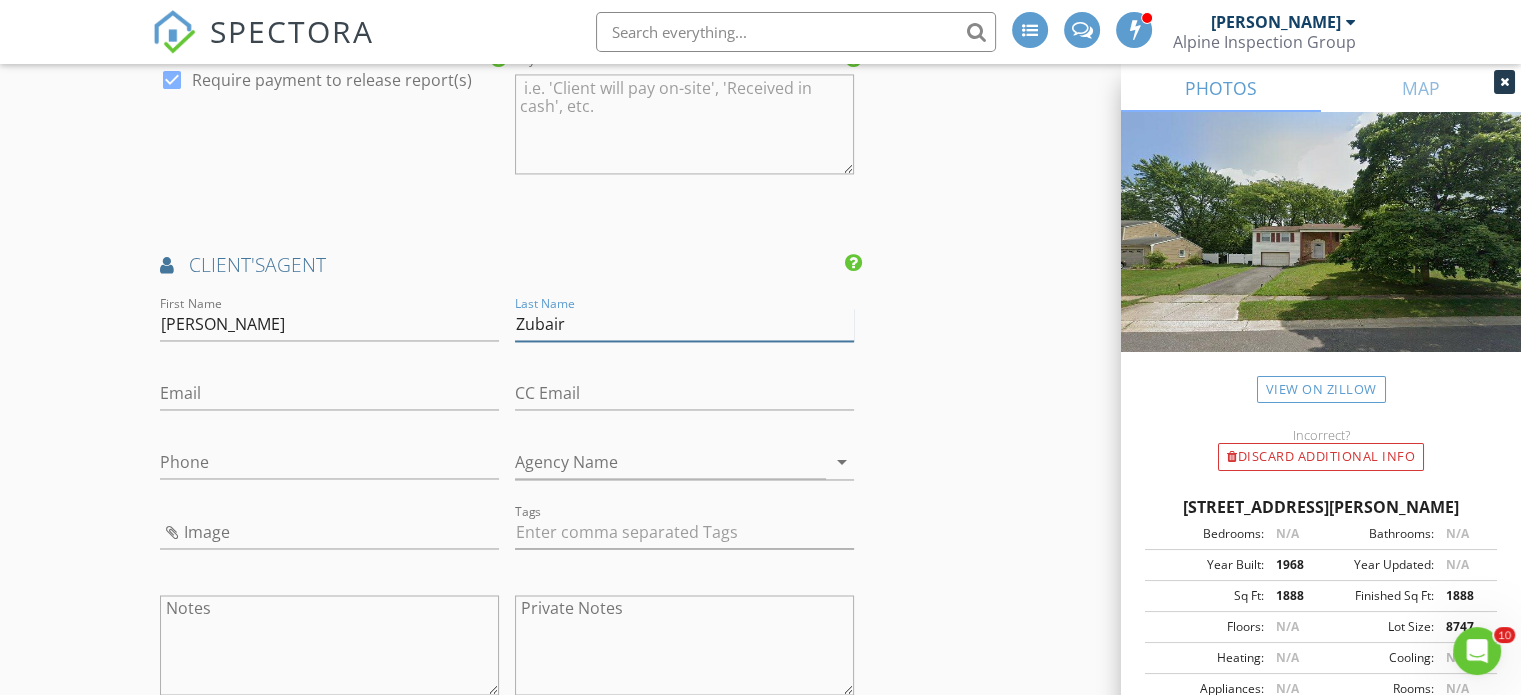 type on "Zubair" 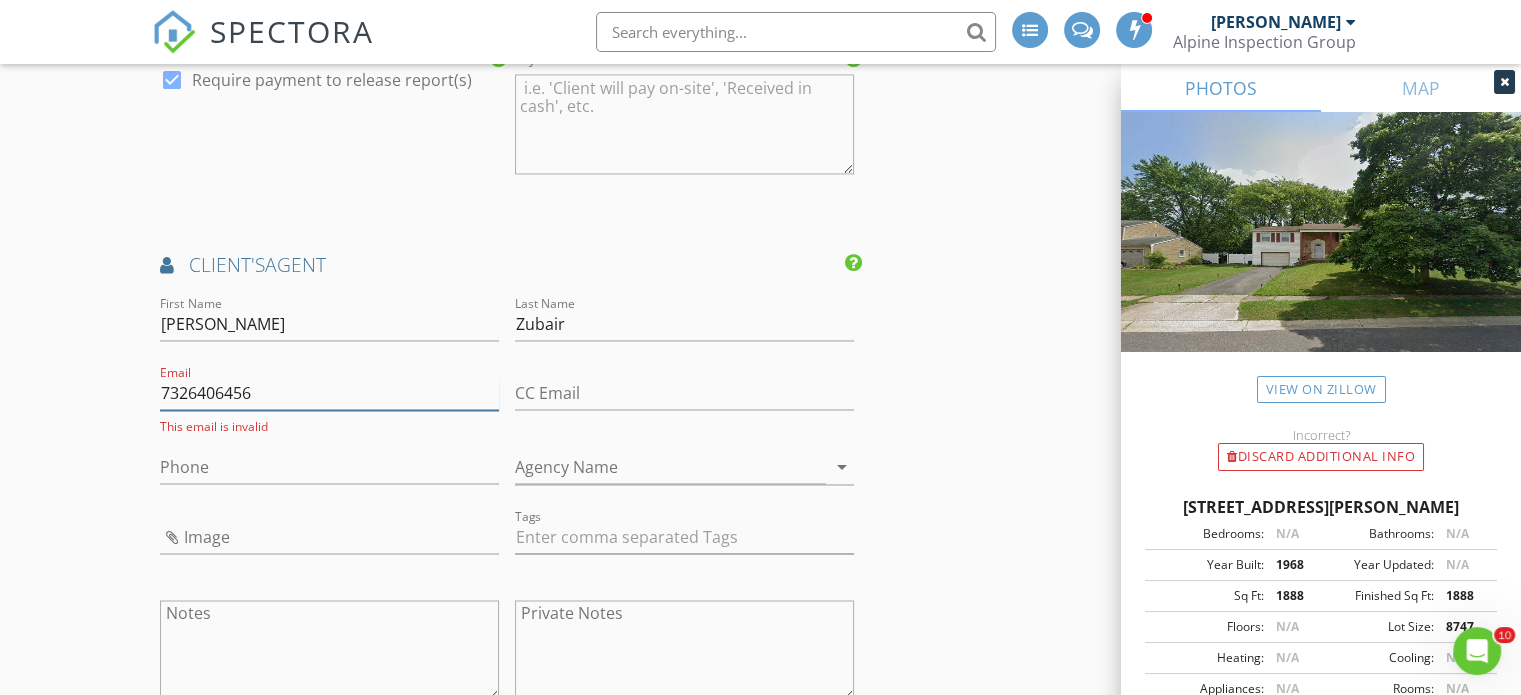 type on "7326406456" 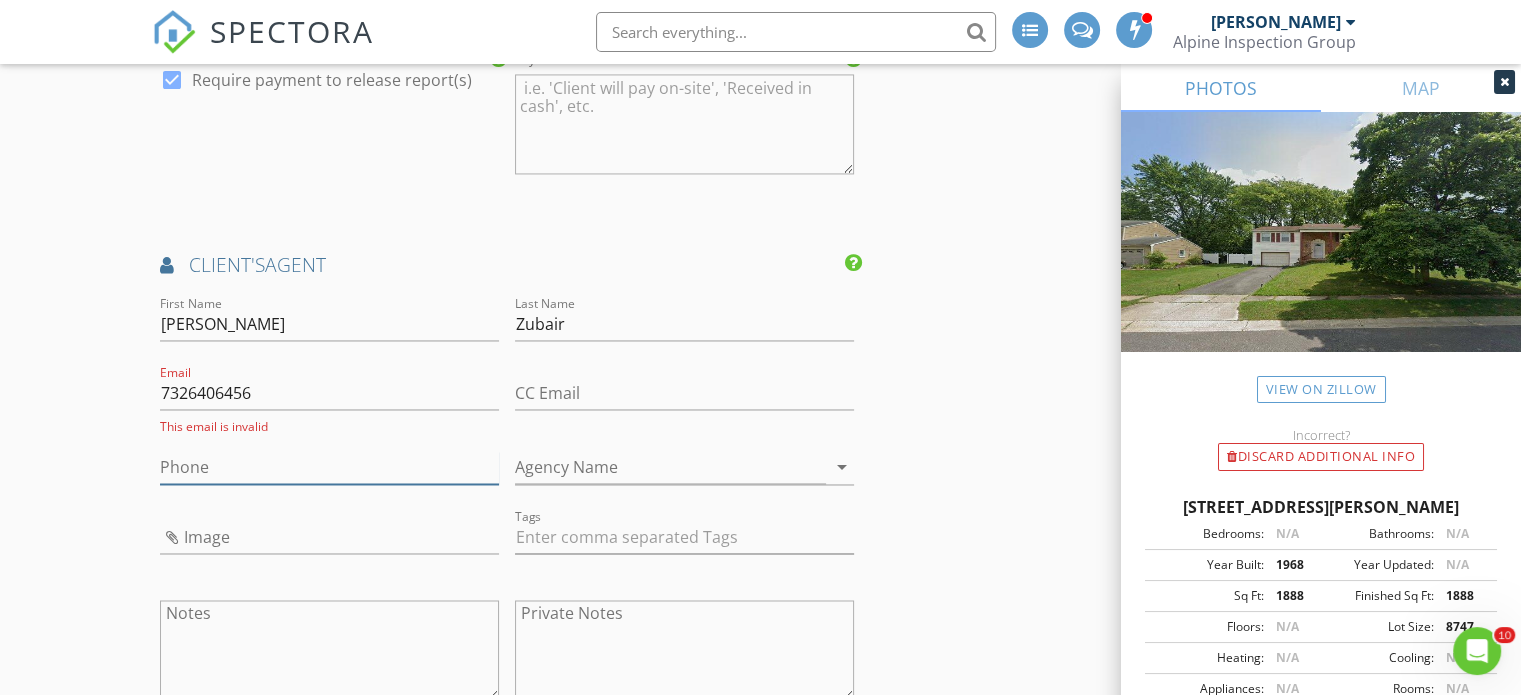 click on "Phone" at bounding box center [329, 467] 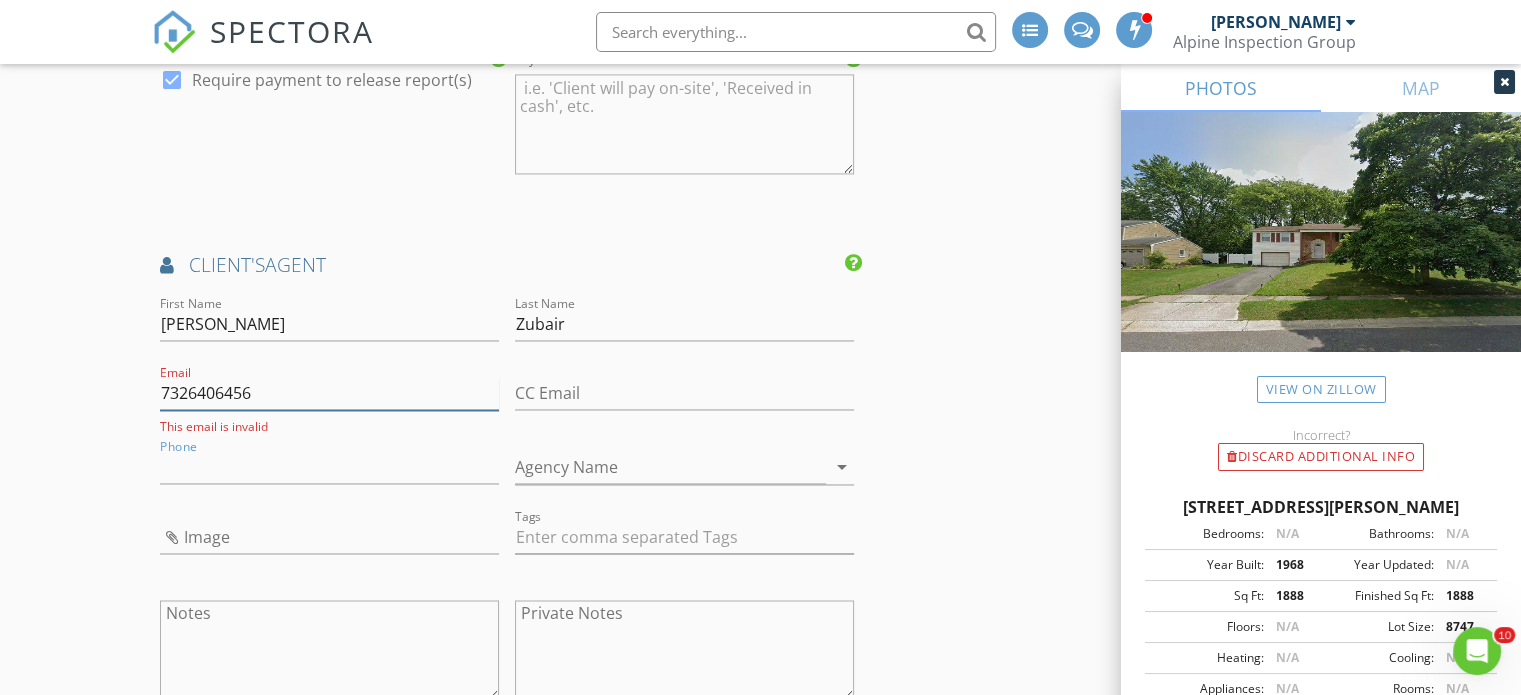 click on "7326406456" at bounding box center [329, 393] 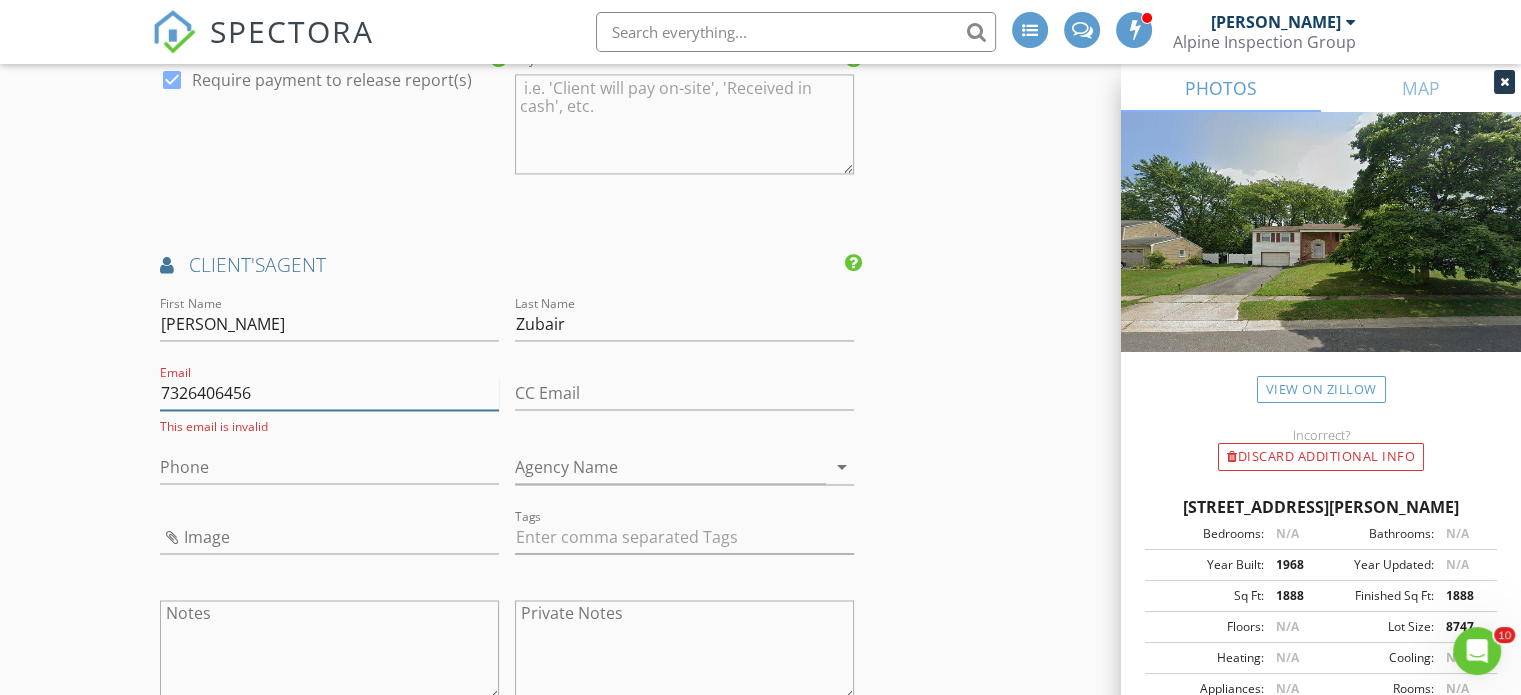 click on "7326406456" at bounding box center (329, 393) 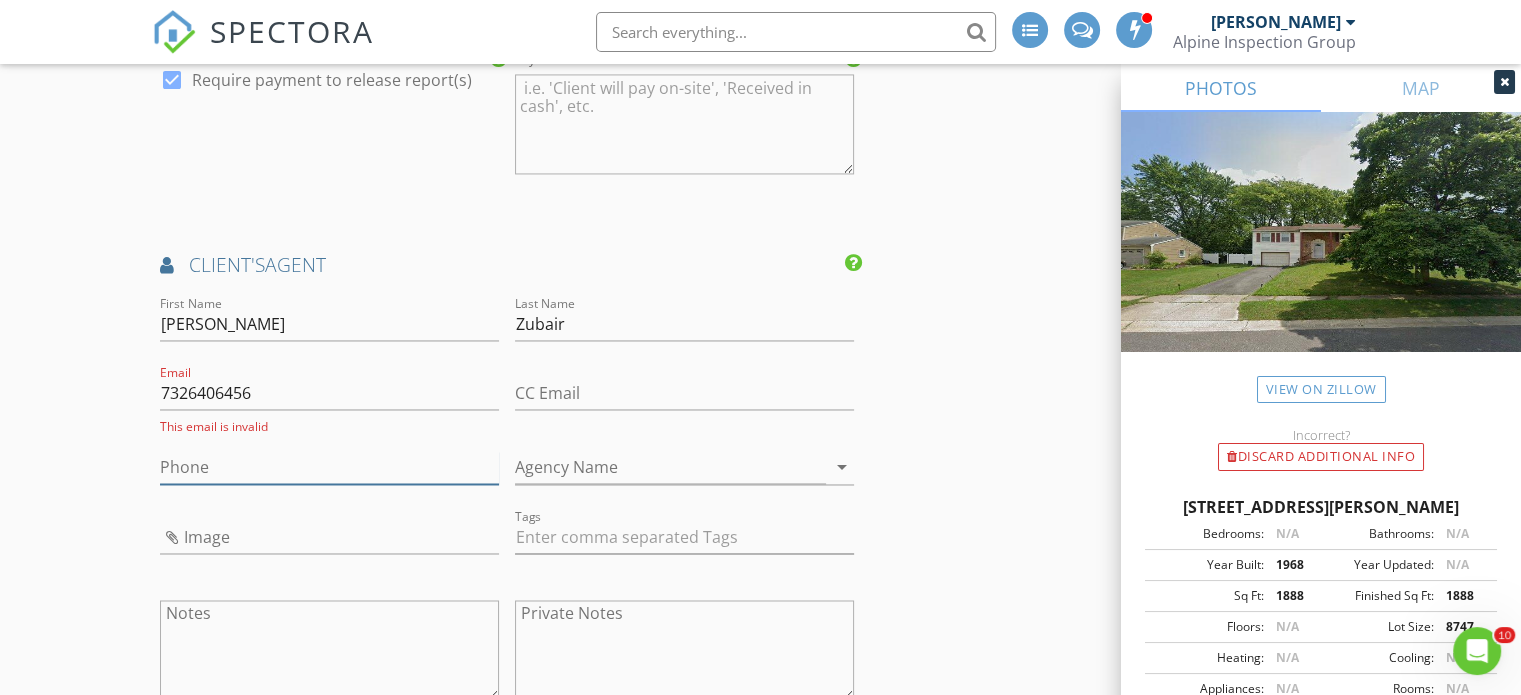 click on "Phone" at bounding box center (329, 467) 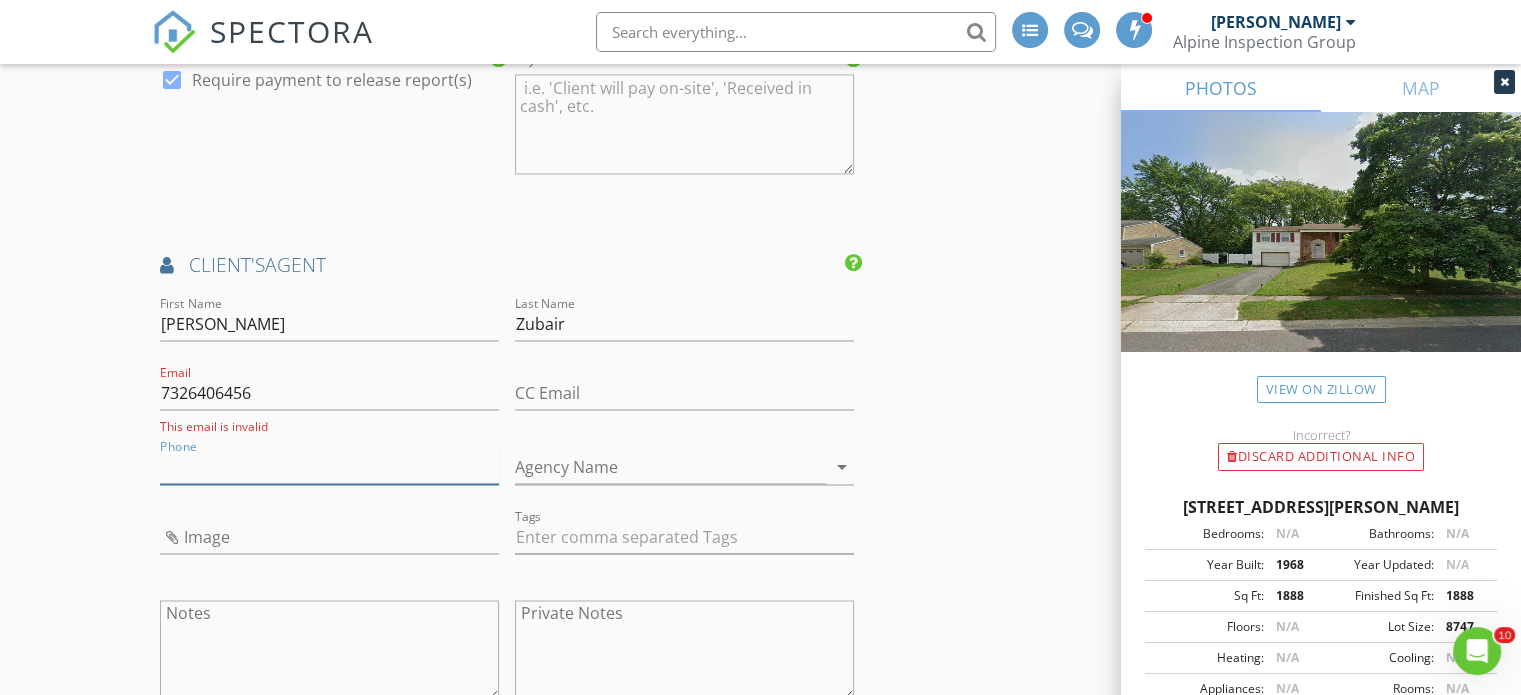 paste on "732-640-6456" 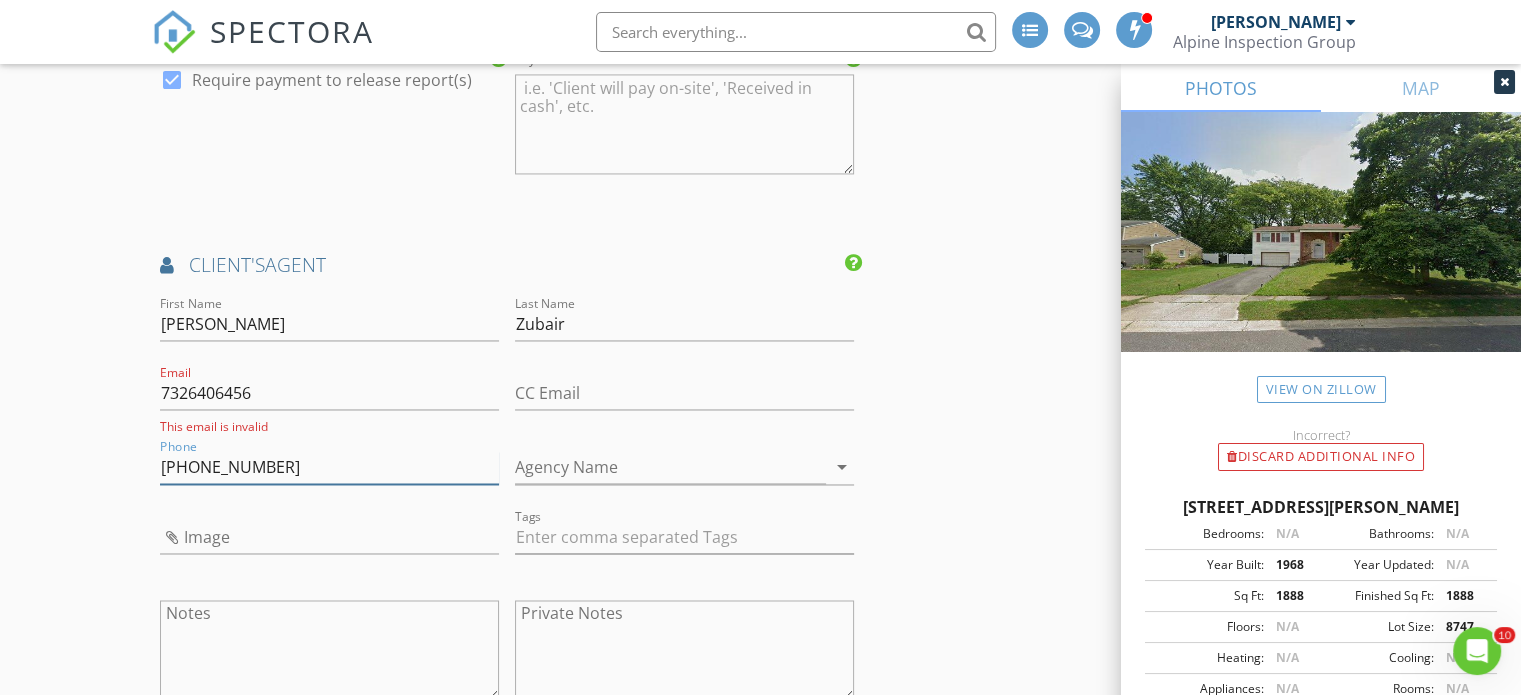 type on "732-640-6456" 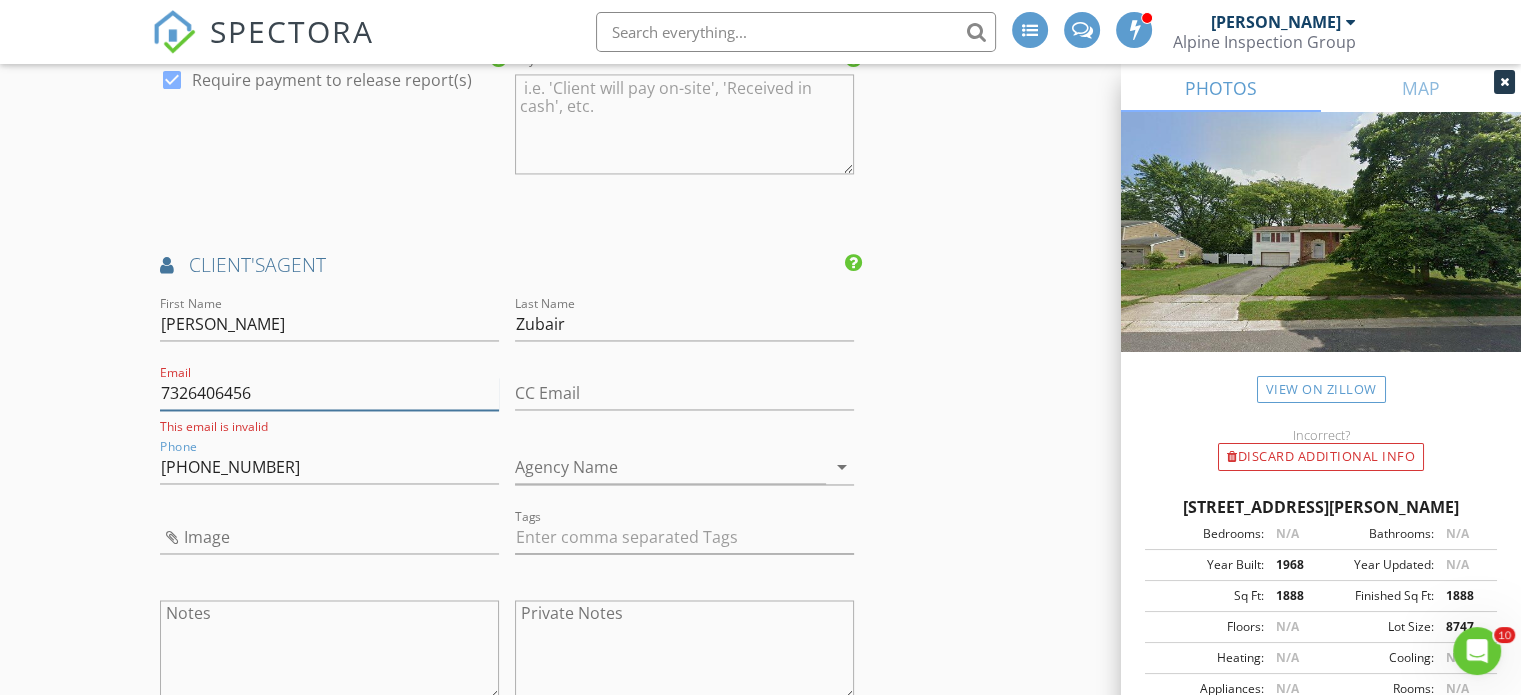 click on "7326406456" at bounding box center (329, 393) 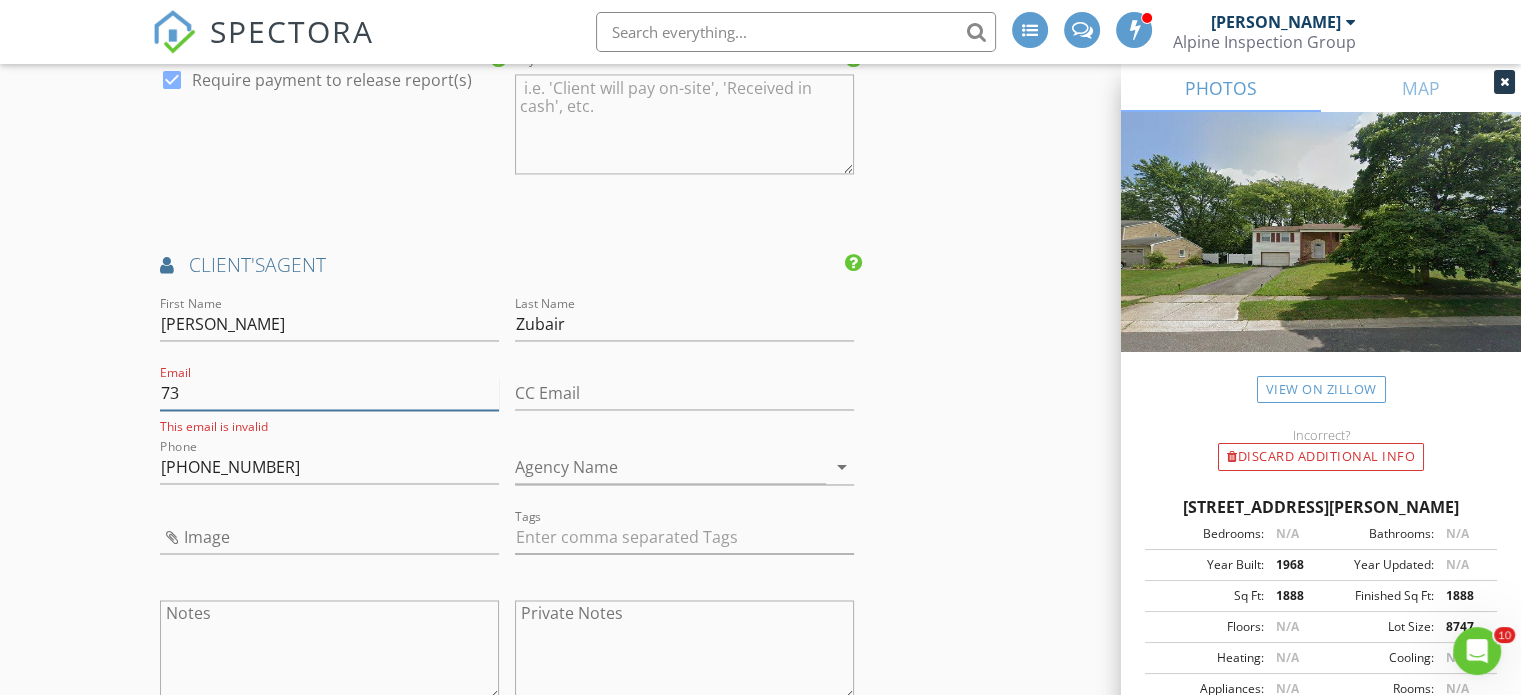 type on "7" 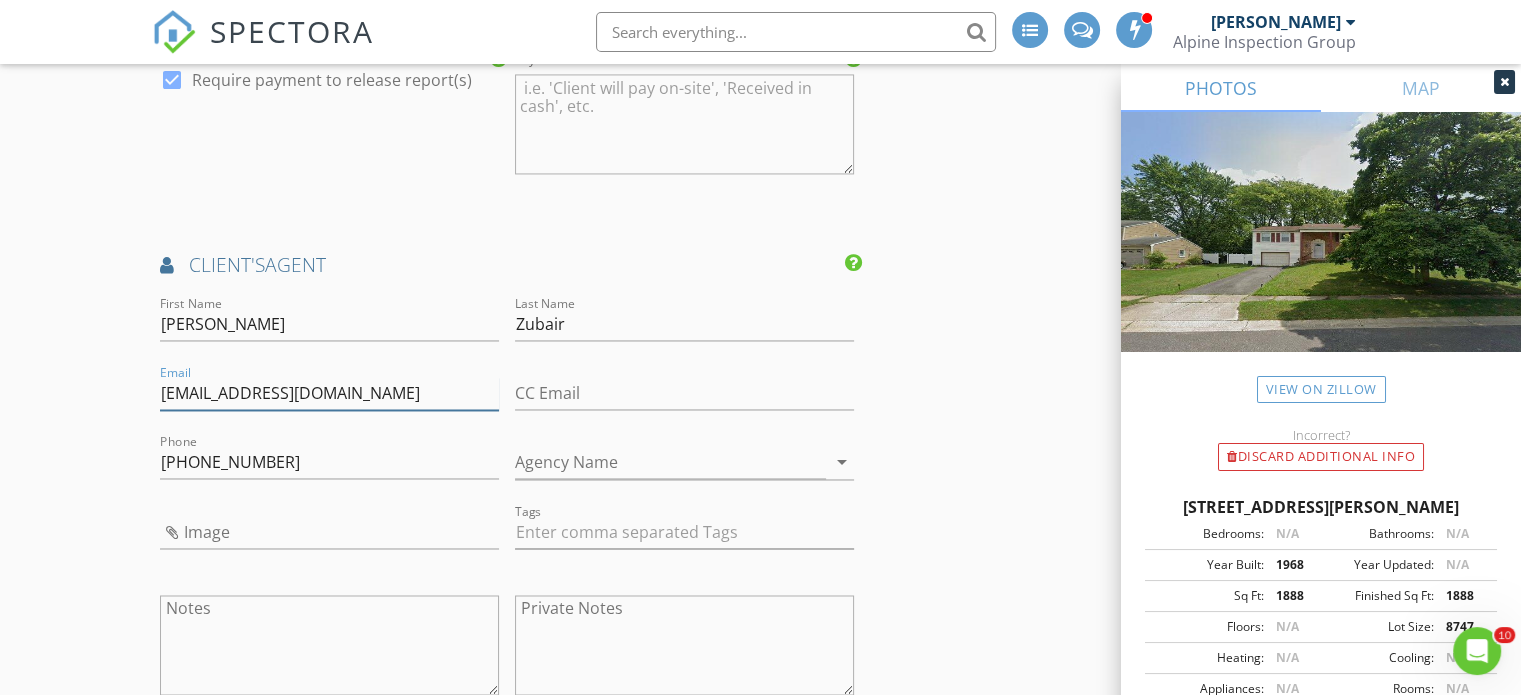type on "ahmadzubair@kw.com" 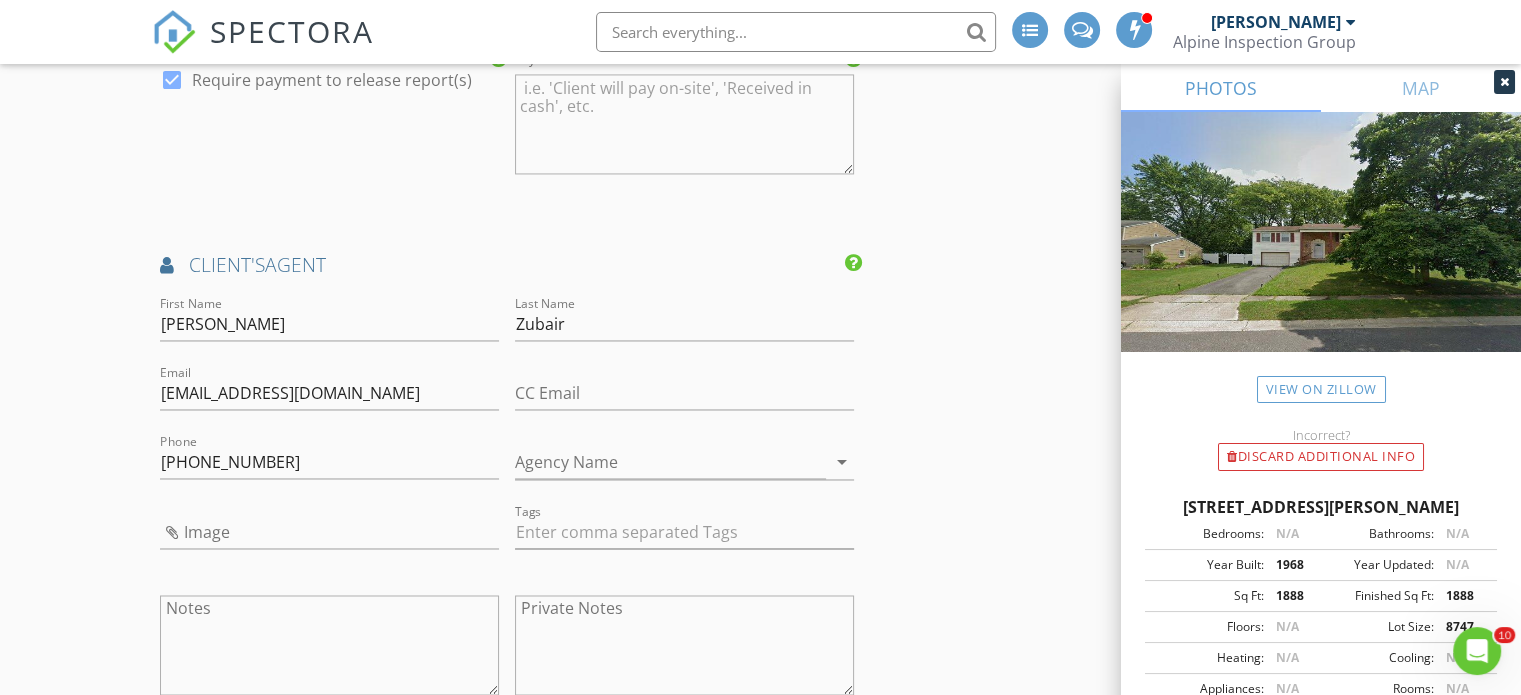 click on "INSPECTOR(S)
check_box   David Vitarelli   PRIMARY   David Vitarelli arrow_drop_down   check_box_outline_blank David Vitarelli specifically requested
Date/Time
07/15/2025 6:00 PM
Location
Address Search       Address 45 Normandy Ln   Unit   City Willingboro   State NJ   Zip 08046   County Burlington     Square Feet 1888   Year Built 1968   Foundation Slab arrow_drop_down     David Vitarelli     7.2 miles     (14 minutes)
client
check_box Enable Client CC email for this inspection   Client Search     check_box_outline_blank Client is a Company/Organization     First Name Shazaib   Last Name Sahito   Email shazib.sahito123@gmail.com   CC Email   Phone 732-983-8933         Tags         Notes   Private Notes
ADD ADDITIONAL client
SERVICES
check_box   Residential Inspection" at bounding box center [760, -516] 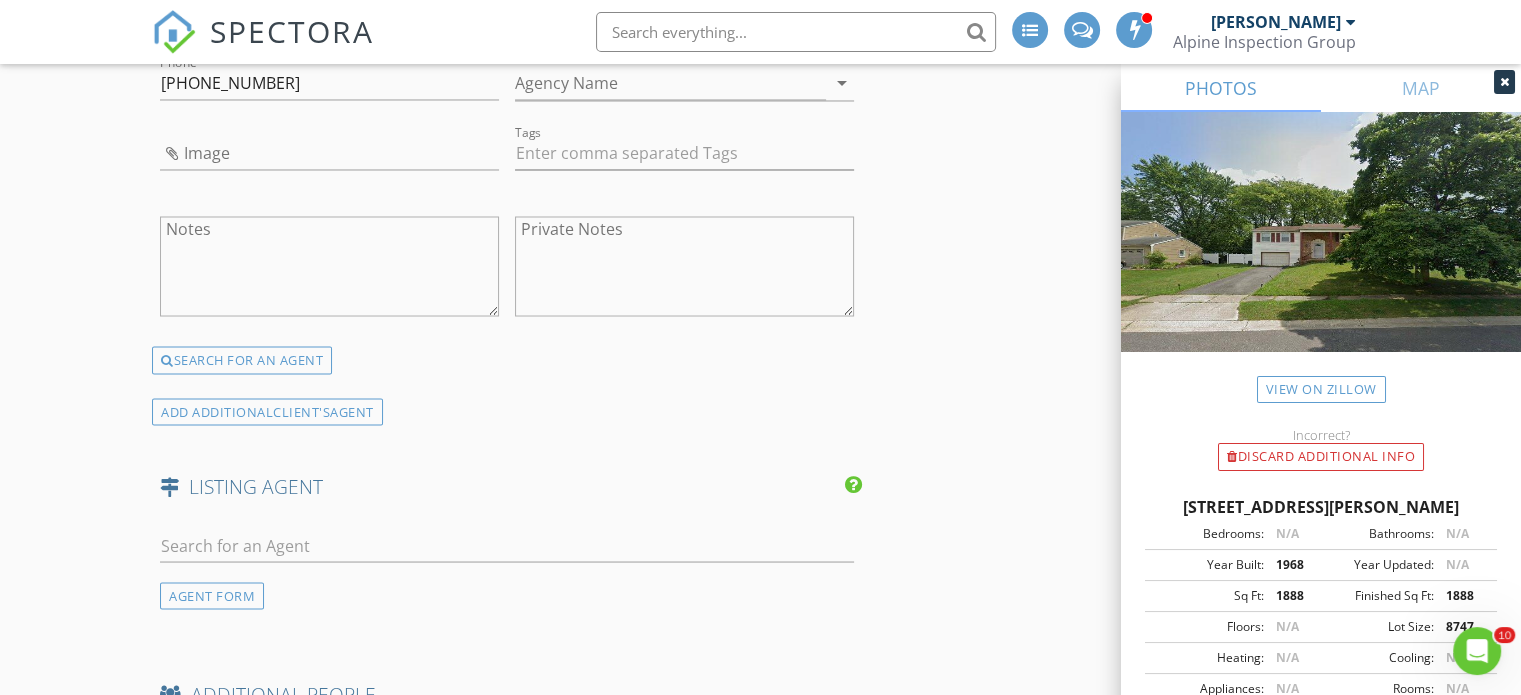 scroll, scrollTop: 3700, scrollLeft: 0, axis: vertical 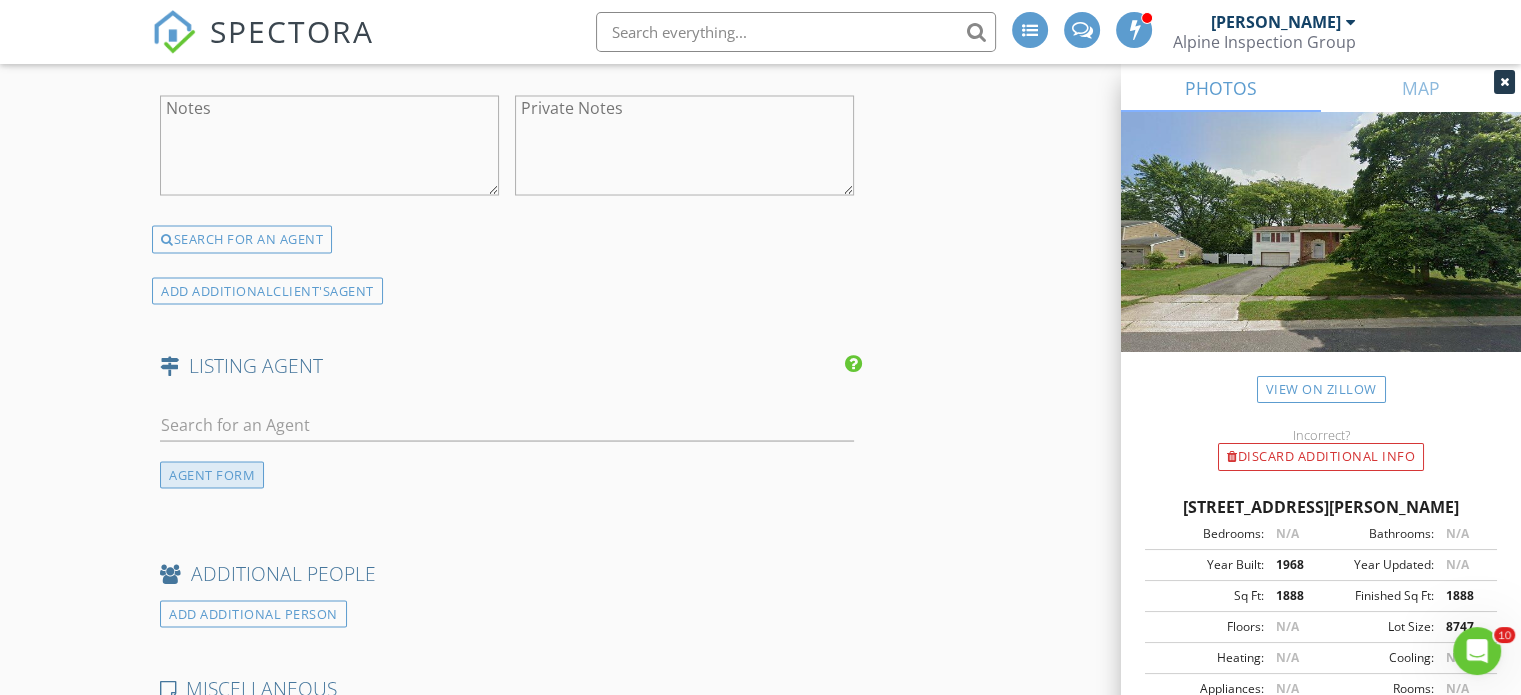 click on "AGENT FORM" at bounding box center [212, 474] 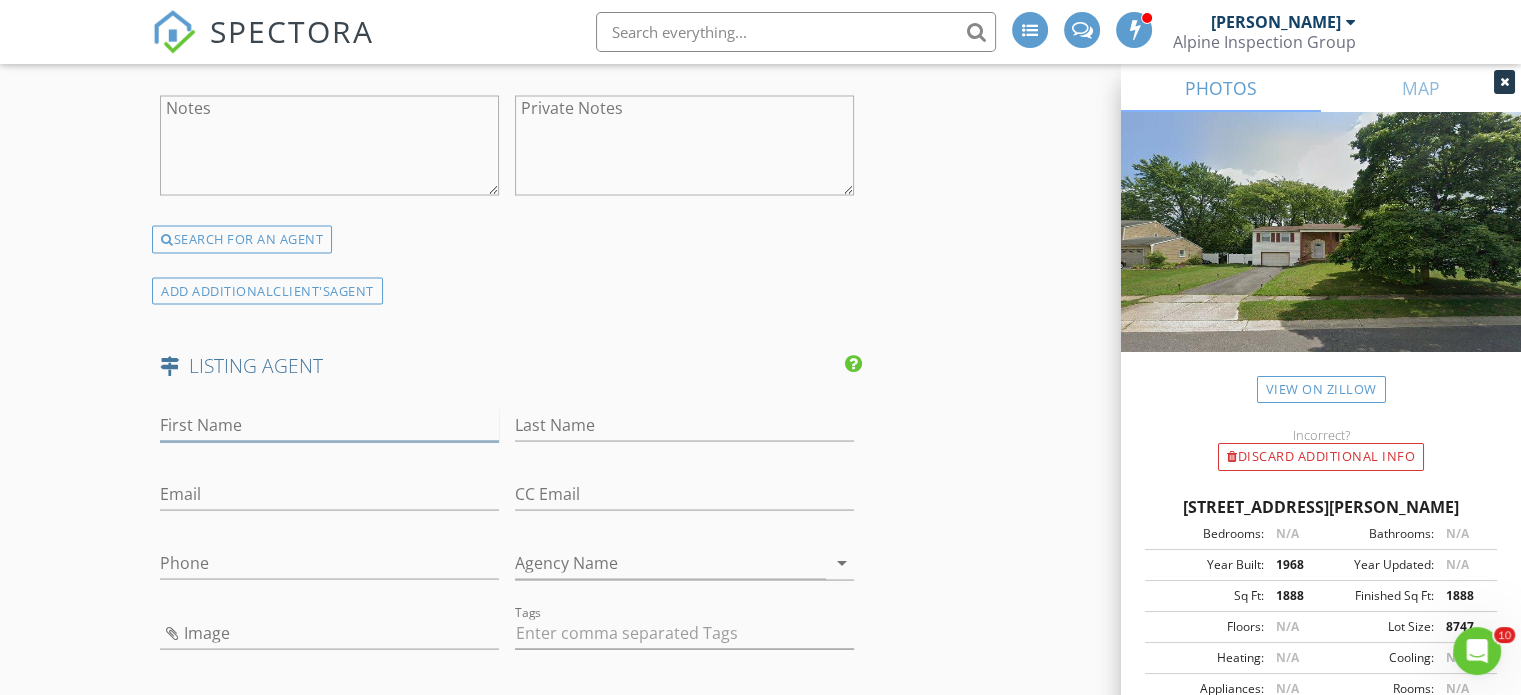 click on "First Name" at bounding box center (329, 424) 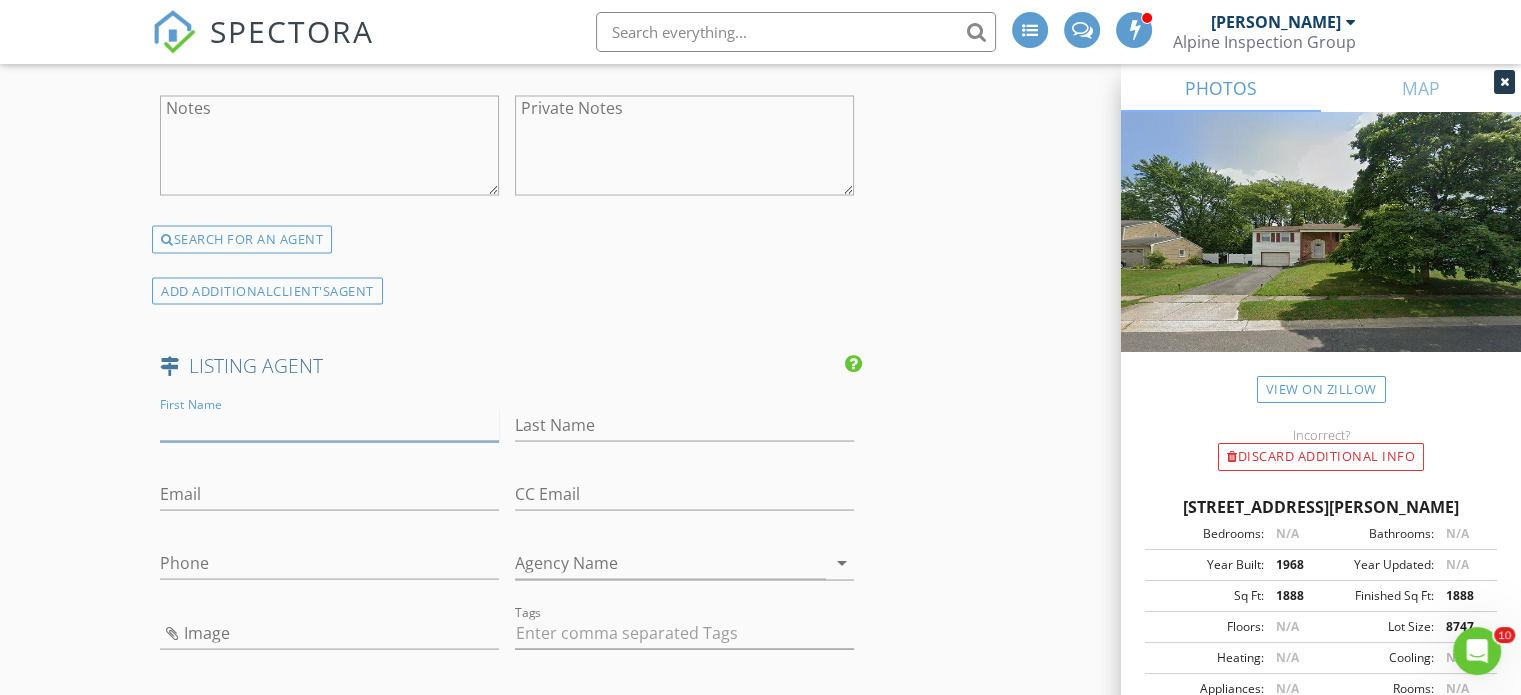 paste on "Julie L Brantley" 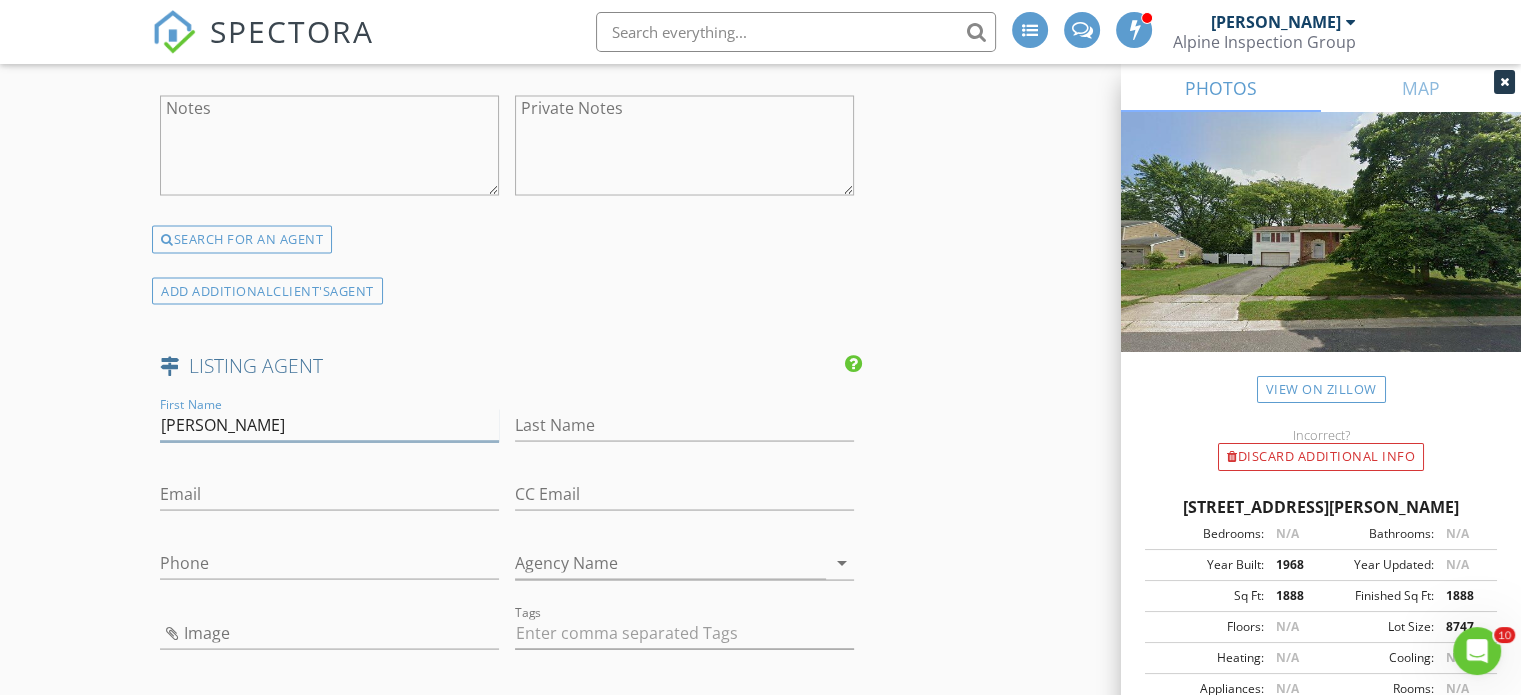 type on "Julie" 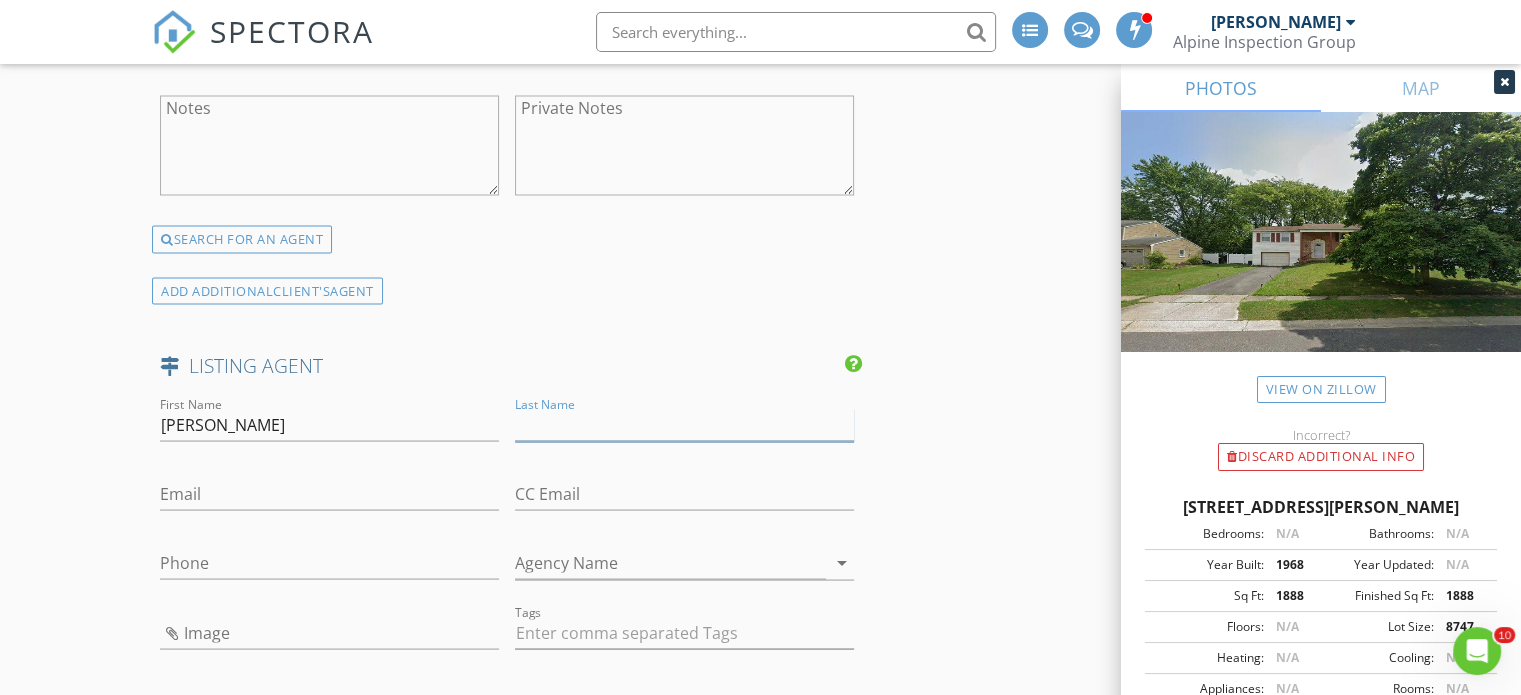 paste on "Julie L Brantley" 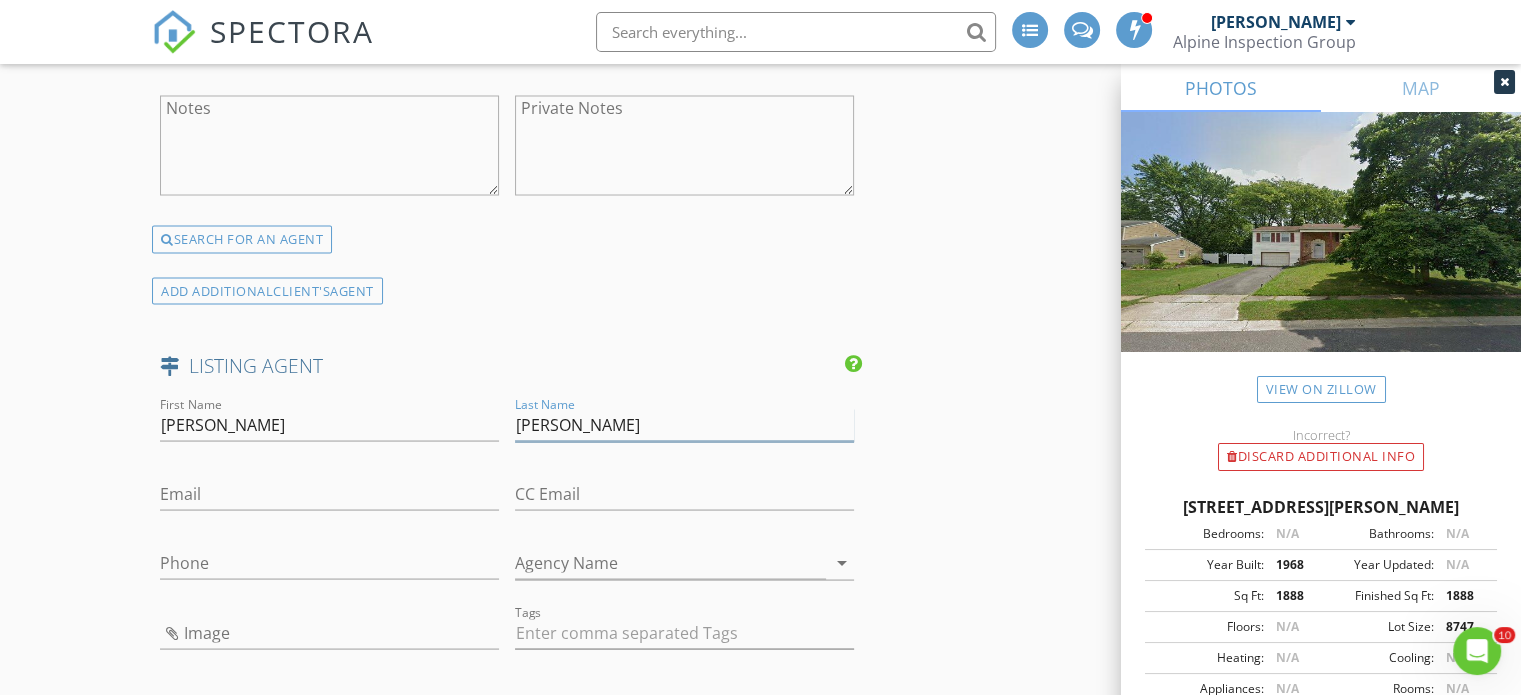 type on "Brantley" 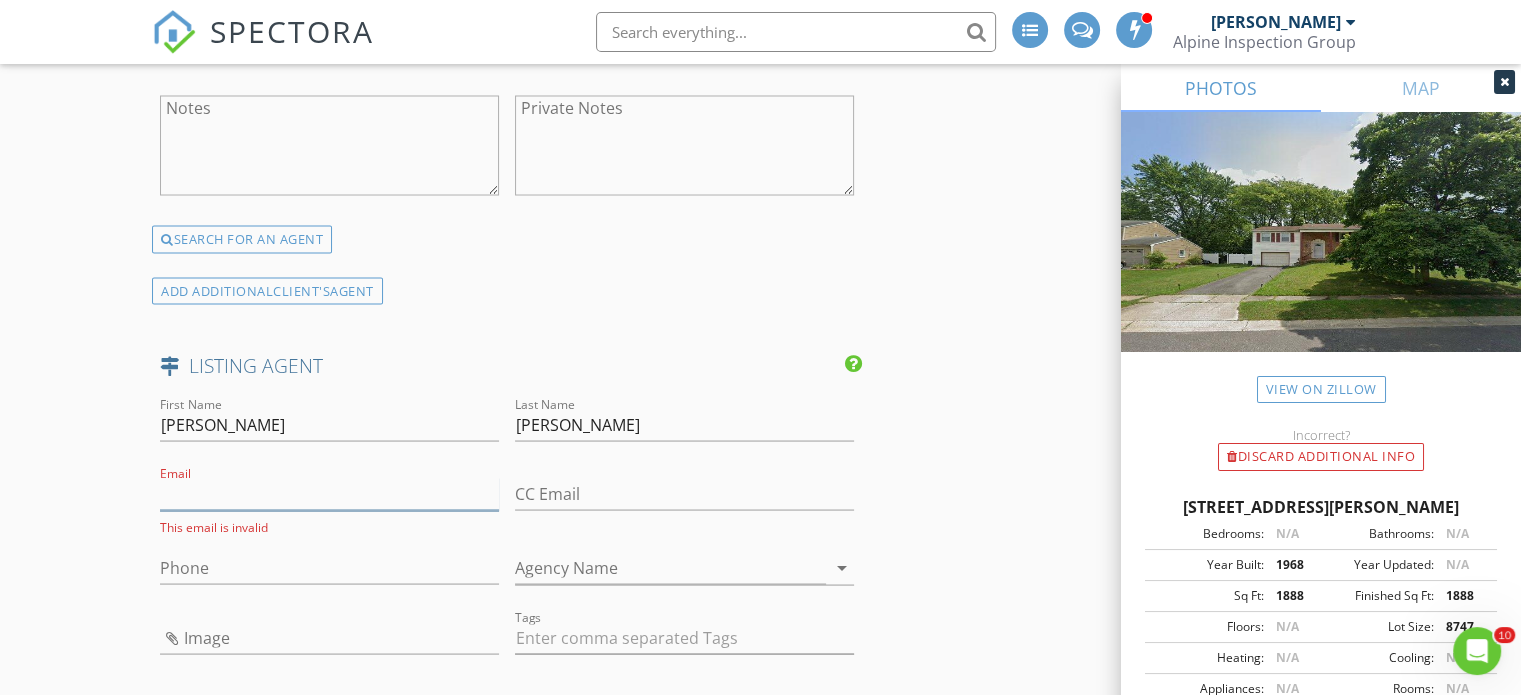 paste on "jbrantley.realestate@gmail.com" 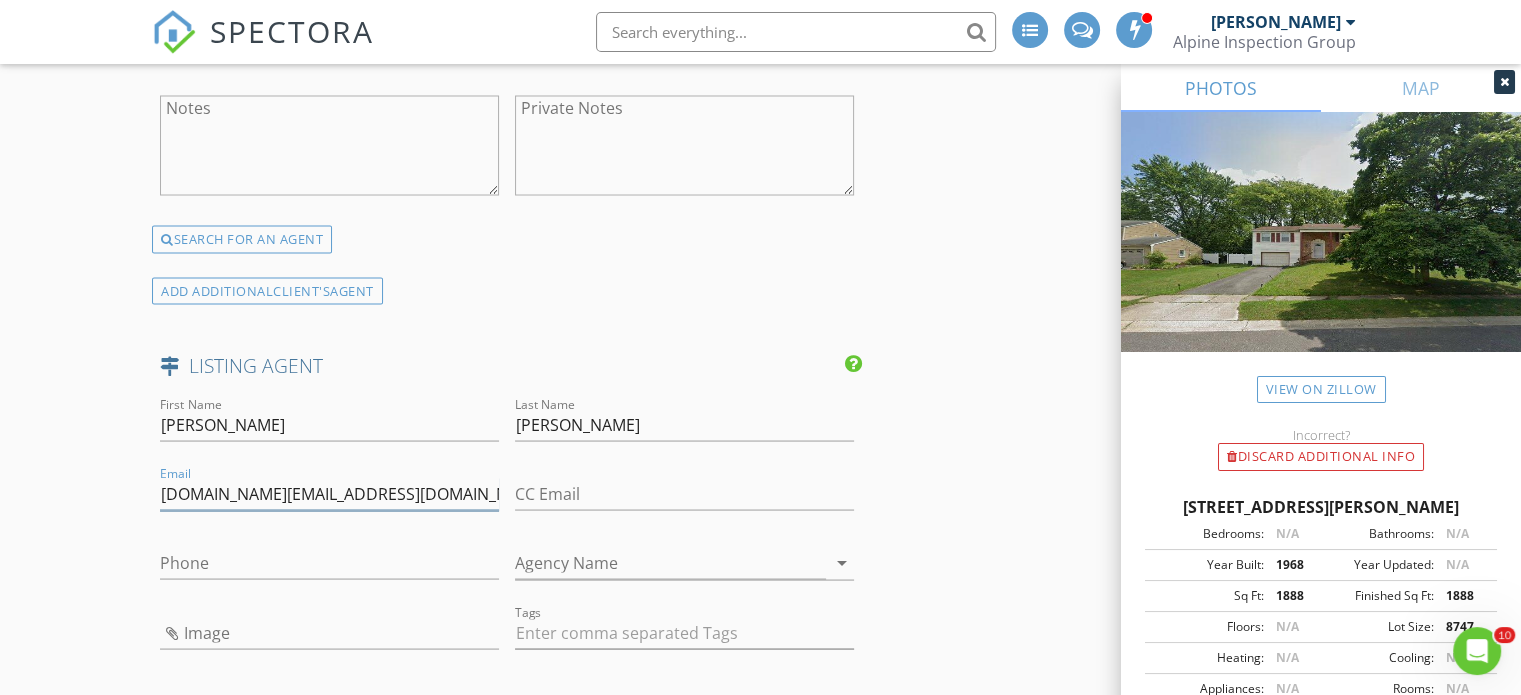 type on "jbrantley.realestate@gmail.com" 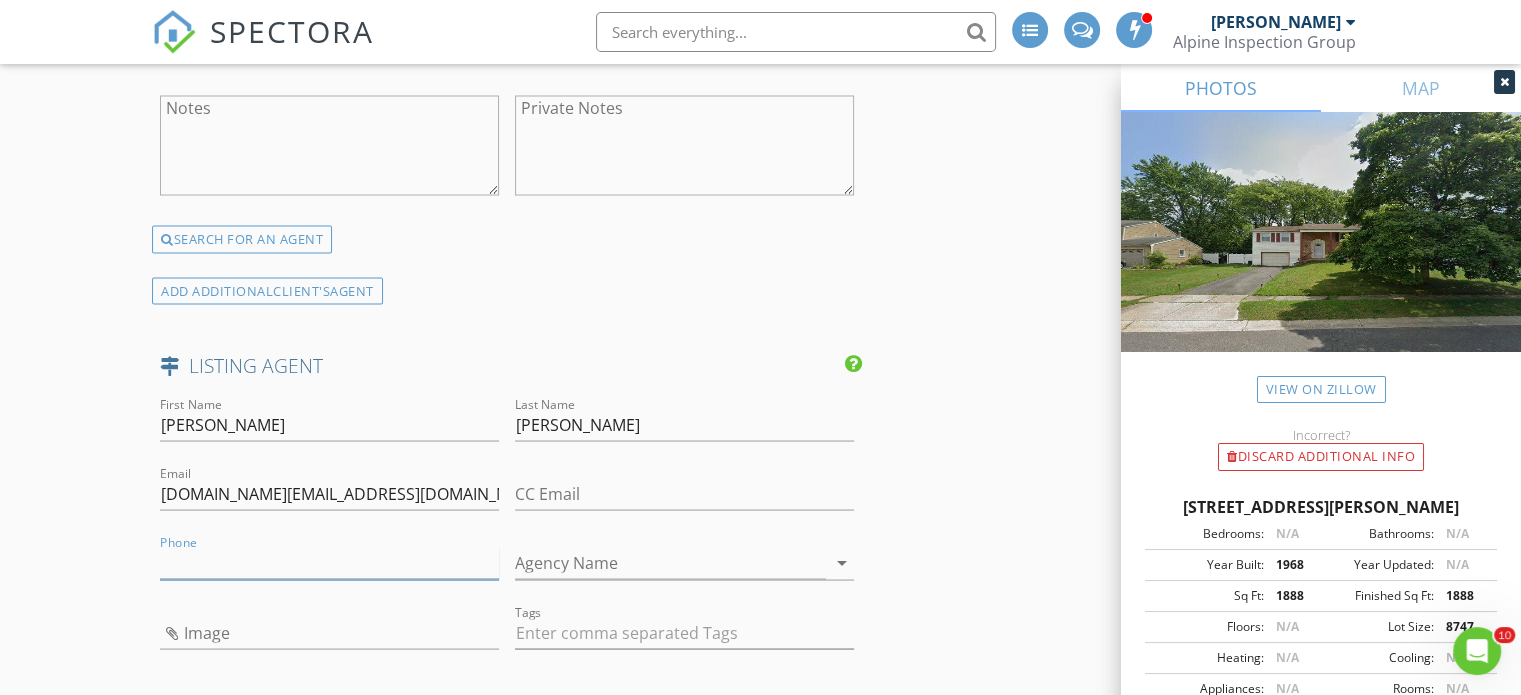 click on "Phone" at bounding box center (329, 562) 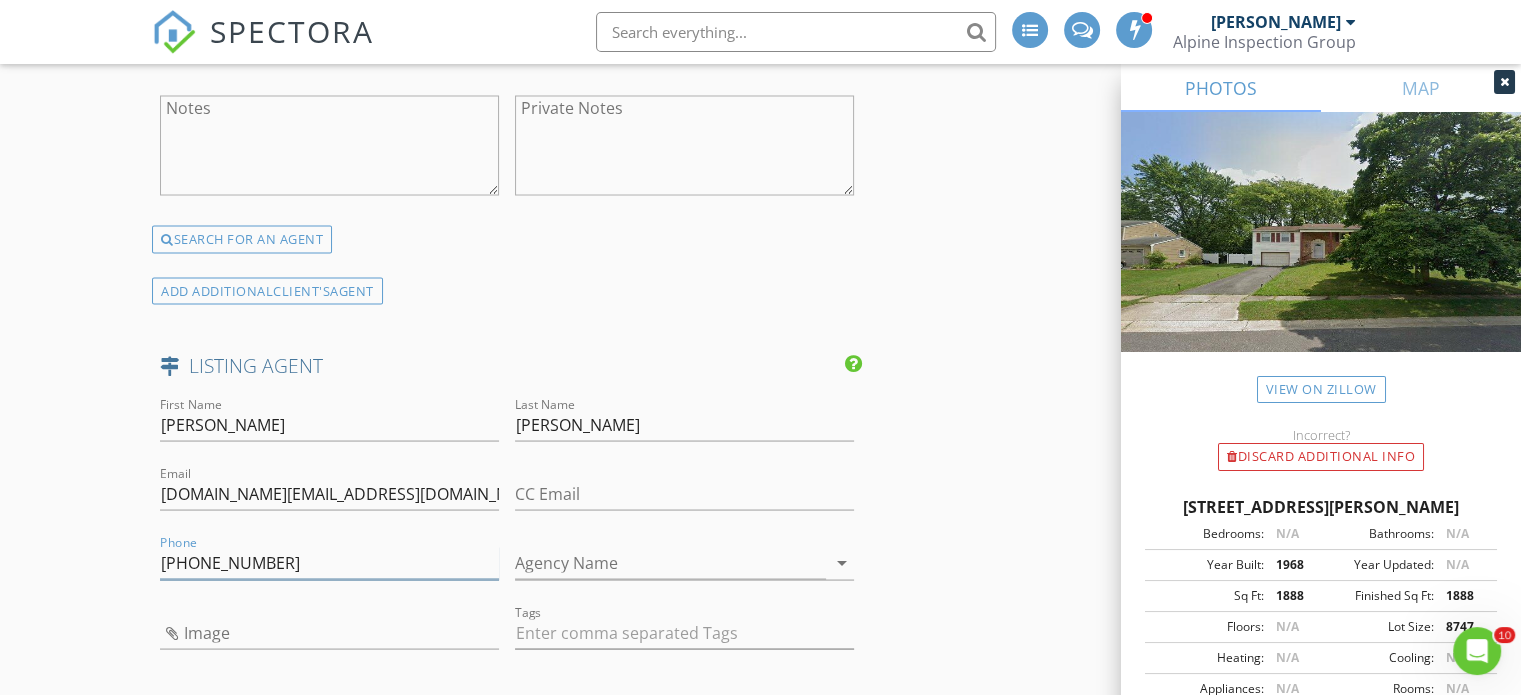type on "609-304-9559" 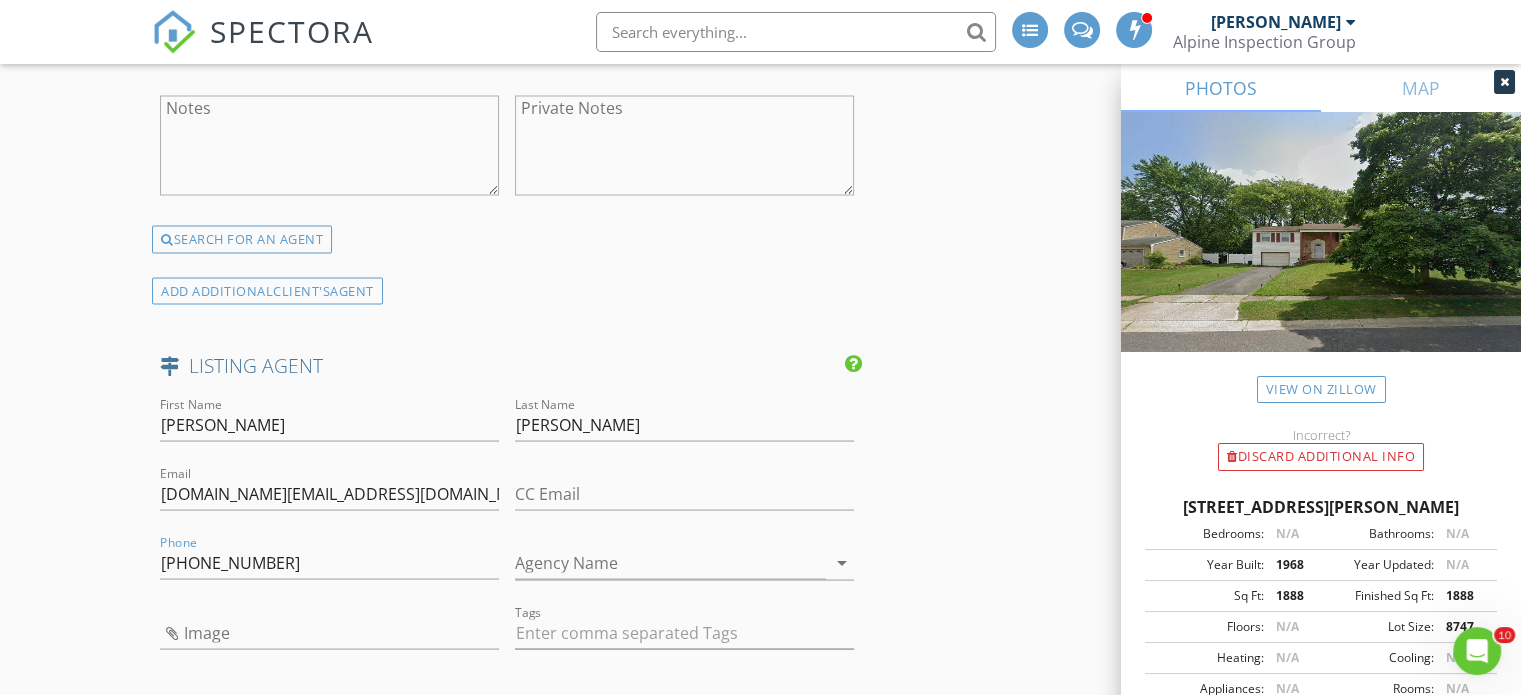 click on "INSPECTOR(S)
check_box   David Vitarelli   PRIMARY   David Vitarelli arrow_drop_down   check_box_outline_blank David Vitarelli specifically requested
Date/Time
07/15/2025 6:00 PM
Location
Address Search       Address 45 Normandy Ln   Unit   City Willingboro   State NJ   Zip 08046   County Burlington     Square Feet 1888   Year Built 1968   Foundation Slab arrow_drop_down     David Vitarelli     7.2 miles     (14 minutes)
client
check_box Enable Client CC email for this inspection   Client Search     check_box_outline_blank Client is a Company/Organization     First Name Shazaib   Last Name Sahito   Email shazib.sahito123@gmail.com   CC Email   Phone 732-983-8933         Tags         Notes   Private Notes
ADD ADDITIONAL client
SERVICES
check_box   Residential Inspection" at bounding box center [760, -820] 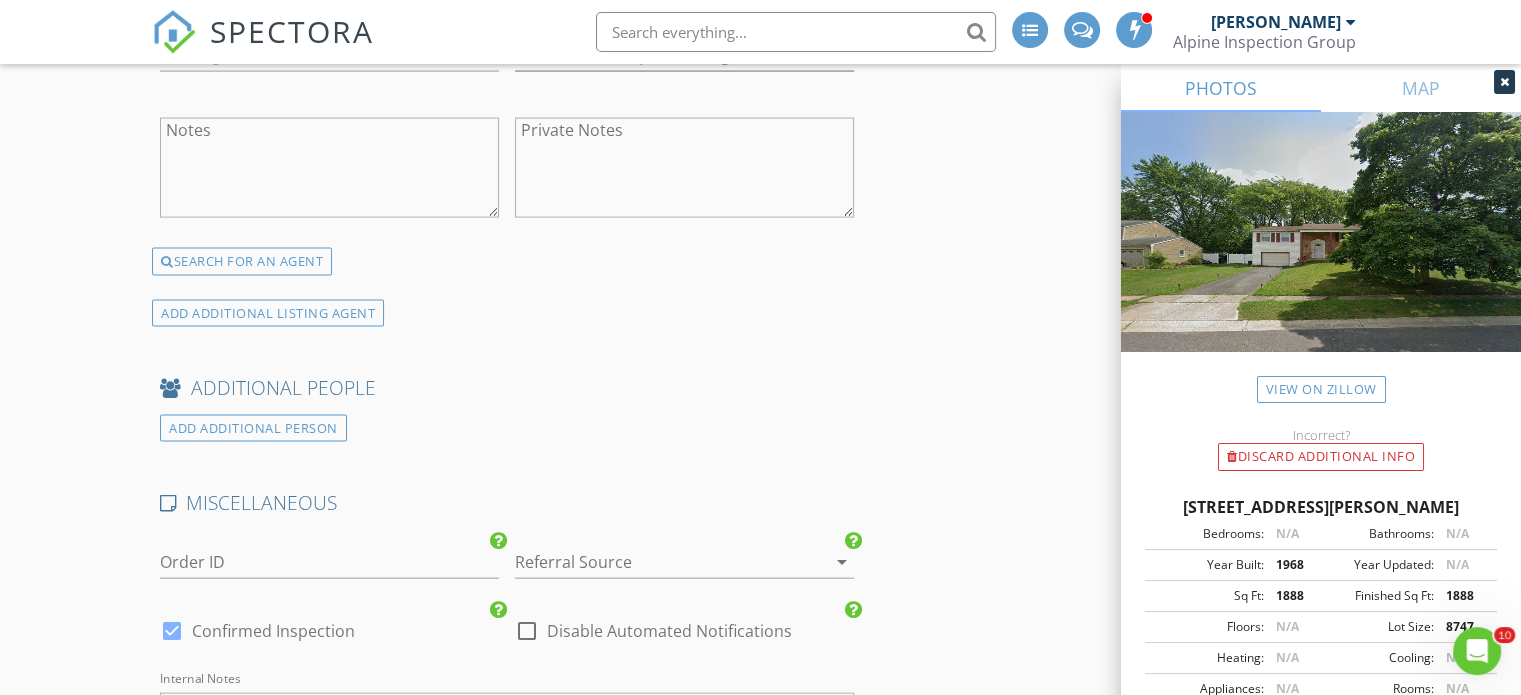 scroll, scrollTop: 4300, scrollLeft: 0, axis: vertical 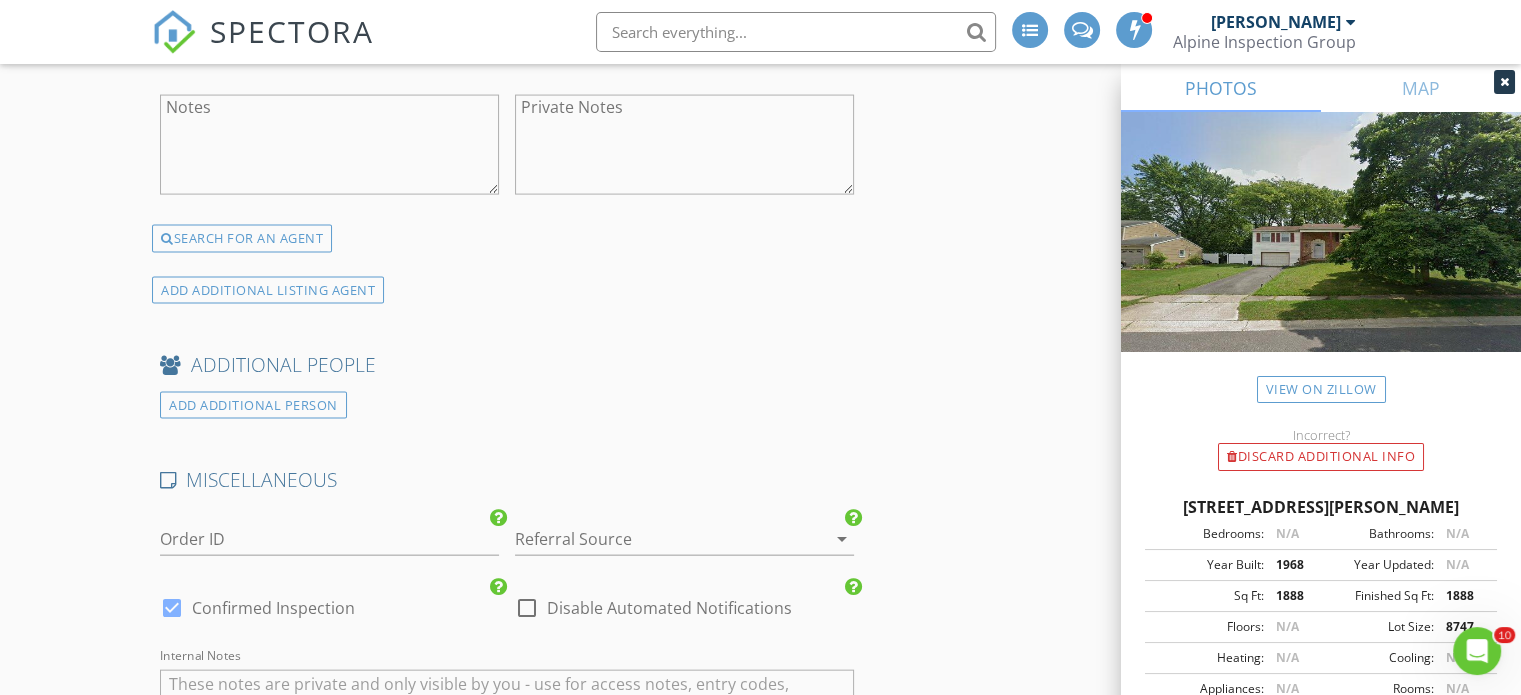 click at bounding box center [656, 539] 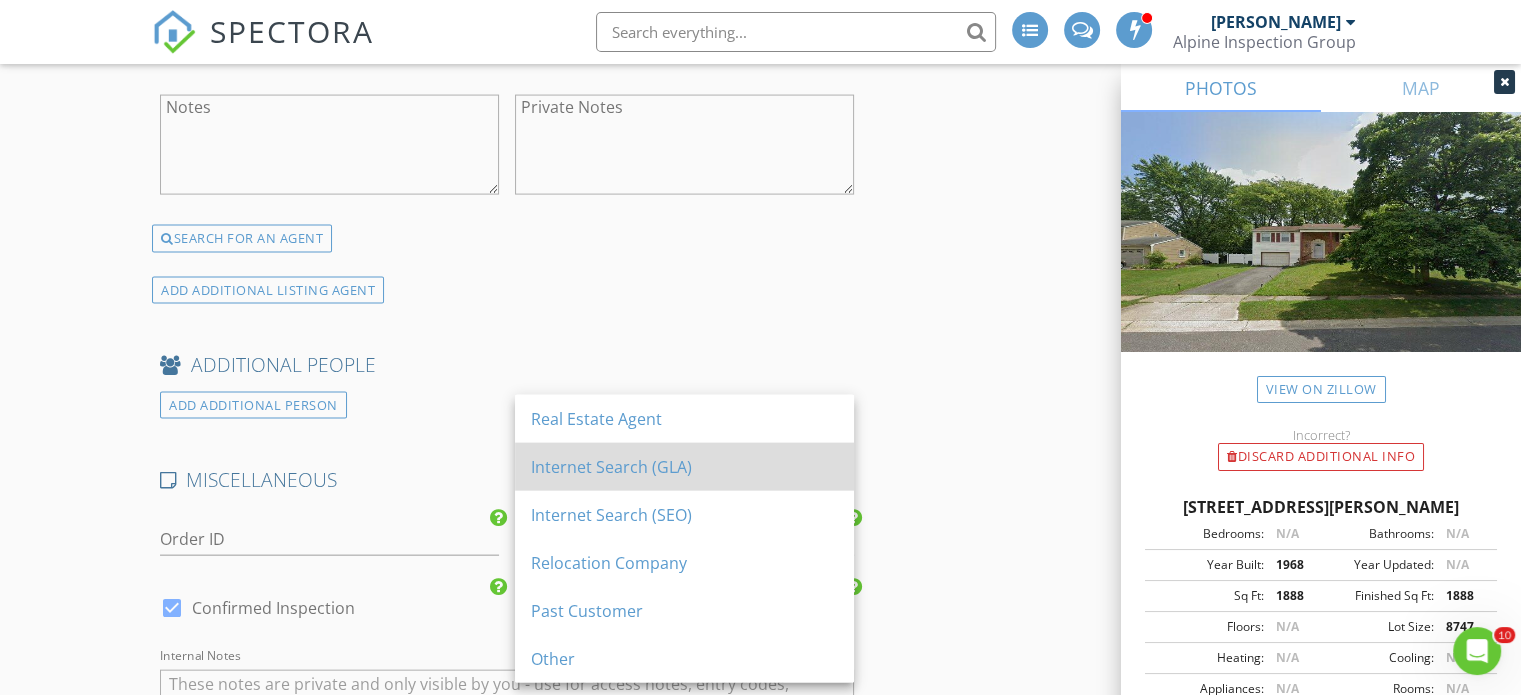 click on "Internet Search (GLA)" at bounding box center (684, 467) 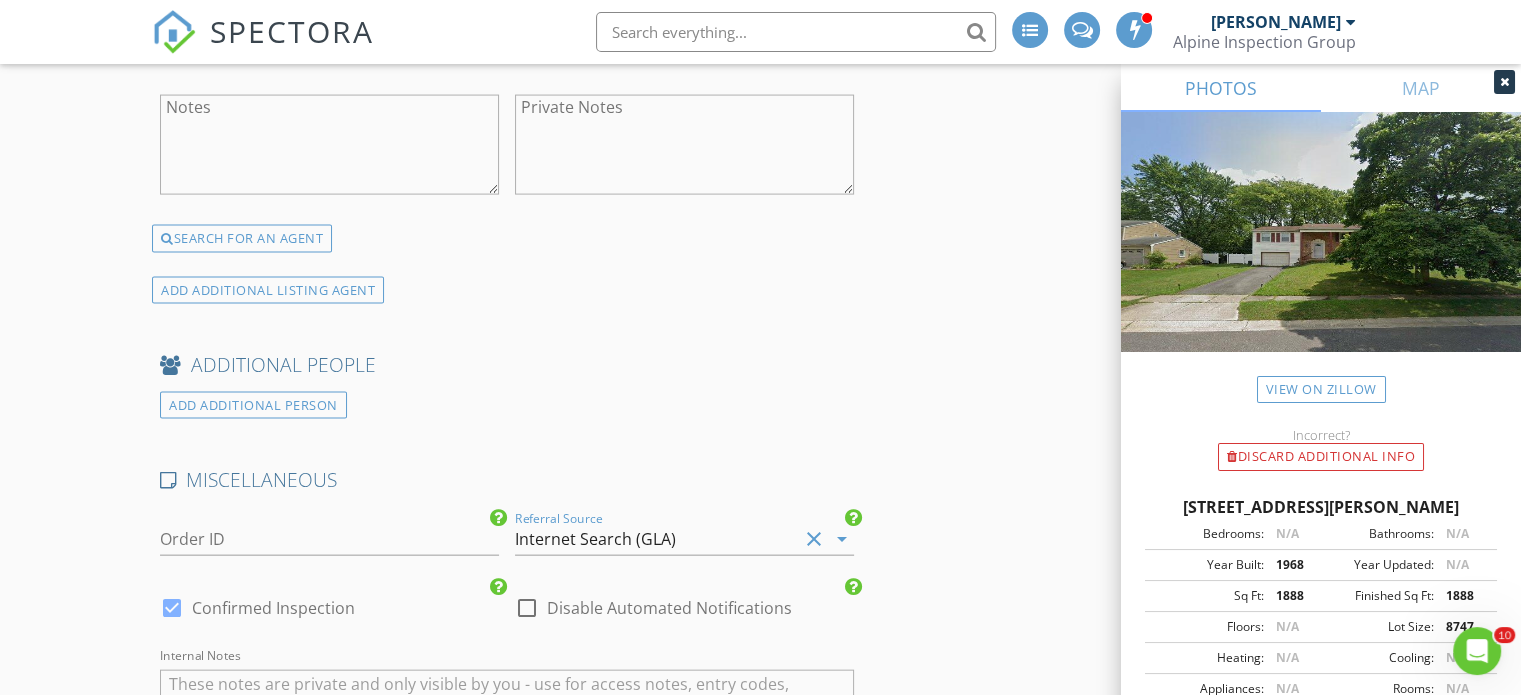click on "ADDITIONAL PEOPLE" at bounding box center (507, 365) 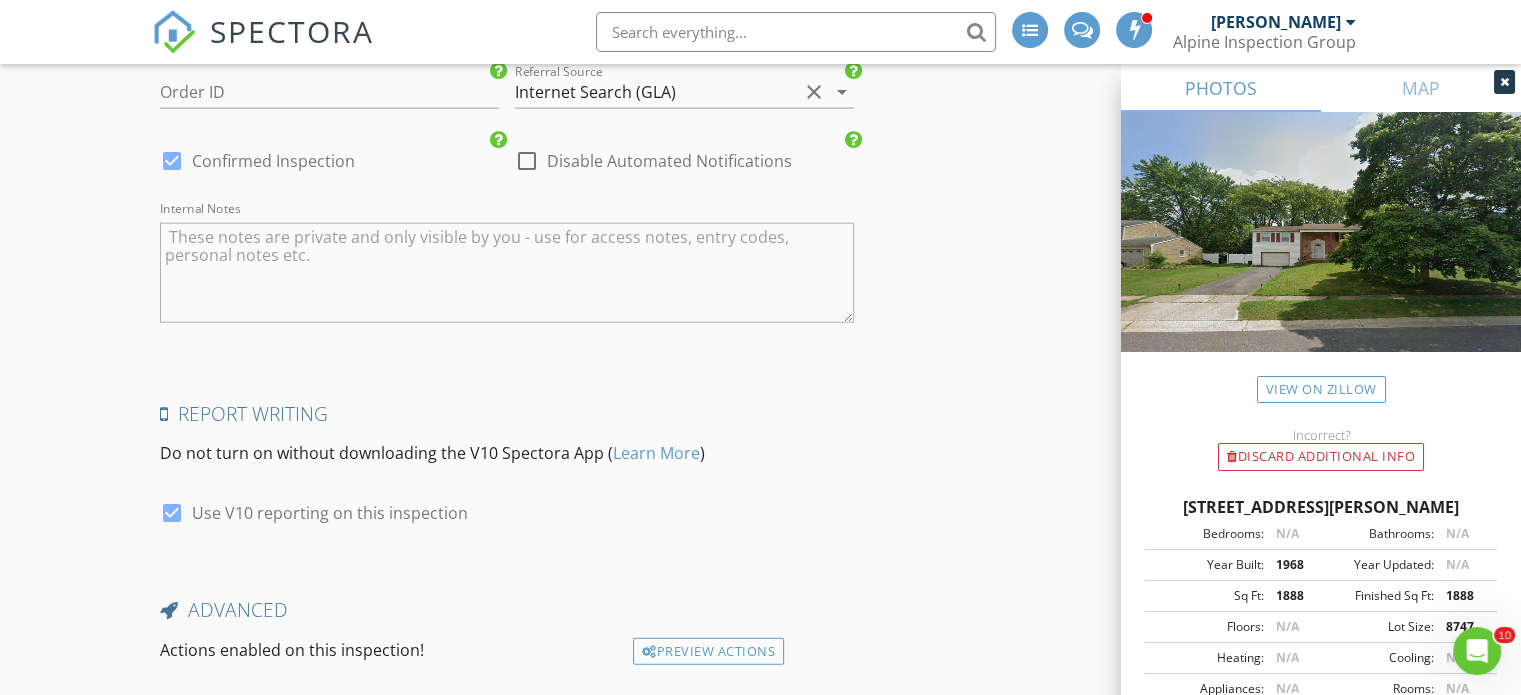 scroll, scrollTop: 4870, scrollLeft: 0, axis: vertical 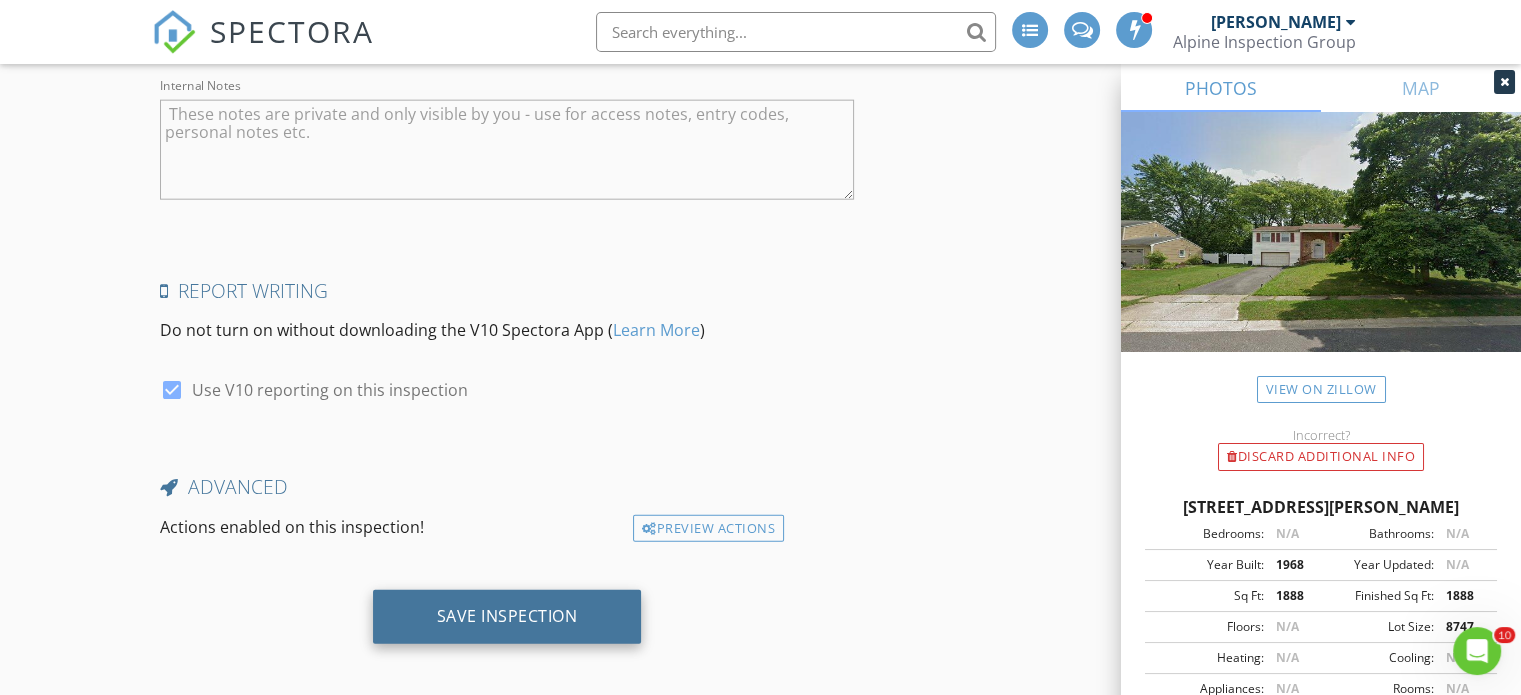 click on "Save Inspection" at bounding box center [507, 616] 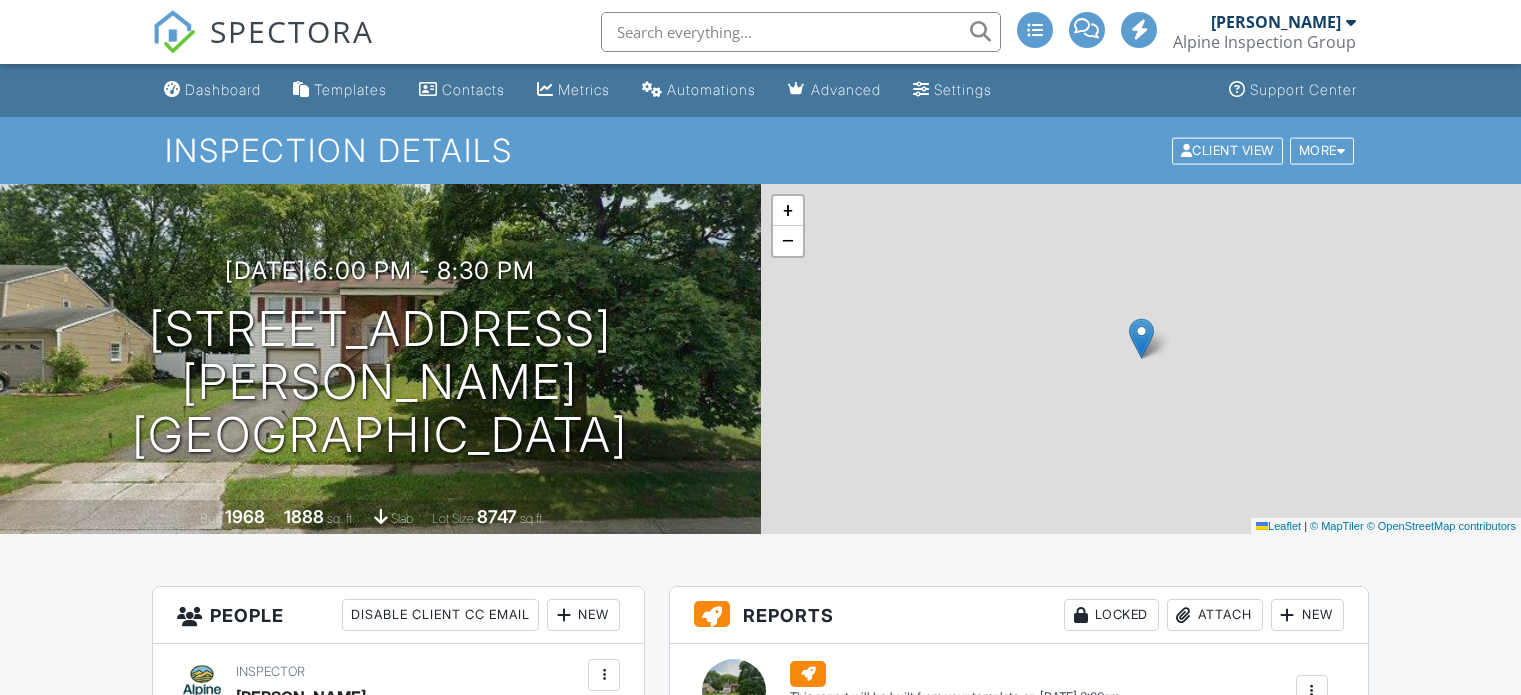 scroll, scrollTop: 0, scrollLeft: 0, axis: both 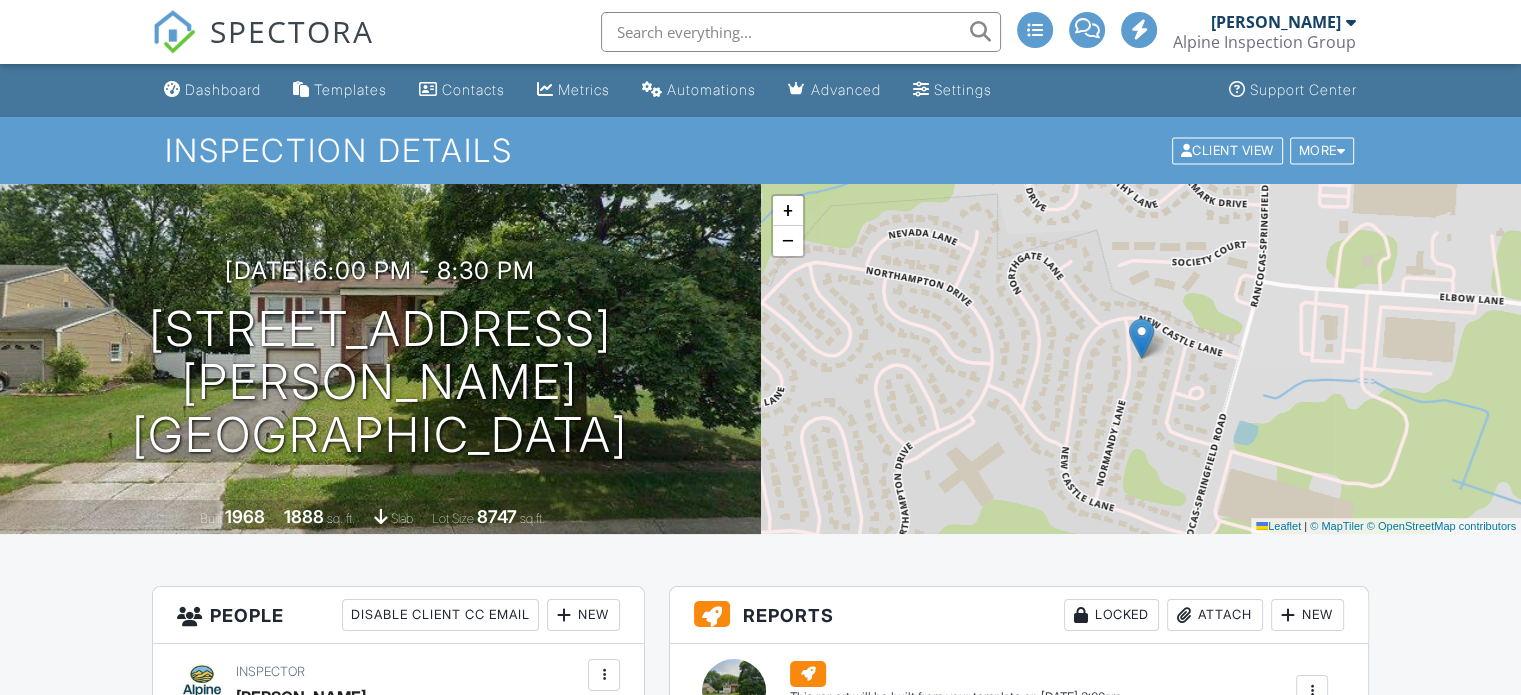 click on "SPECTORA" at bounding box center (292, 31) 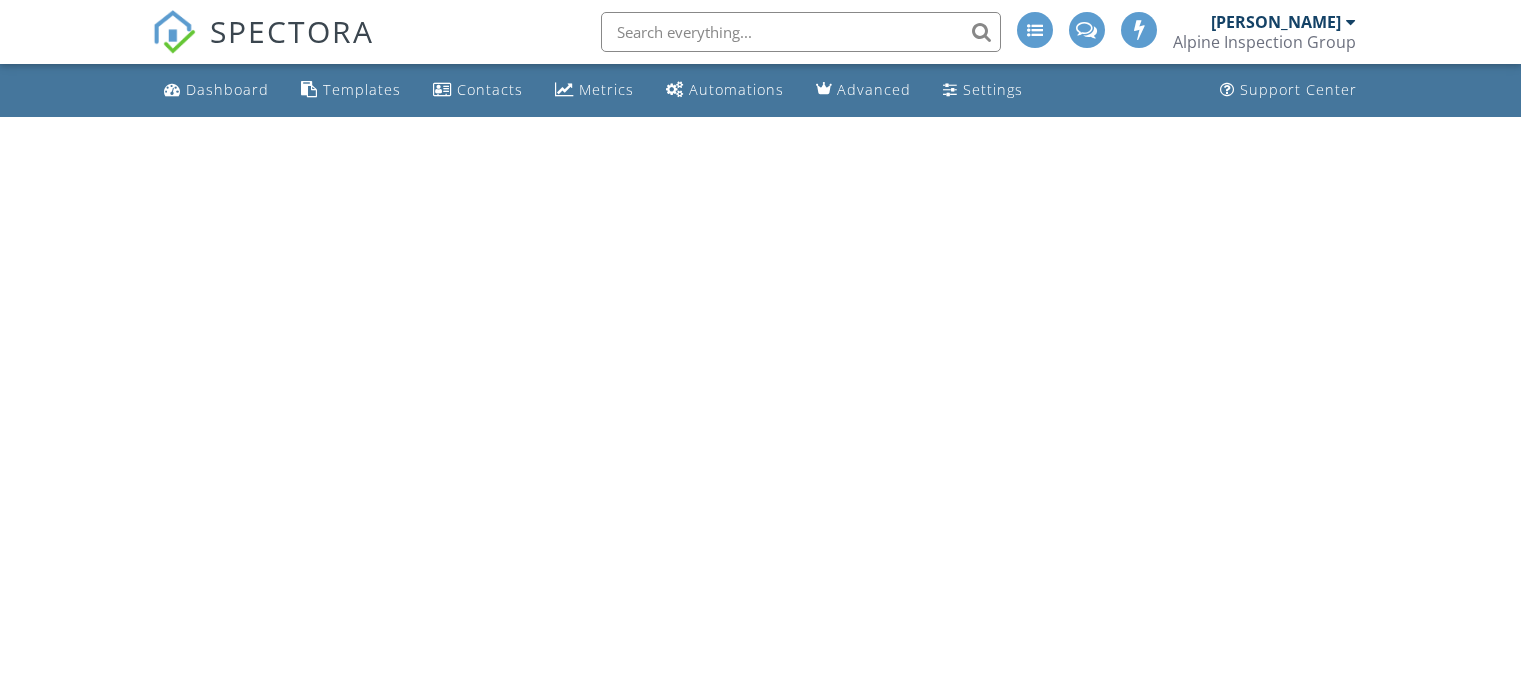 scroll, scrollTop: 0, scrollLeft: 0, axis: both 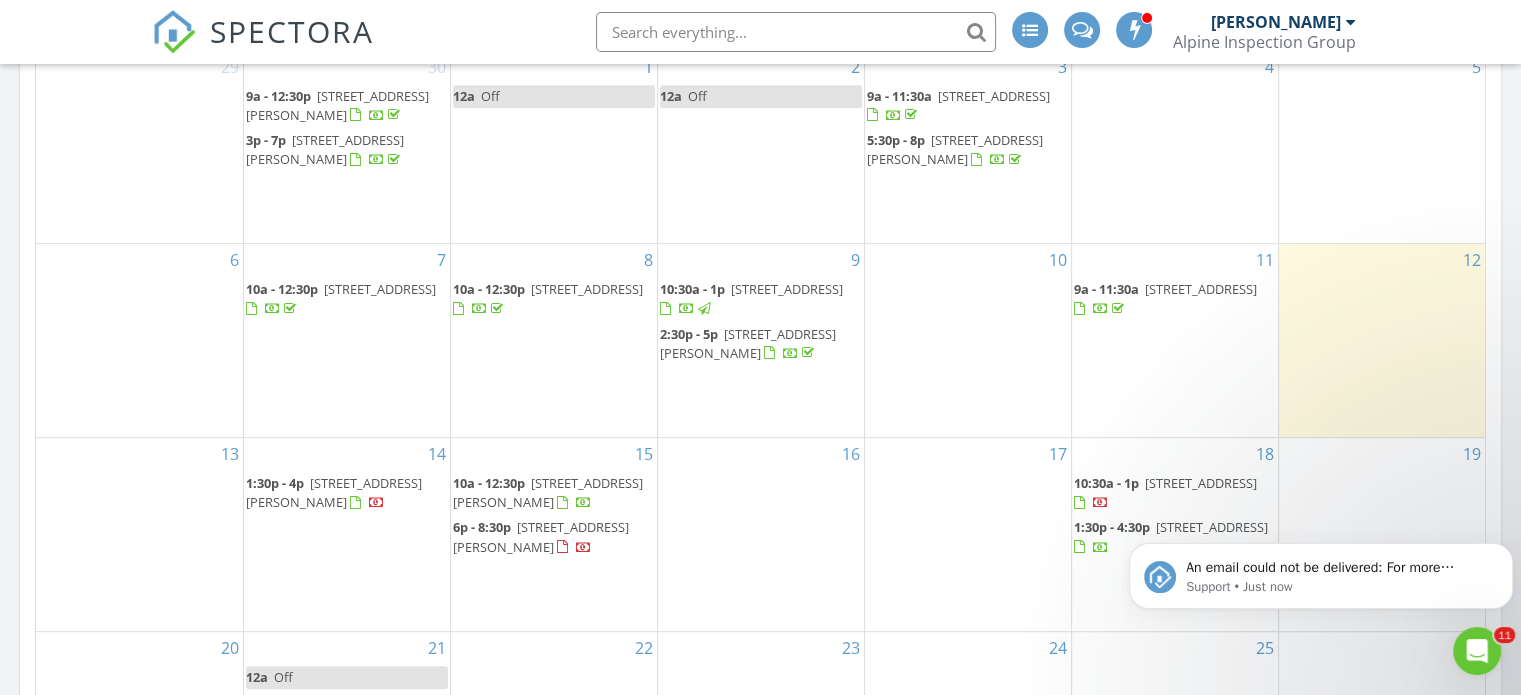 click on "25 Holyoke Dr, Delran 08075" at bounding box center [1212, 527] 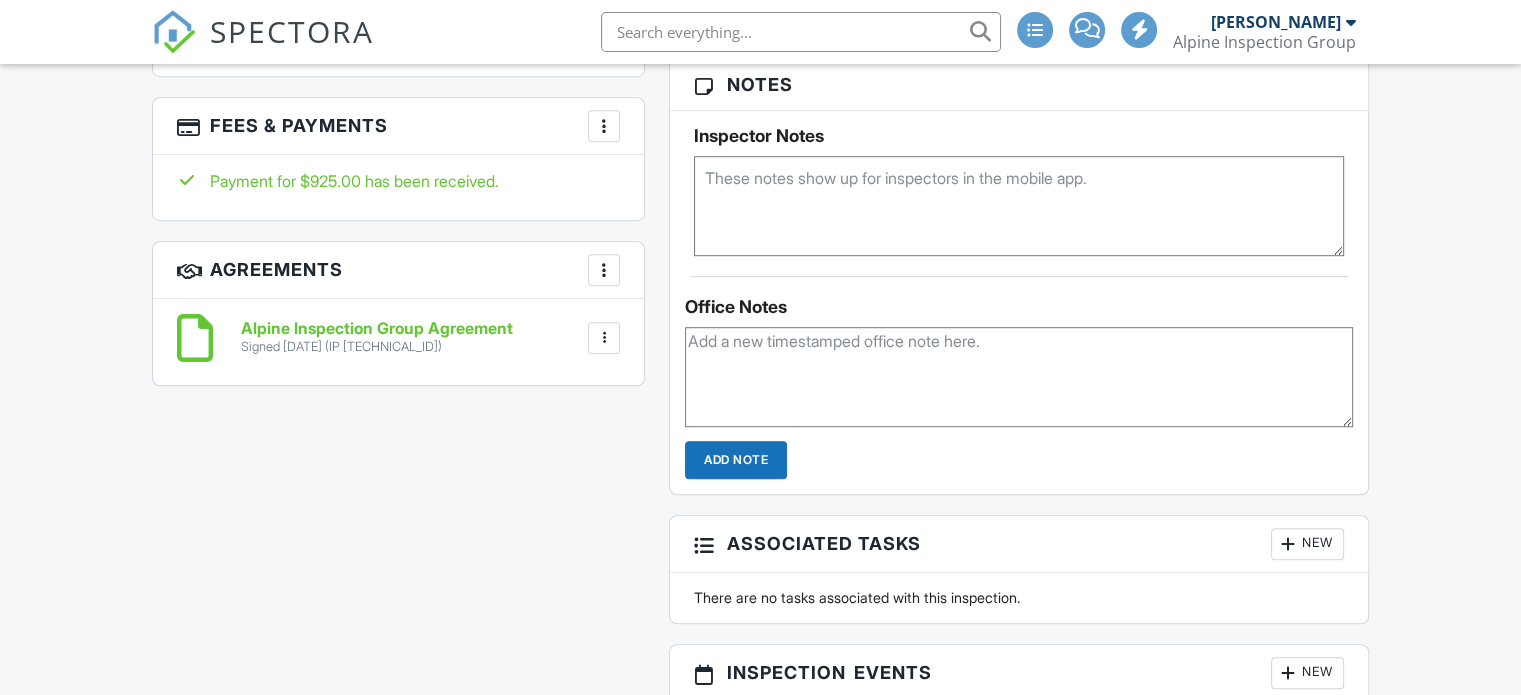 scroll, scrollTop: 2555, scrollLeft: 0, axis: vertical 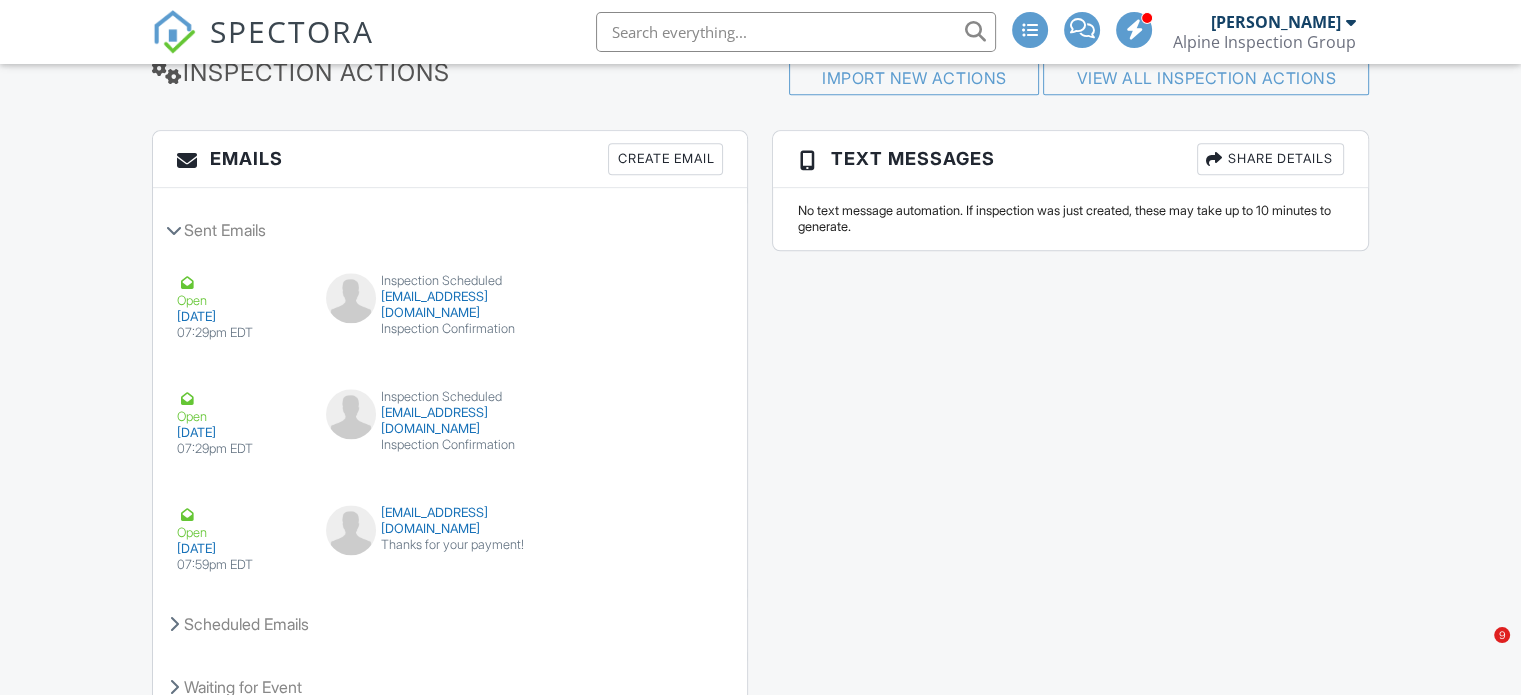 click on "SPECTORA" at bounding box center (292, 31) 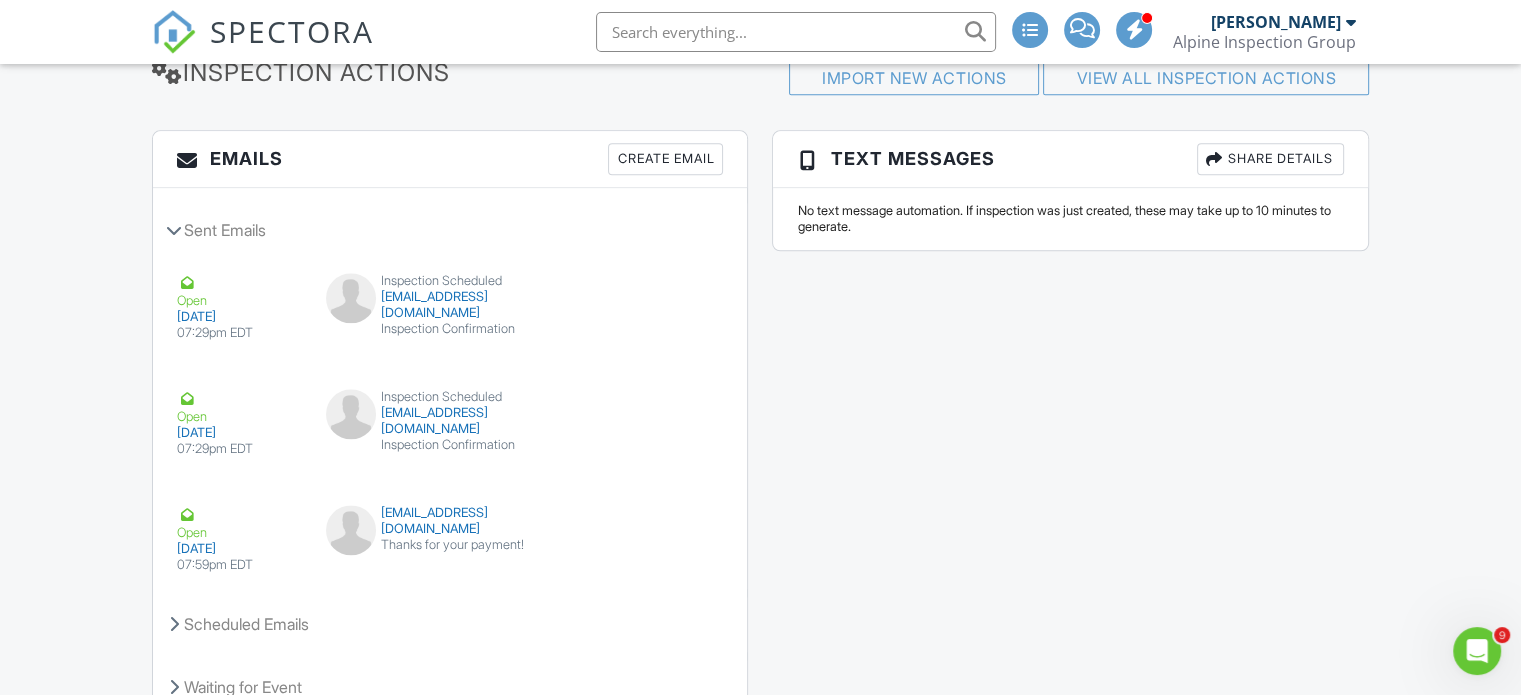 scroll, scrollTop: 0, scrollLeft: 0, axis: both 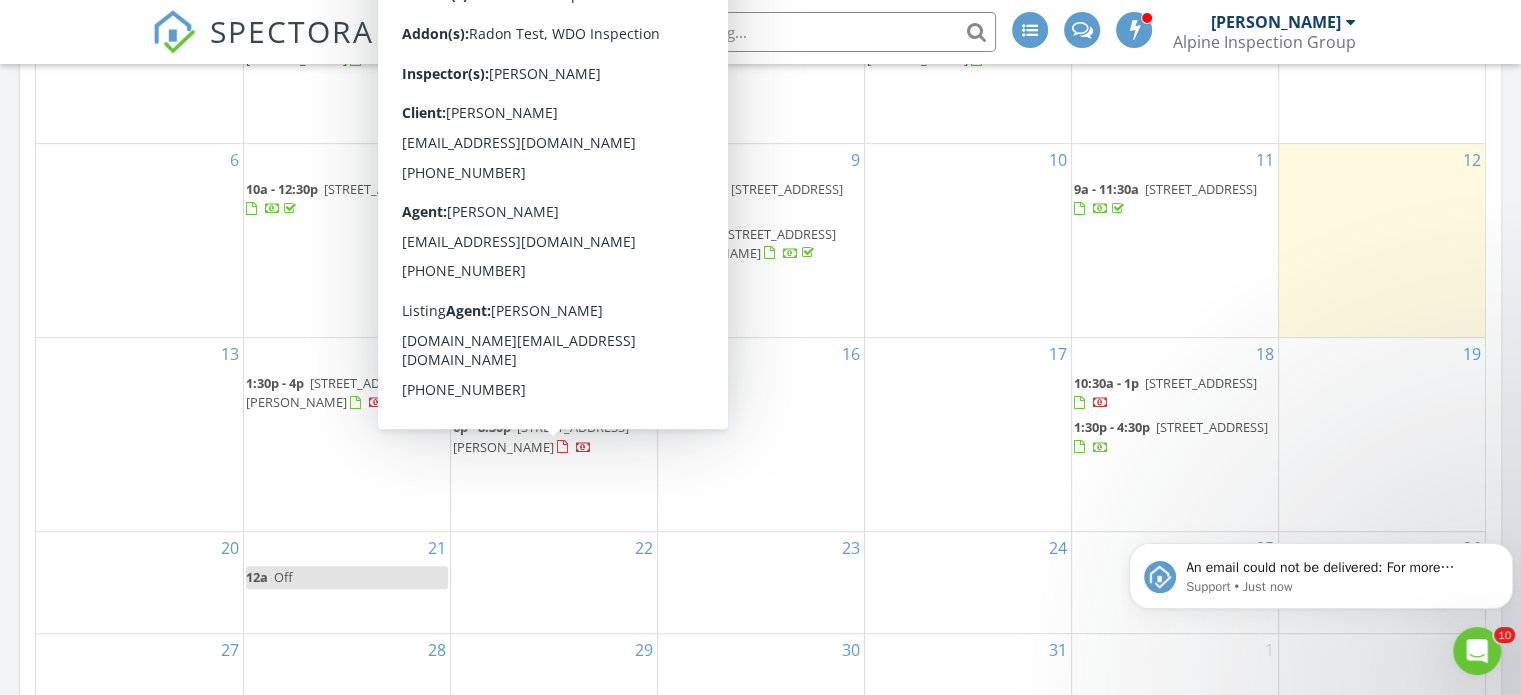 click on "45 Normandy Ln, Willingboro 08046" at bounding box center (541, 436) 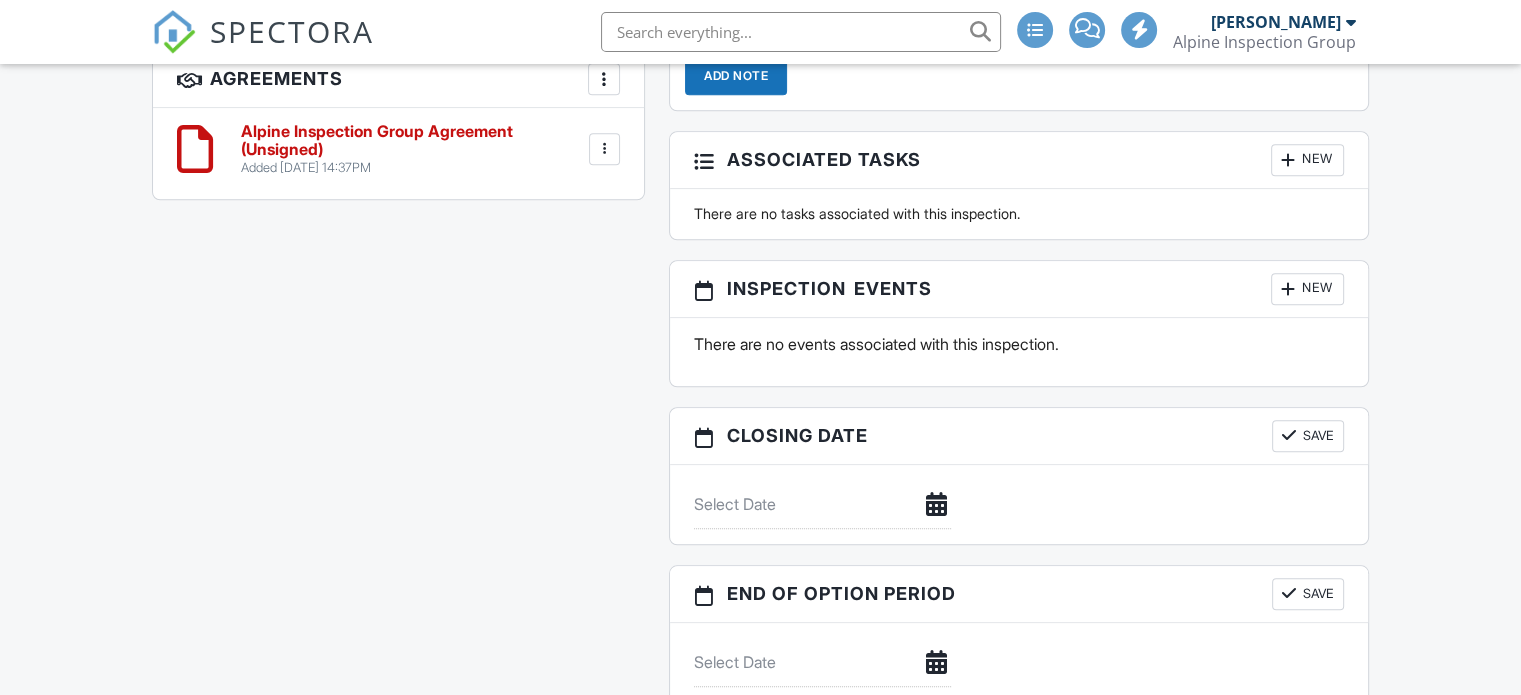 scroll, scrollTop: 2455, scrollLeft: 0, axis: vertical 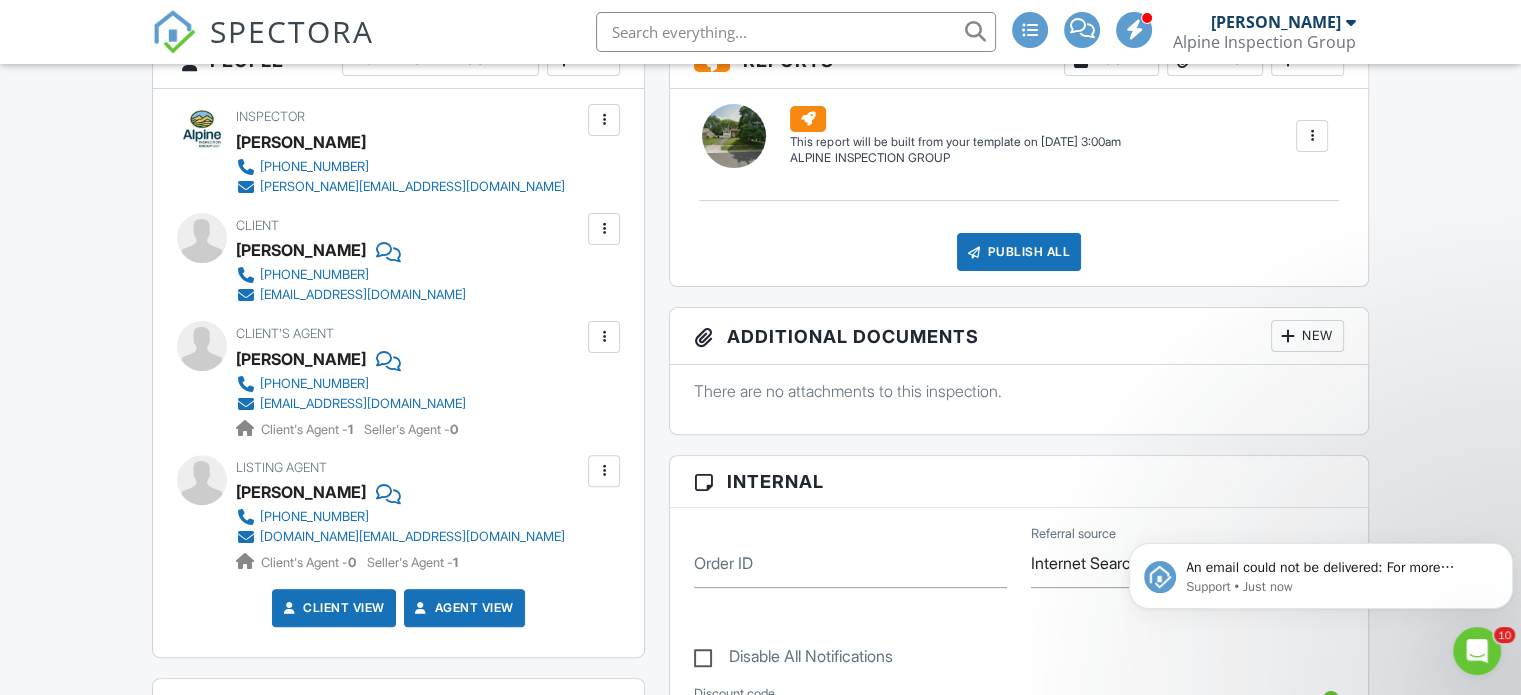 click at bounding box center (604, 229) 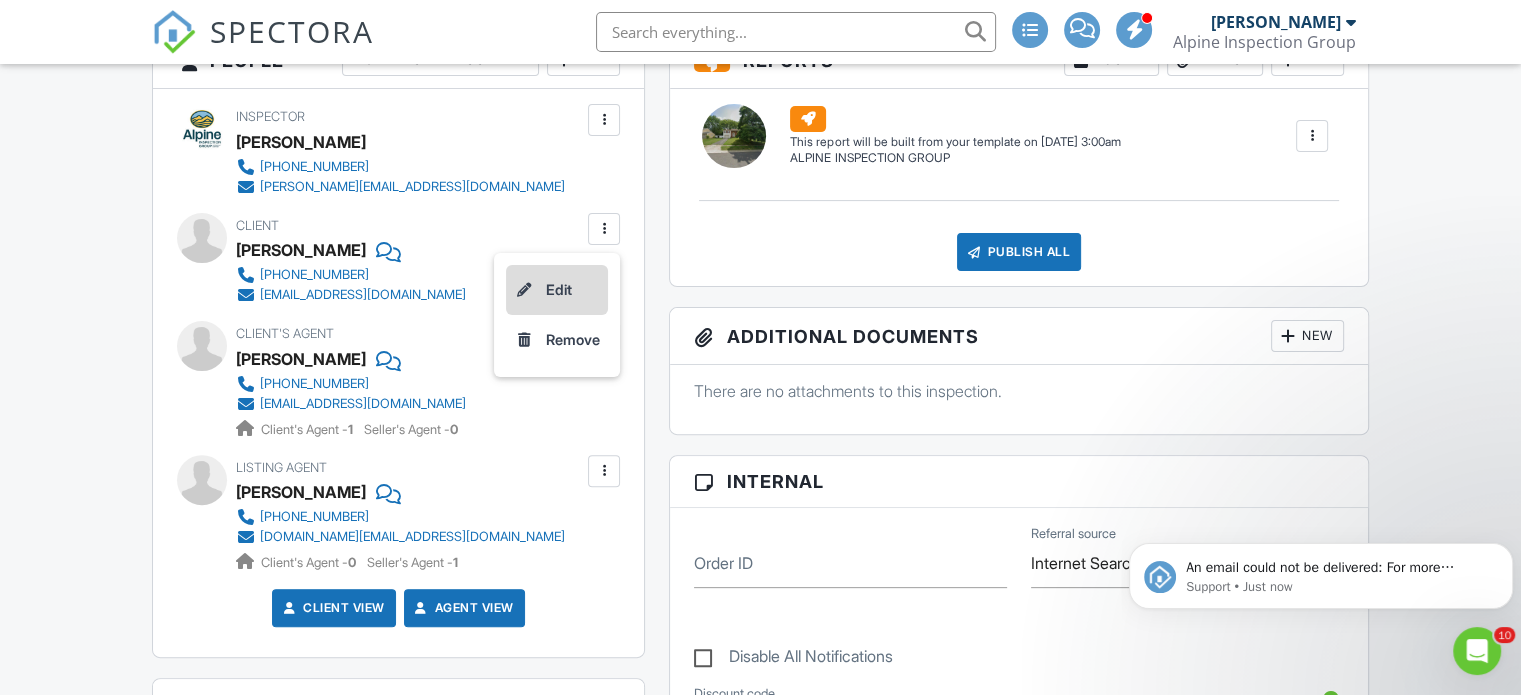 click on "Edit" at bounding box center [557, 290] 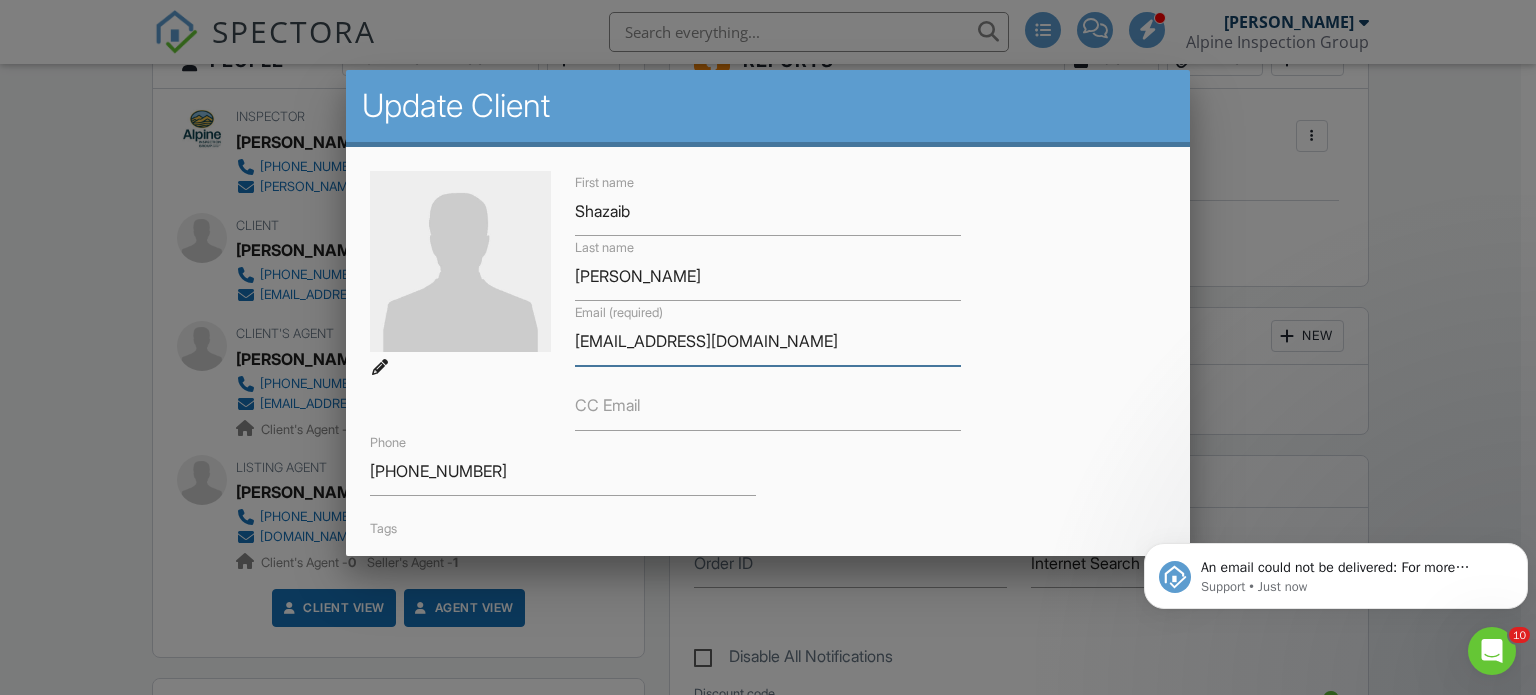 click on "[EMAIL_ADDRESS][DOMAIN_NAME]" at bounding box center (768, 341) 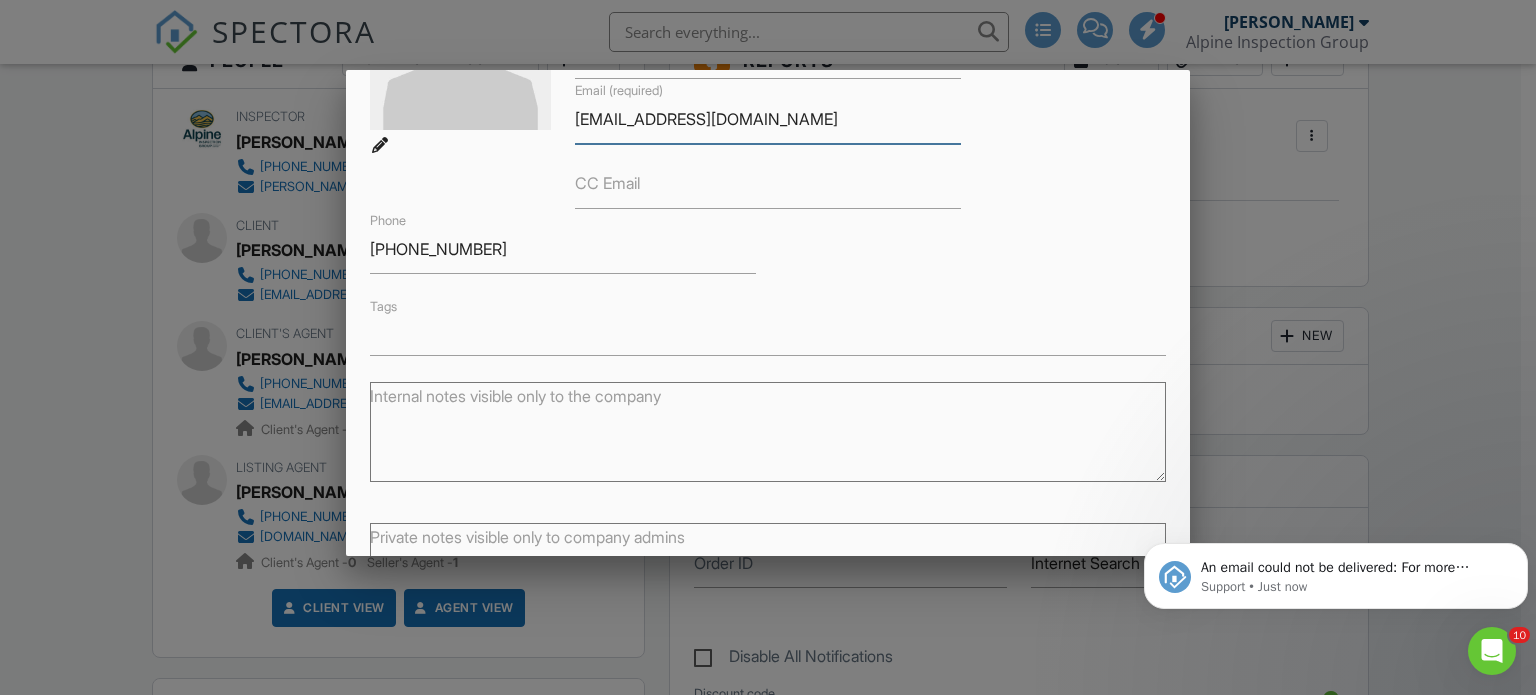 scroll, scrollTop: 378, scrollLeft: 0, axis: vertical 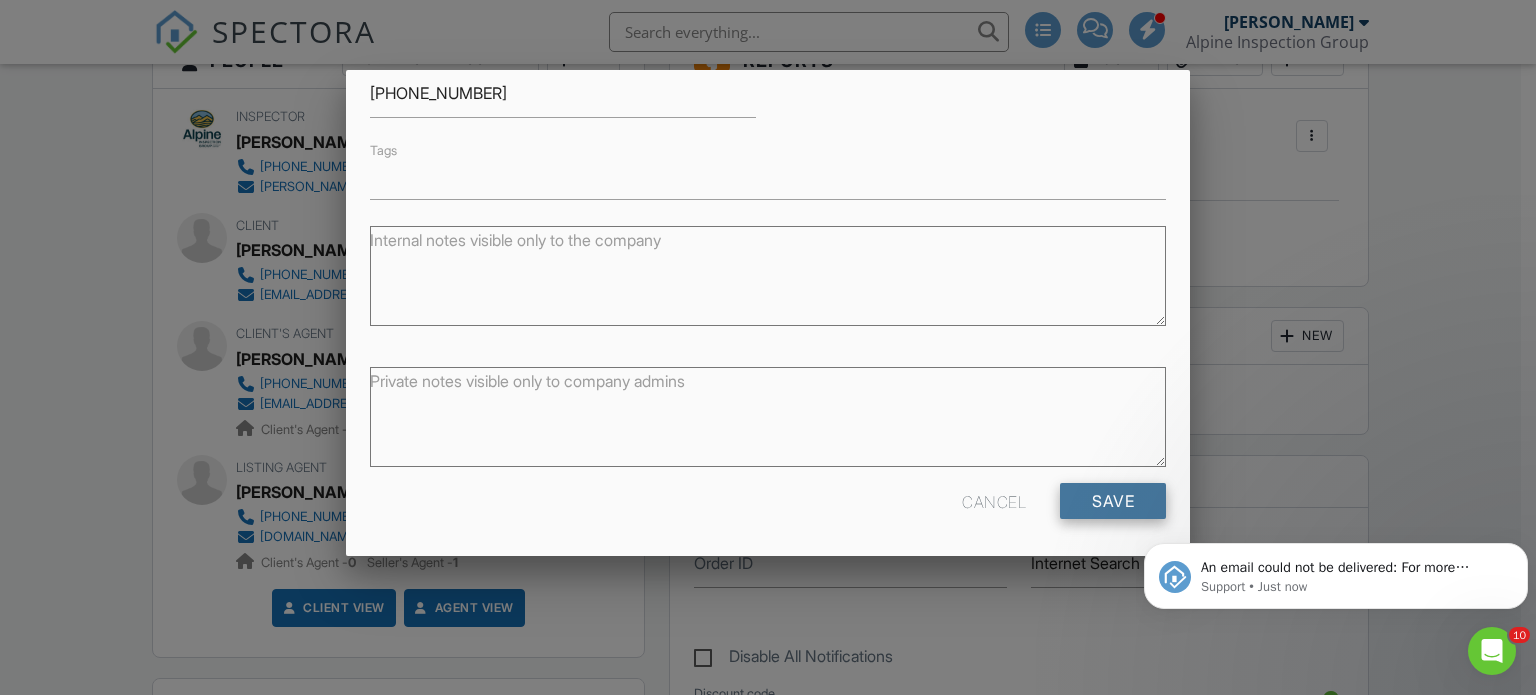 type on "[EMAIL_ADDRESS][DOMAIN_NAME]" 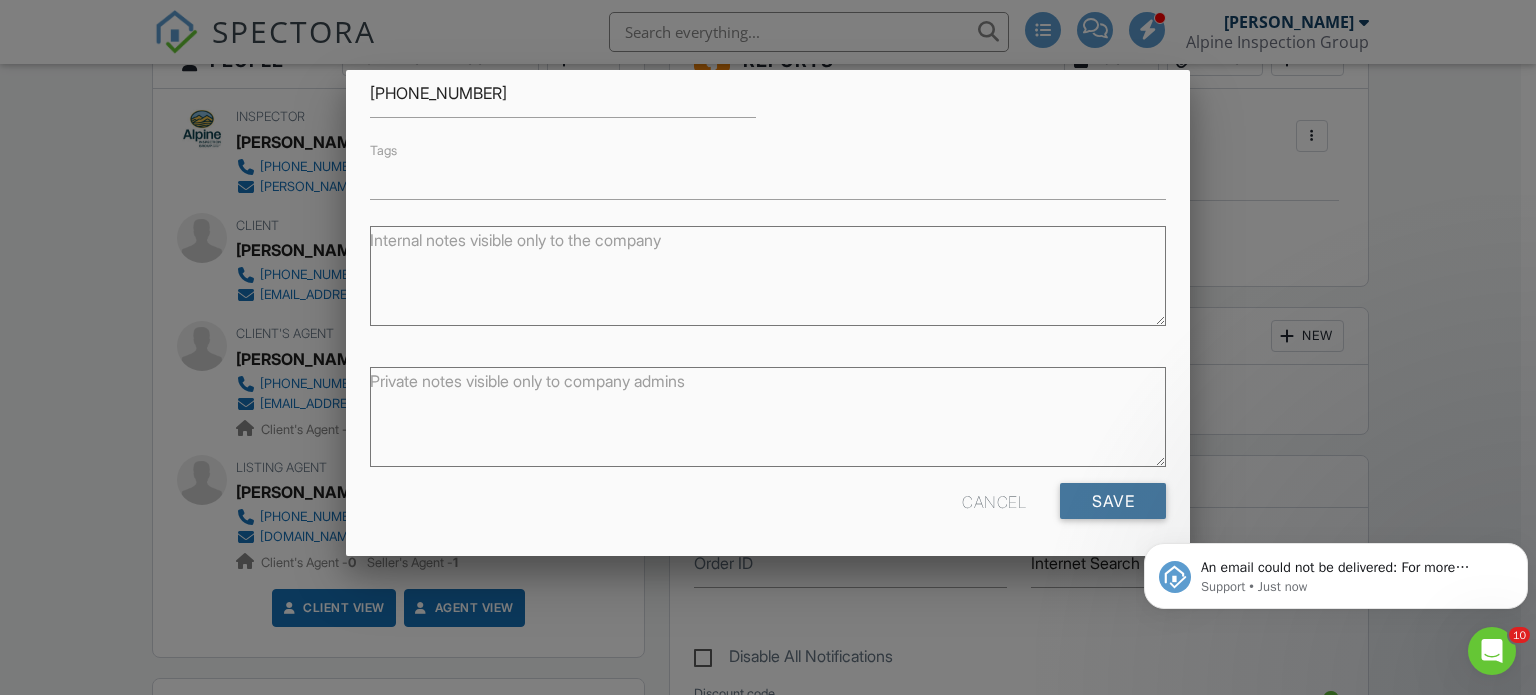 drag, startPoint x: 1077, startPoint y: 487, endPoint x: 1023, endPoint y: 471, distance: 56.32051 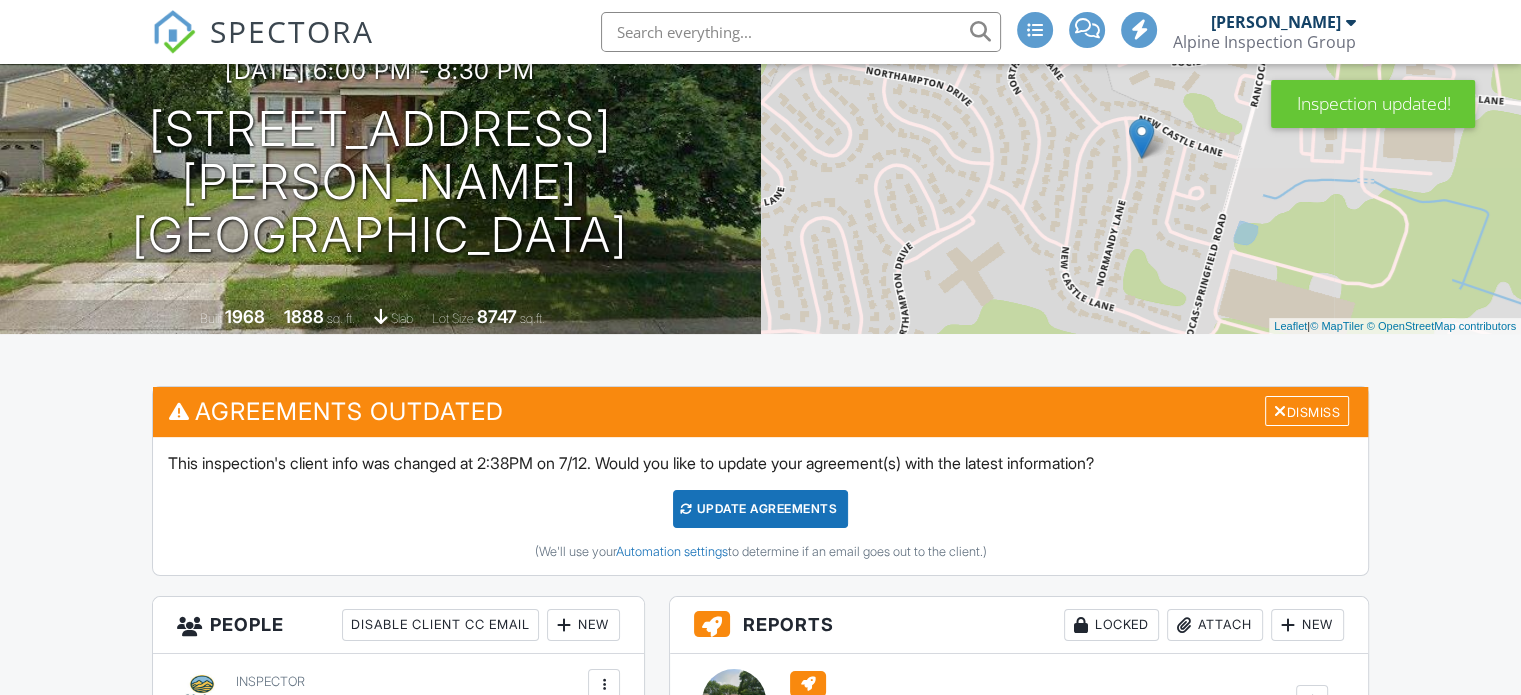 scroll, scrollTop: 200, scrollLeft: 0, axis: vertical 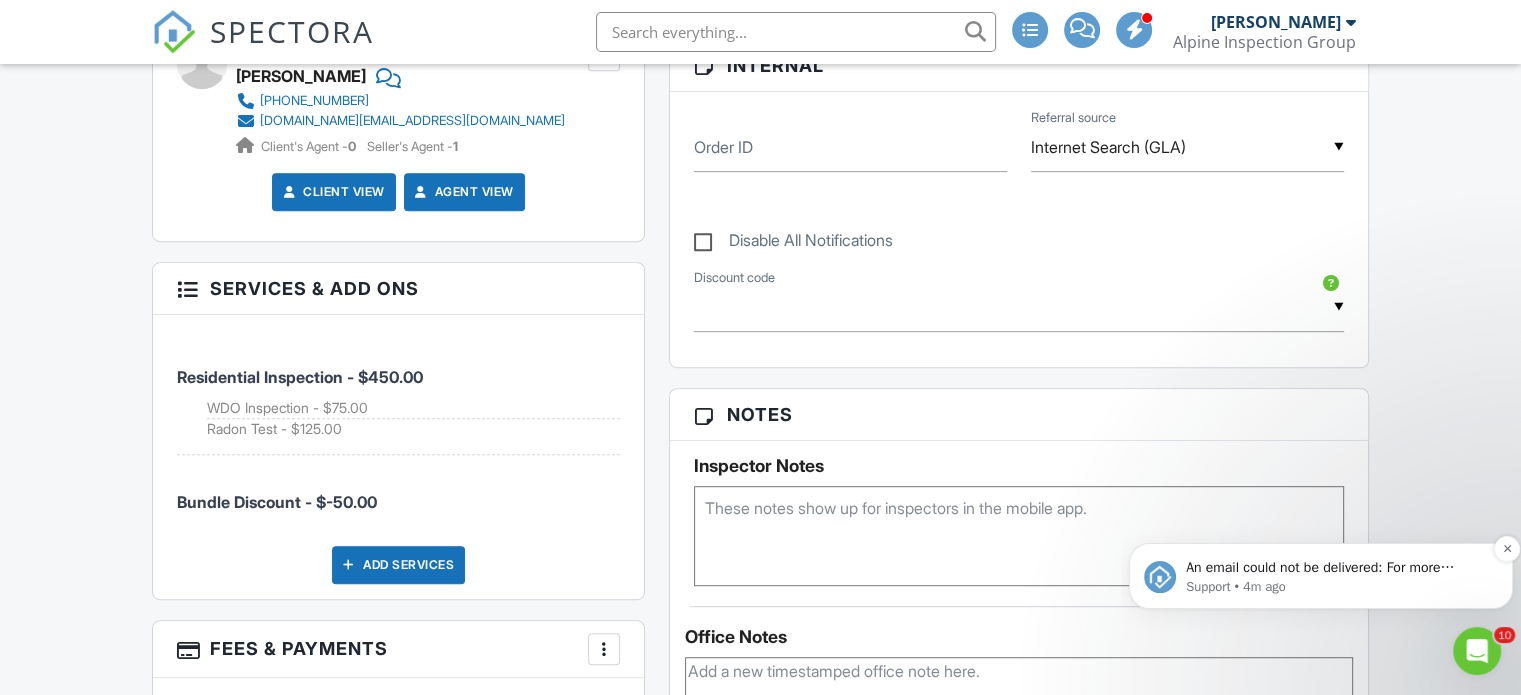 click on "An email could not be delivered:  For more information, view Why emails don't get delivered (Support Article)" at bounding box center [1337, 568] 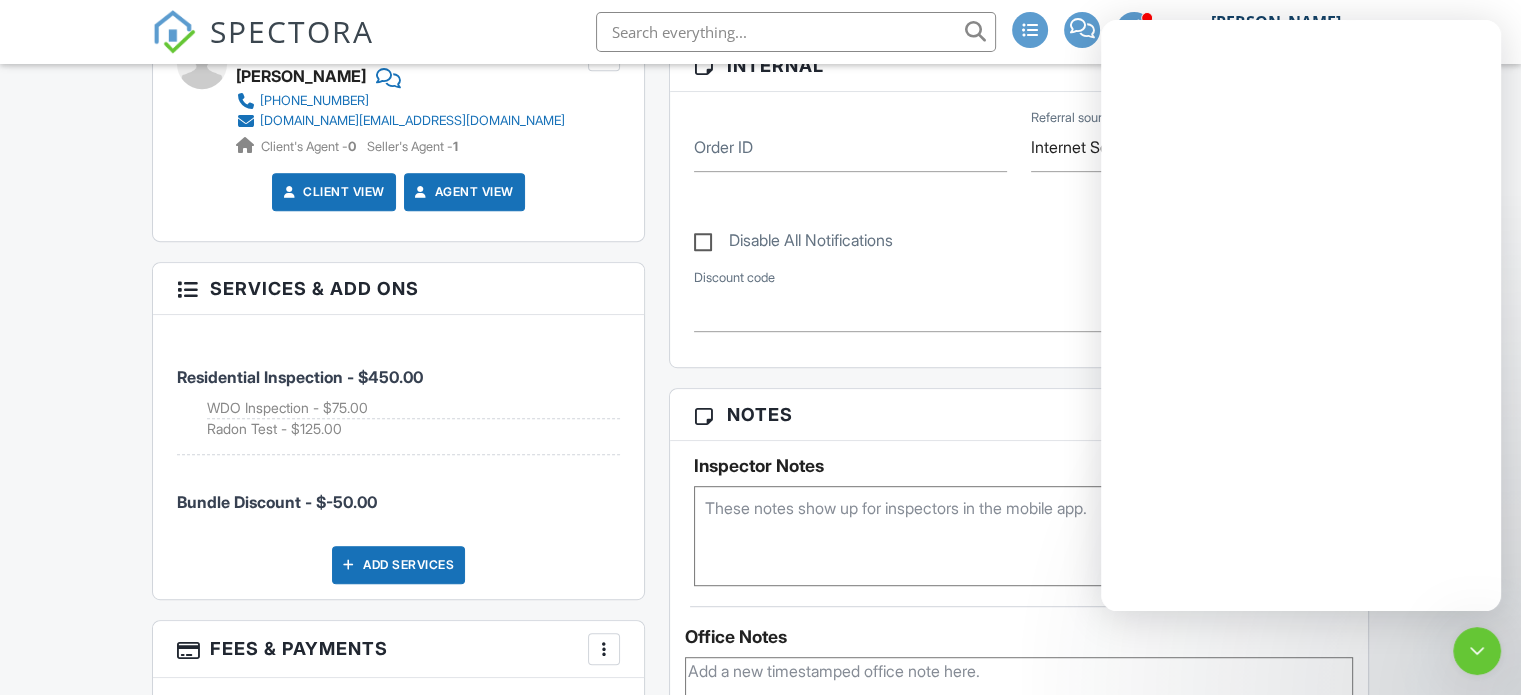 scroll, scrollTop: 0, scrollLeft: 0, axis: both 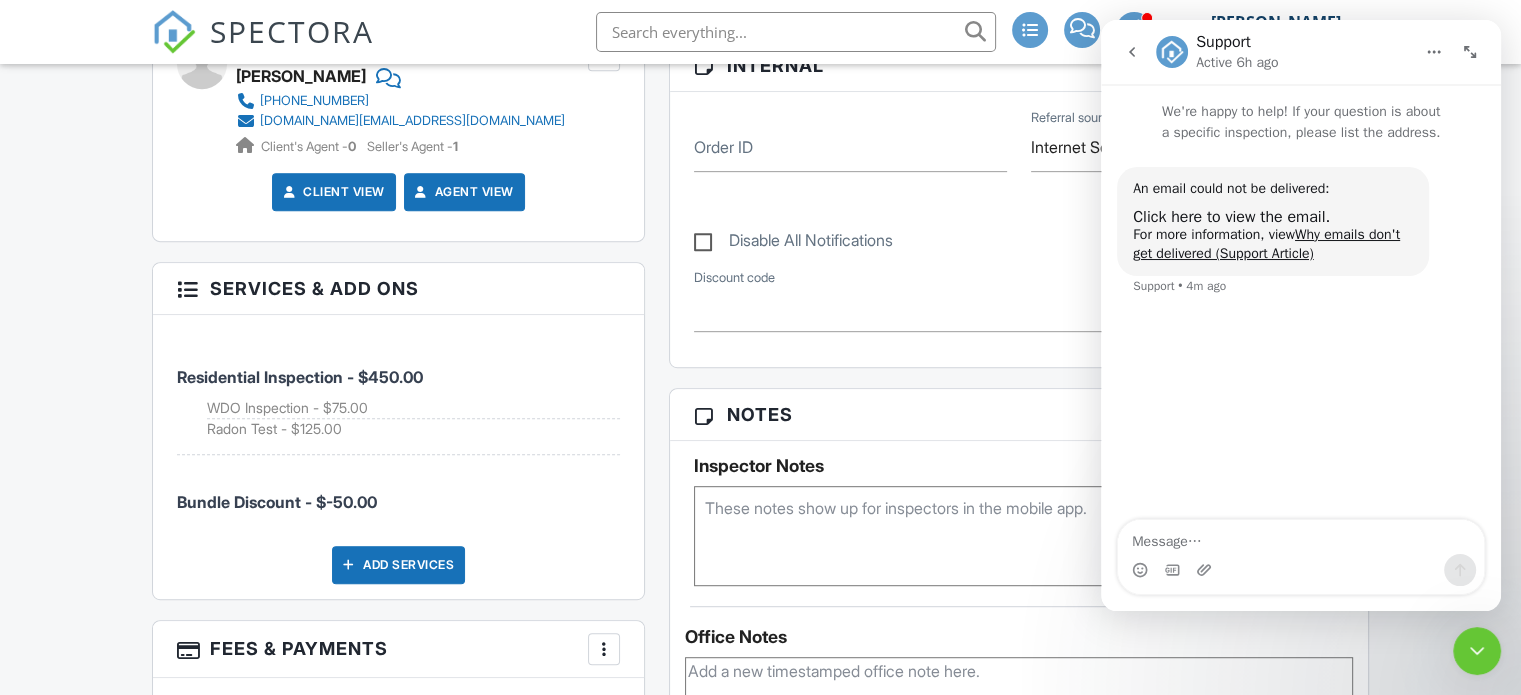 click at bounding box center [1477, 651] 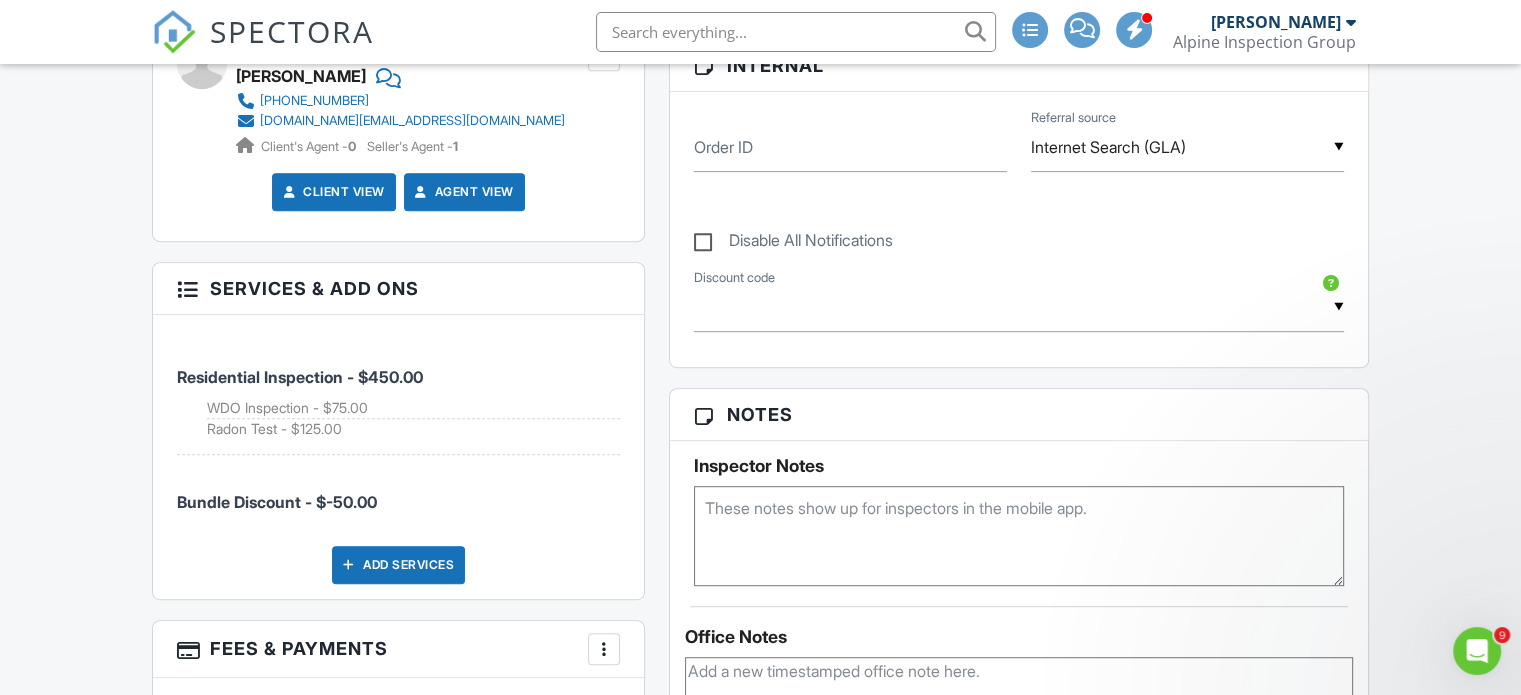 scroll, scrollTop: 0, scrollLeft: 0, axis: both 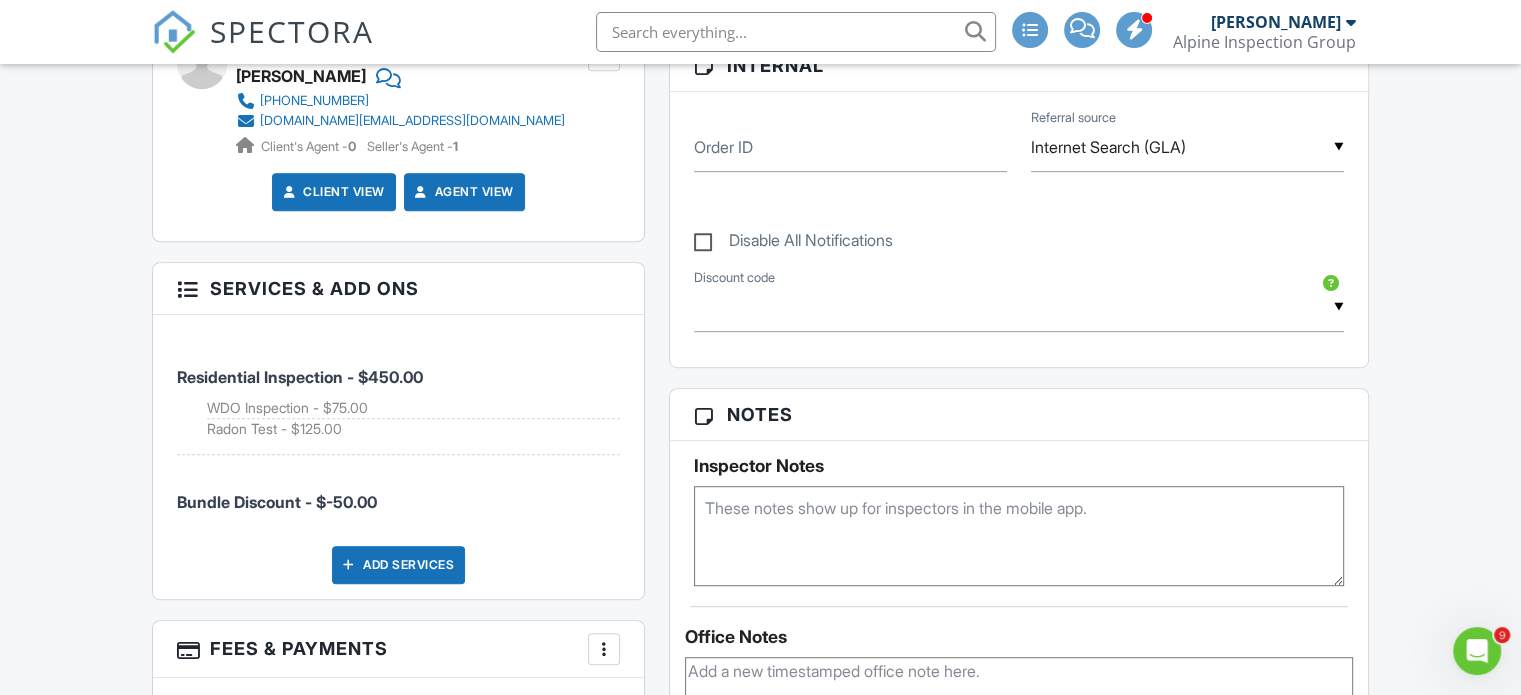 click on "SPECTORA" at bounding box center (292, 31) 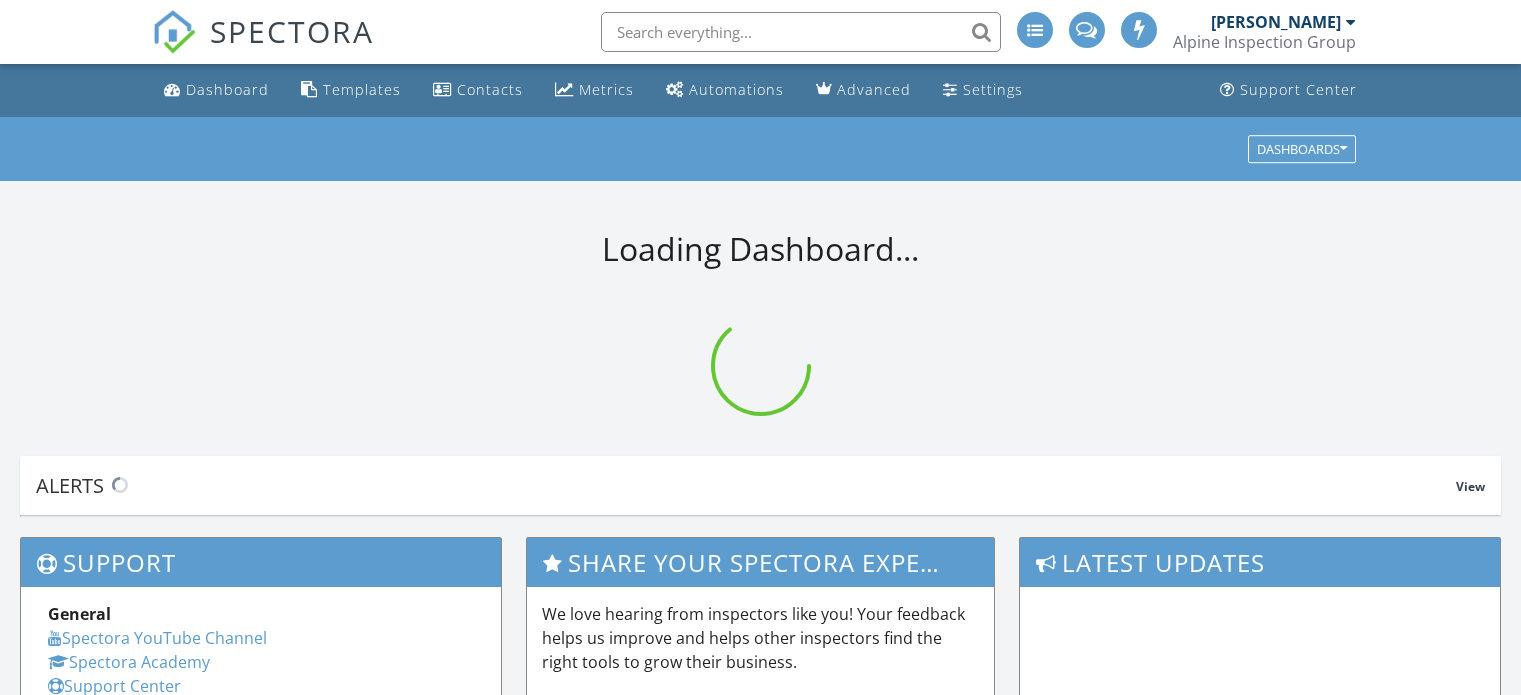 scroll, scrollTop: 0, scrollLeft: 0, axis: both 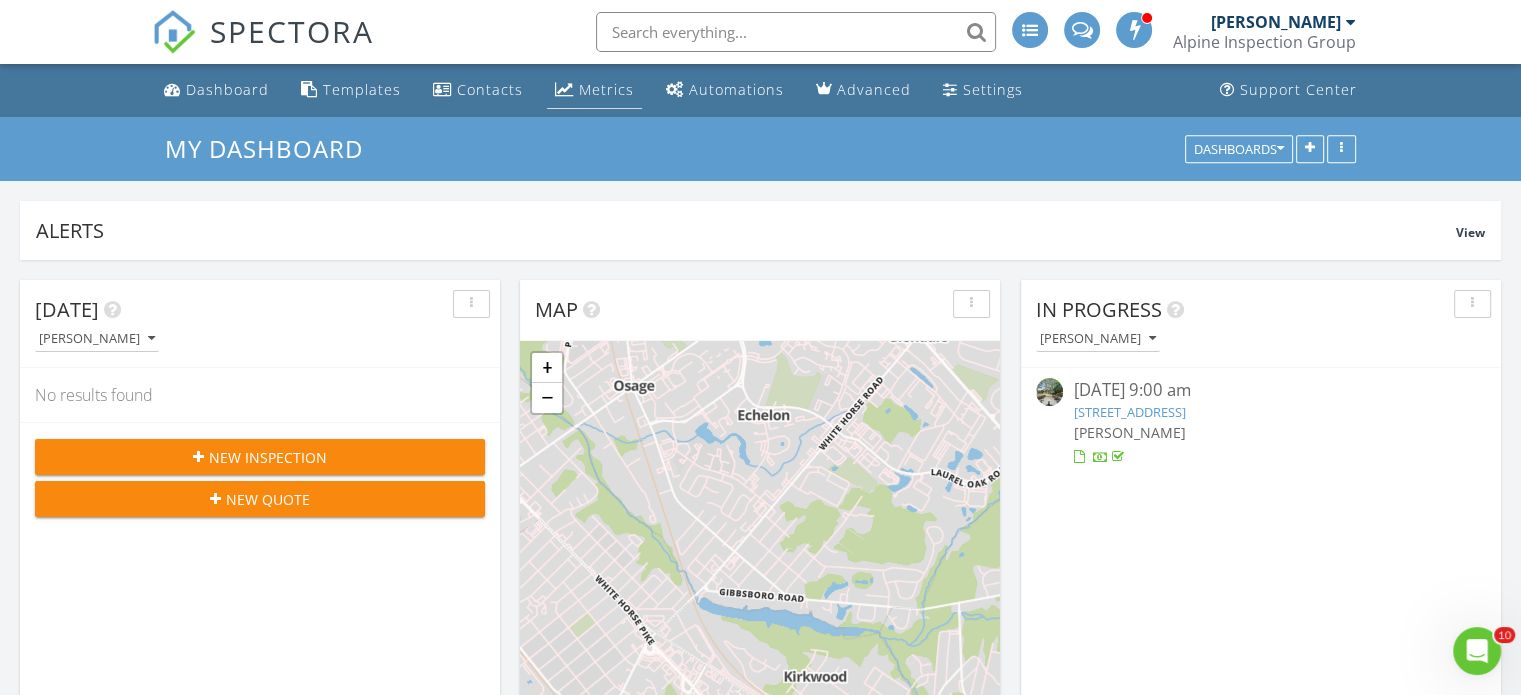 click on "Metrics" at bounding box center (594, 90) 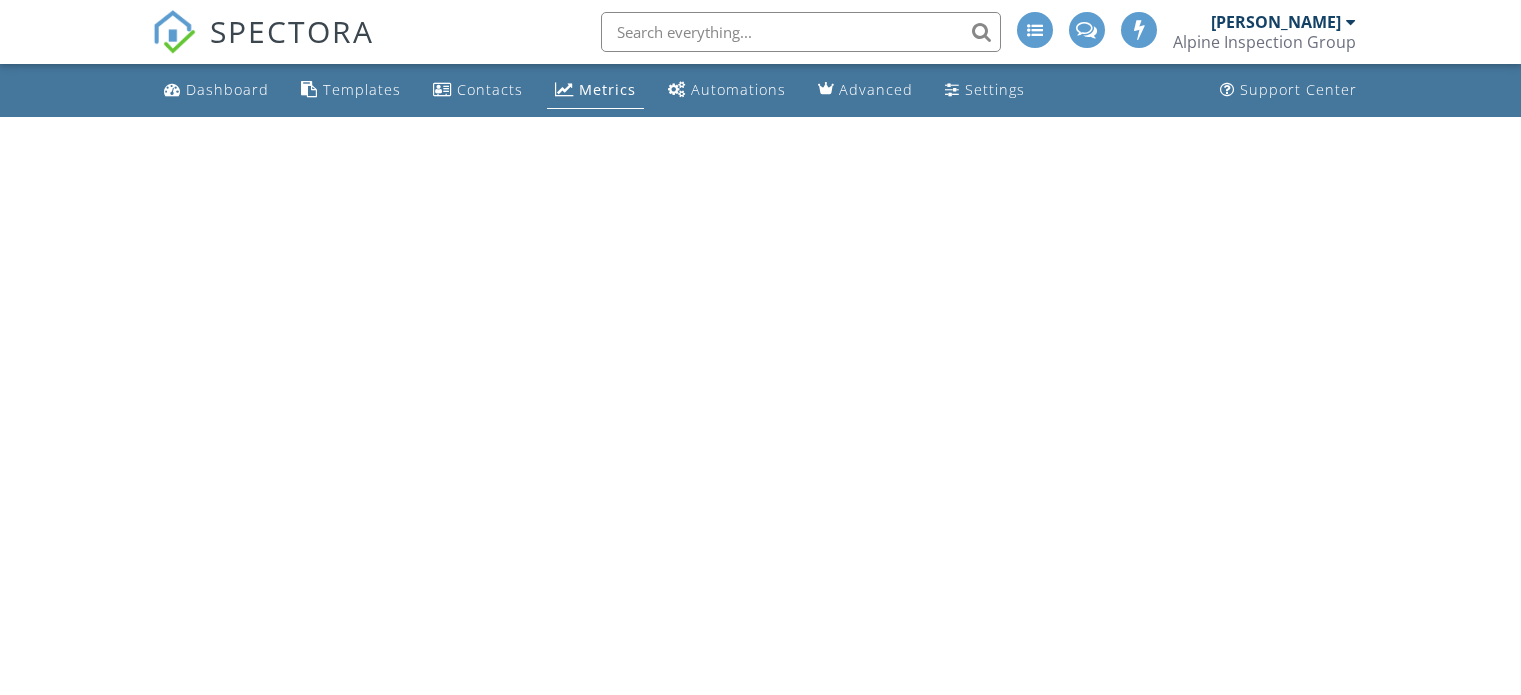 scroll, scrollTop: 0, scrollLeft: 0, axis: both 